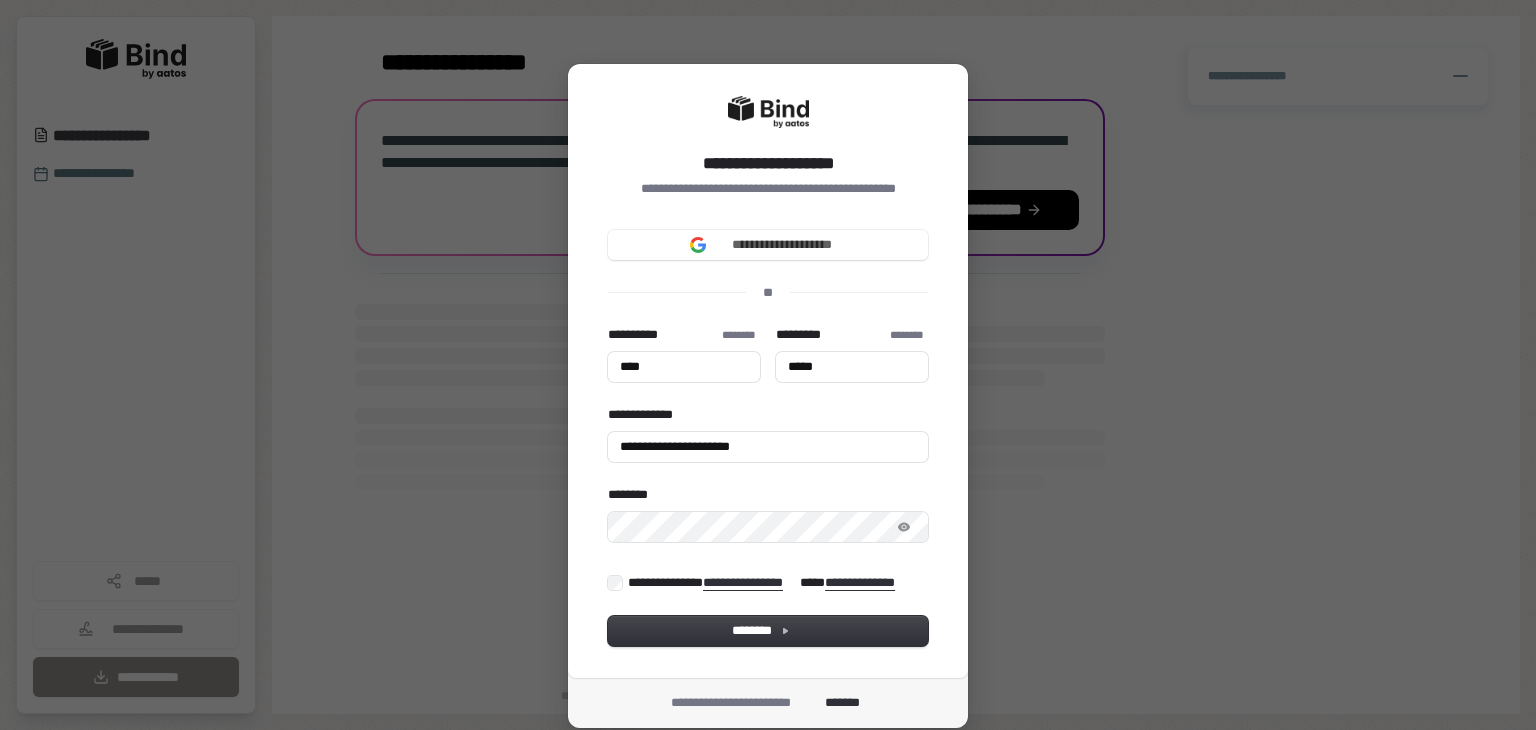 scroll, scrollTop: 0, scrollLeft: 0, axis: both 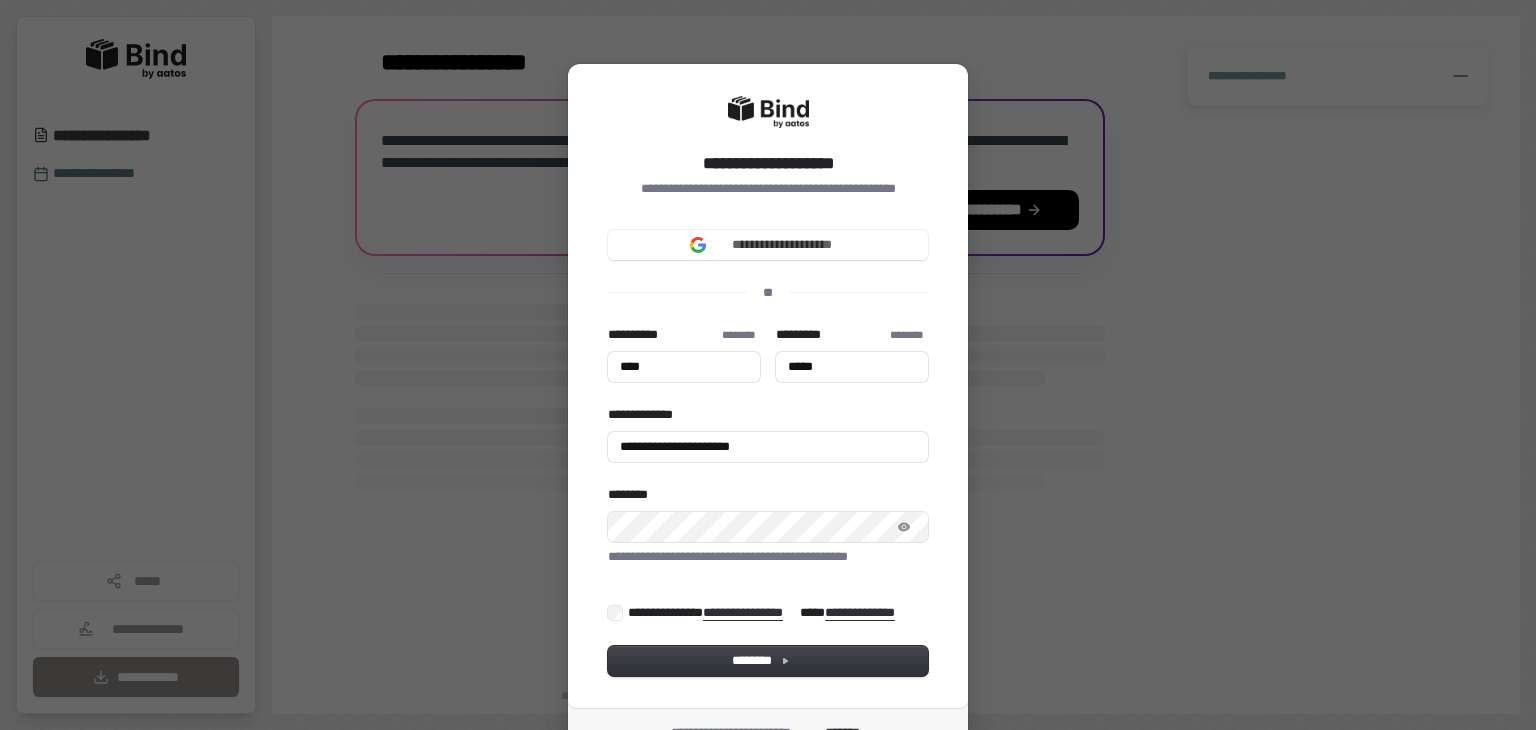 type on "****" 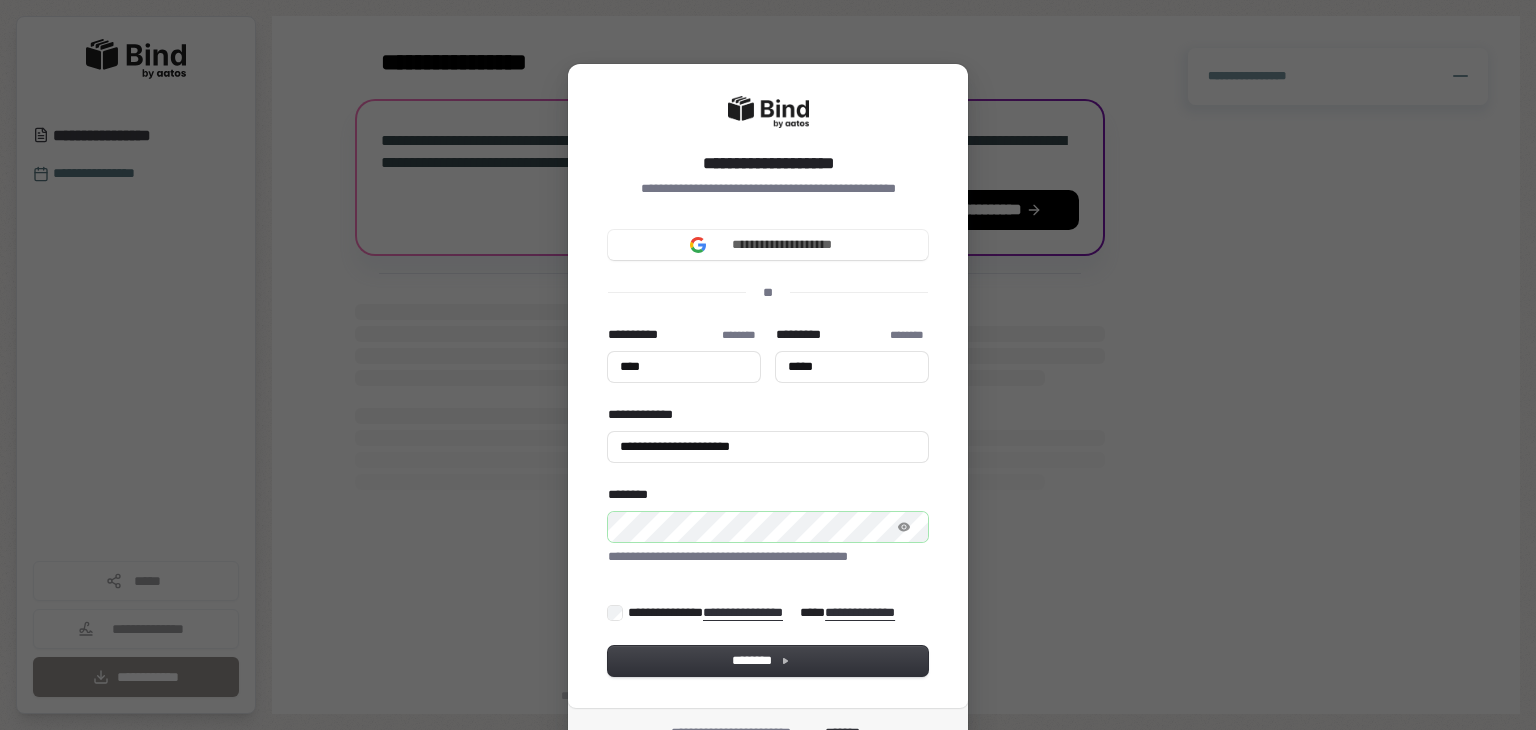 type on "****" 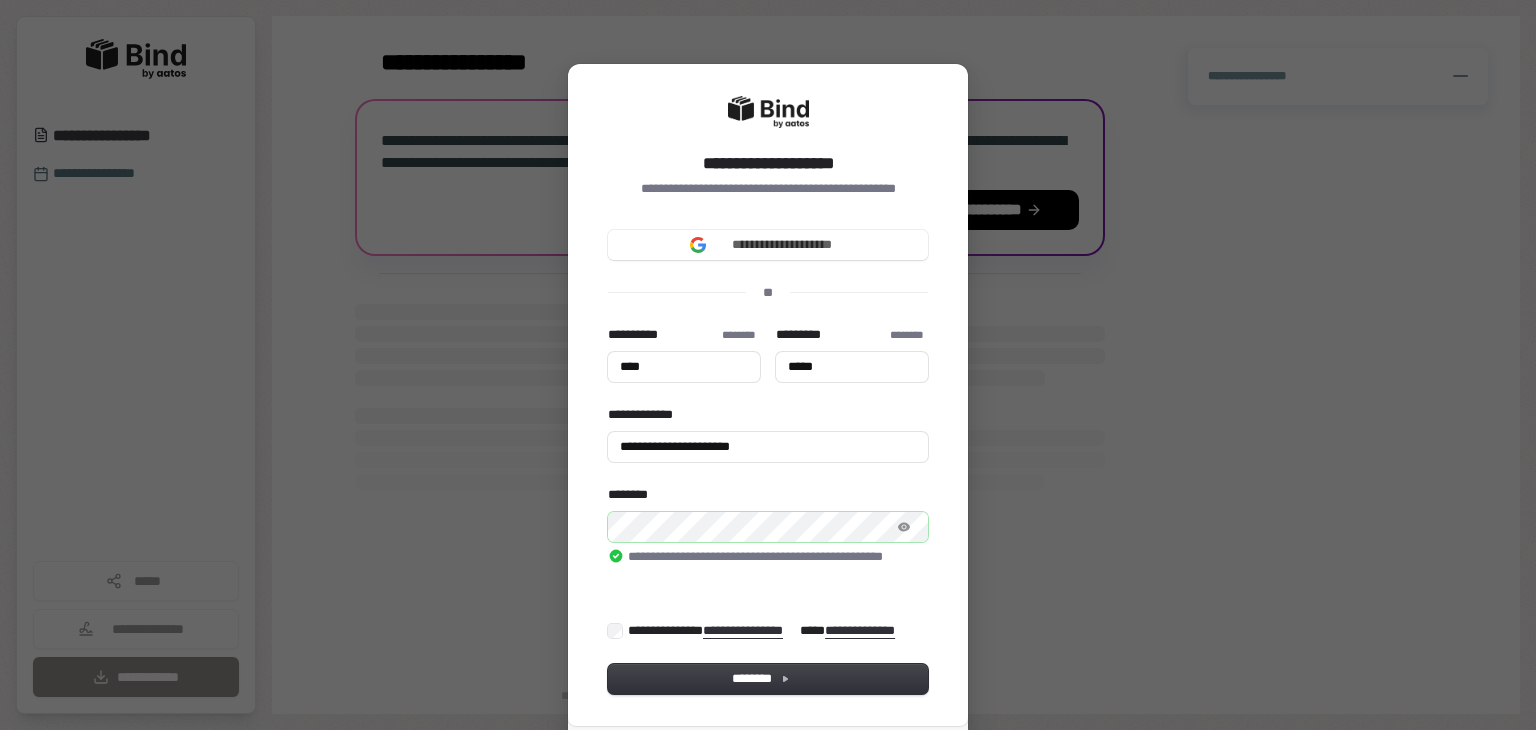 type on "****" 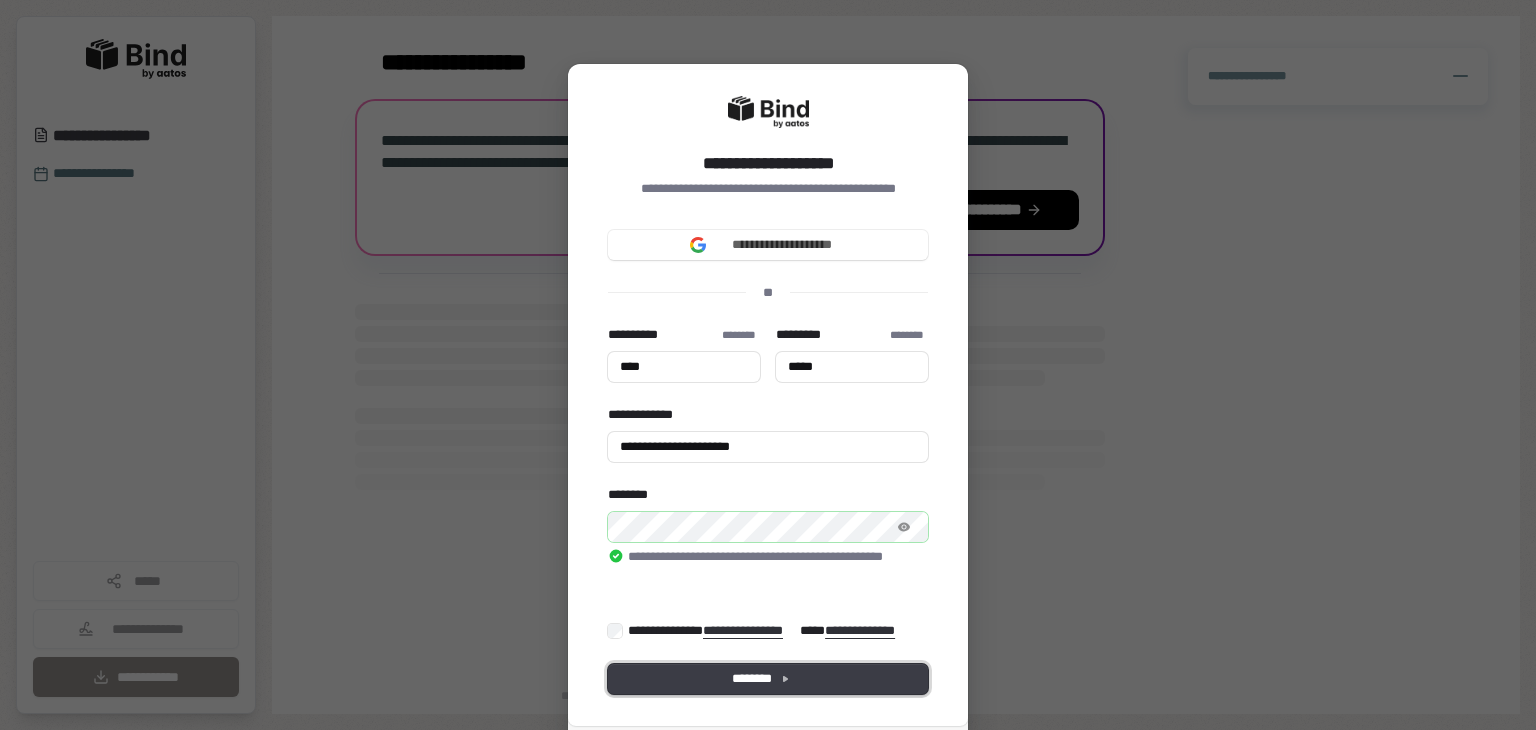 type on "****" 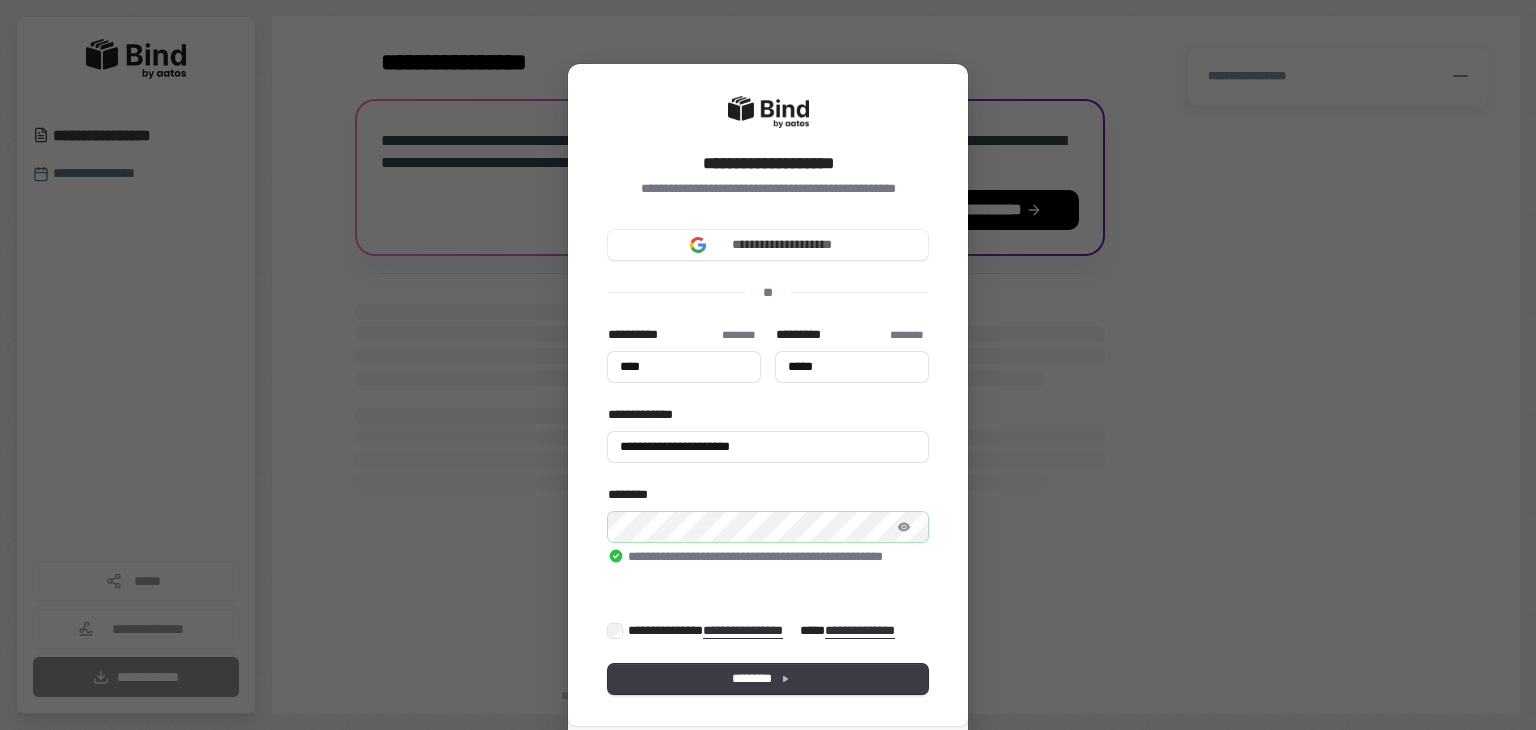 type on "****" 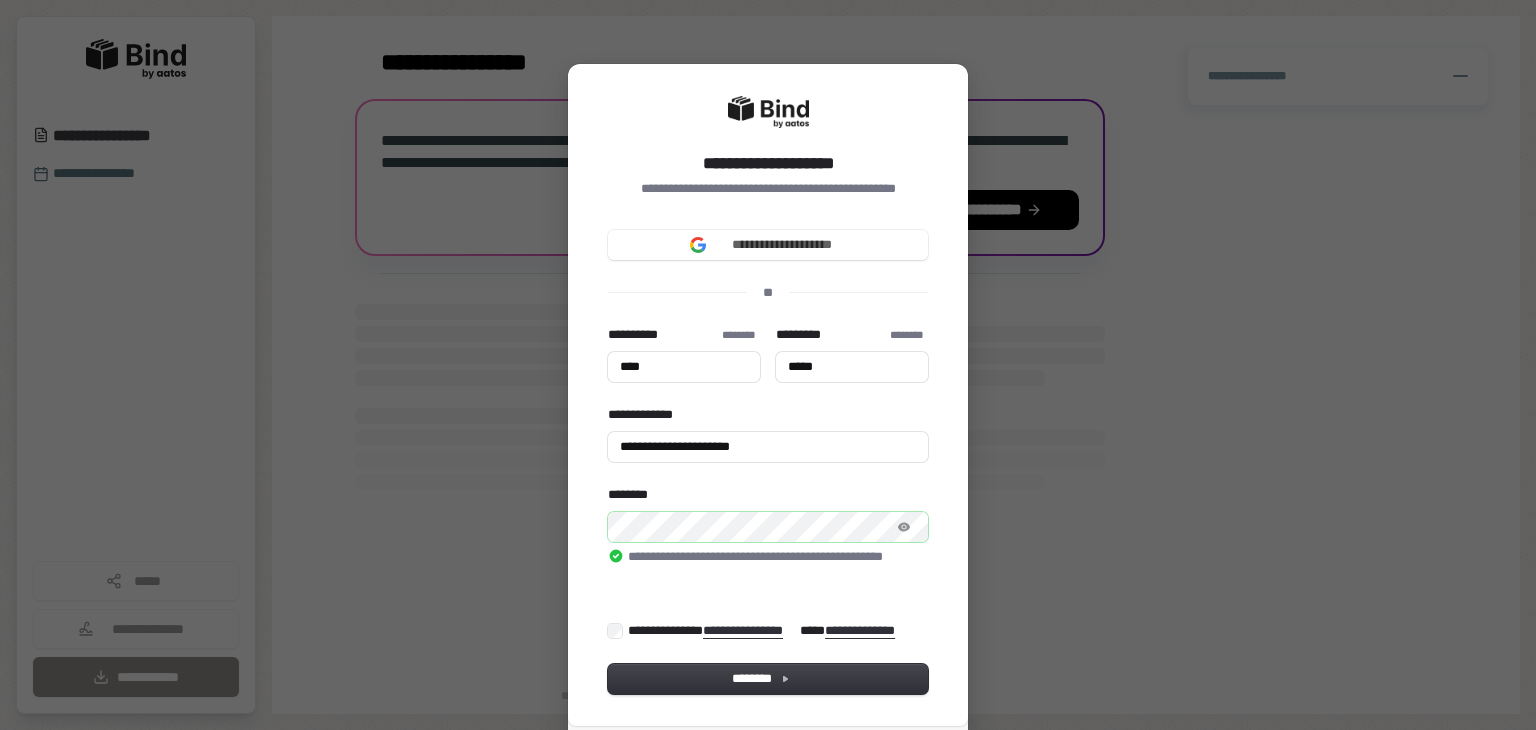 type on "****" 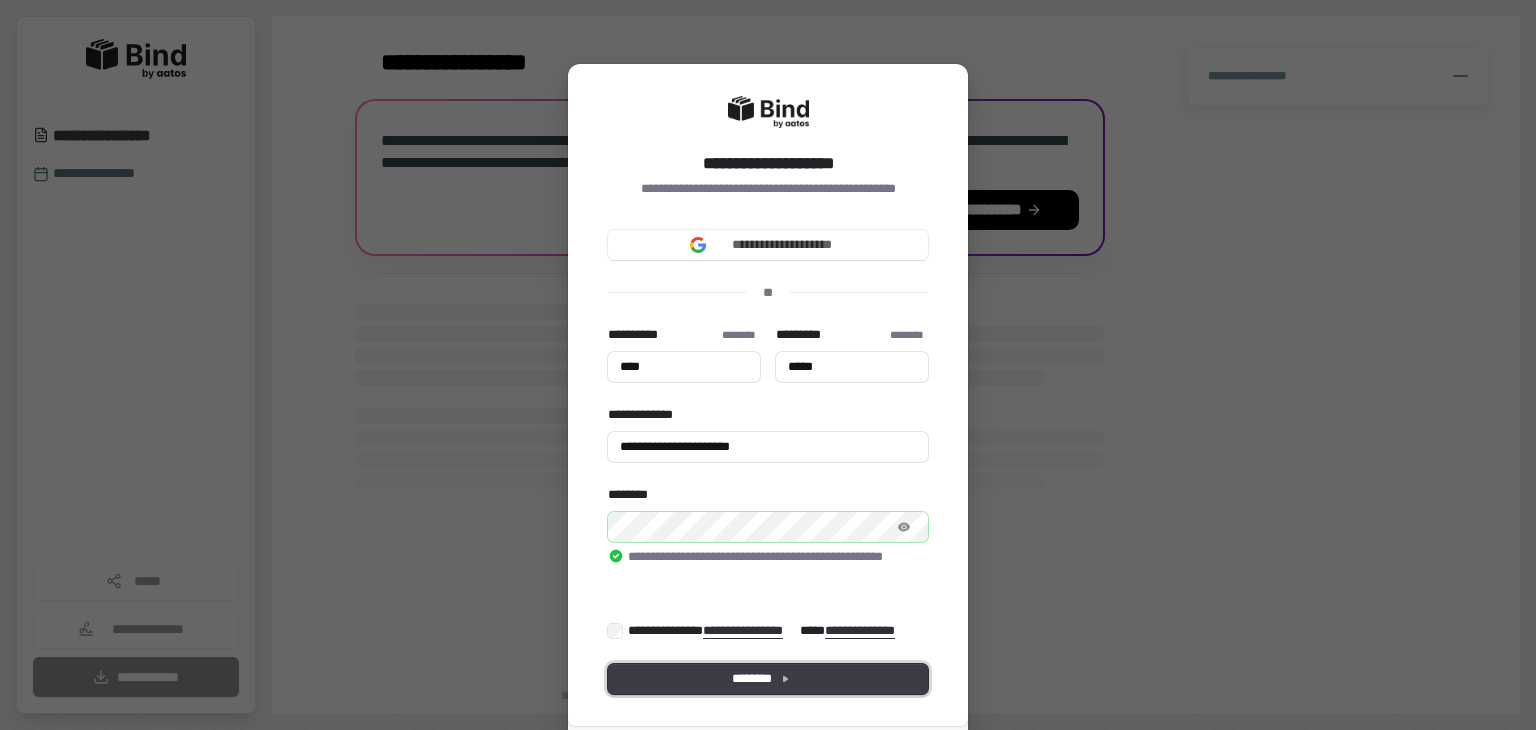 type on "****" 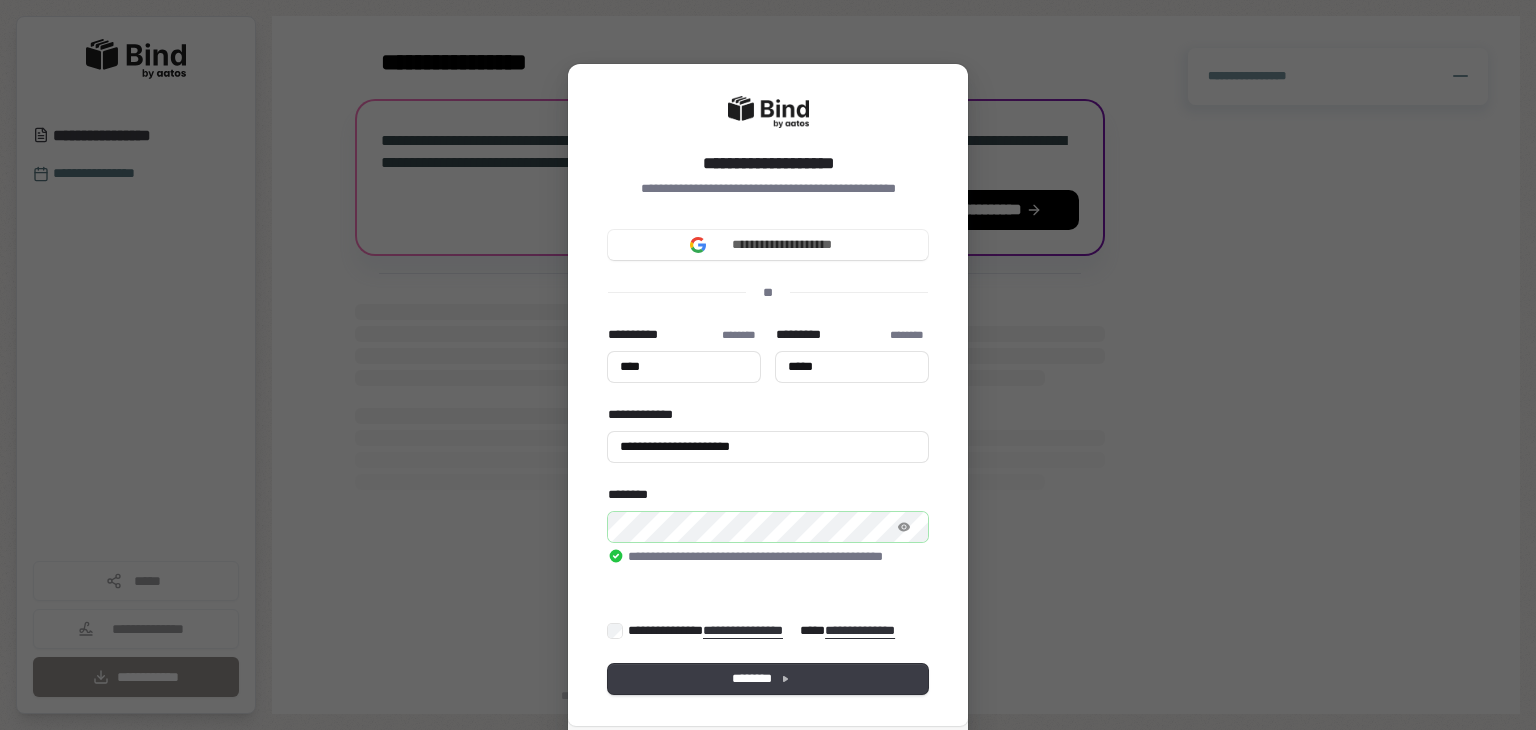 type on "****" 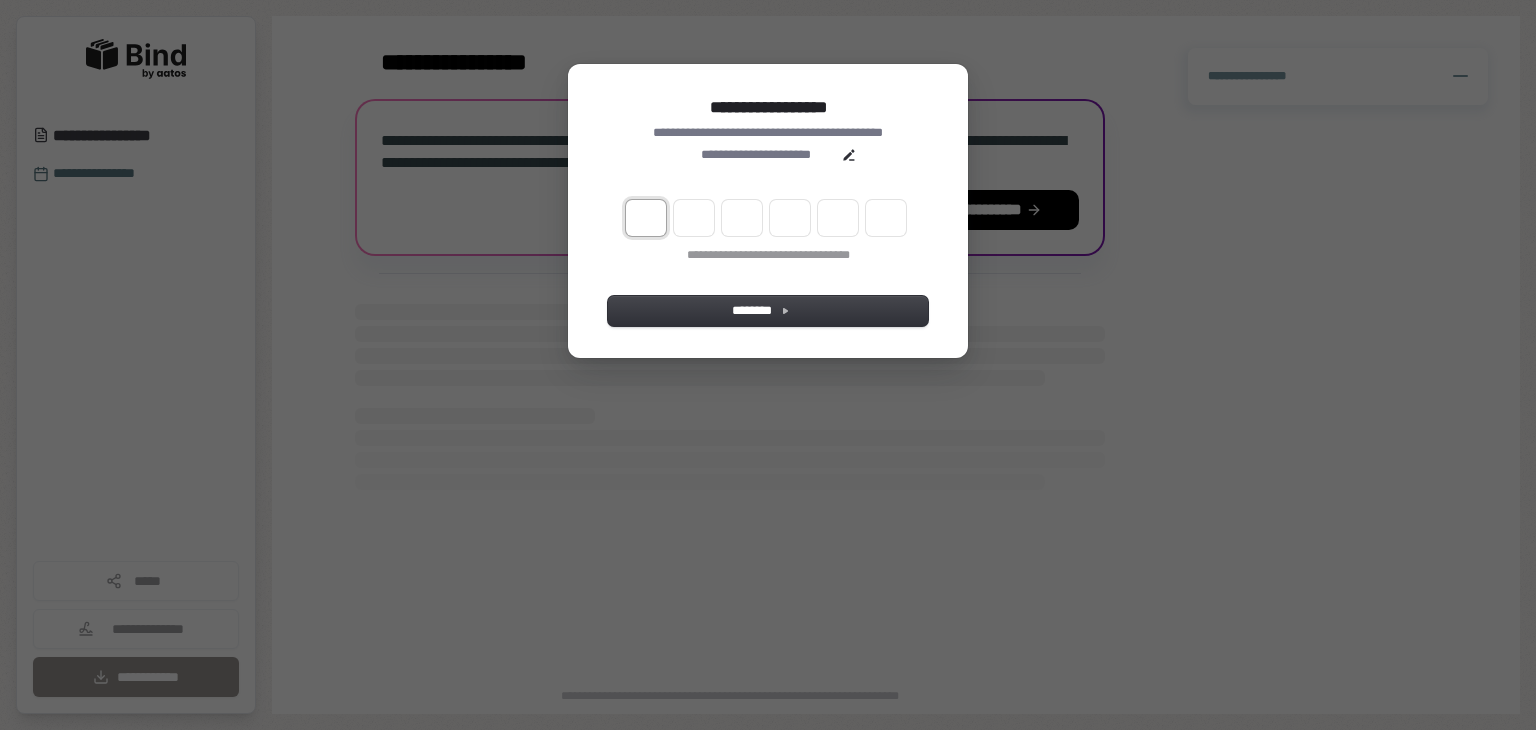 type on "*" 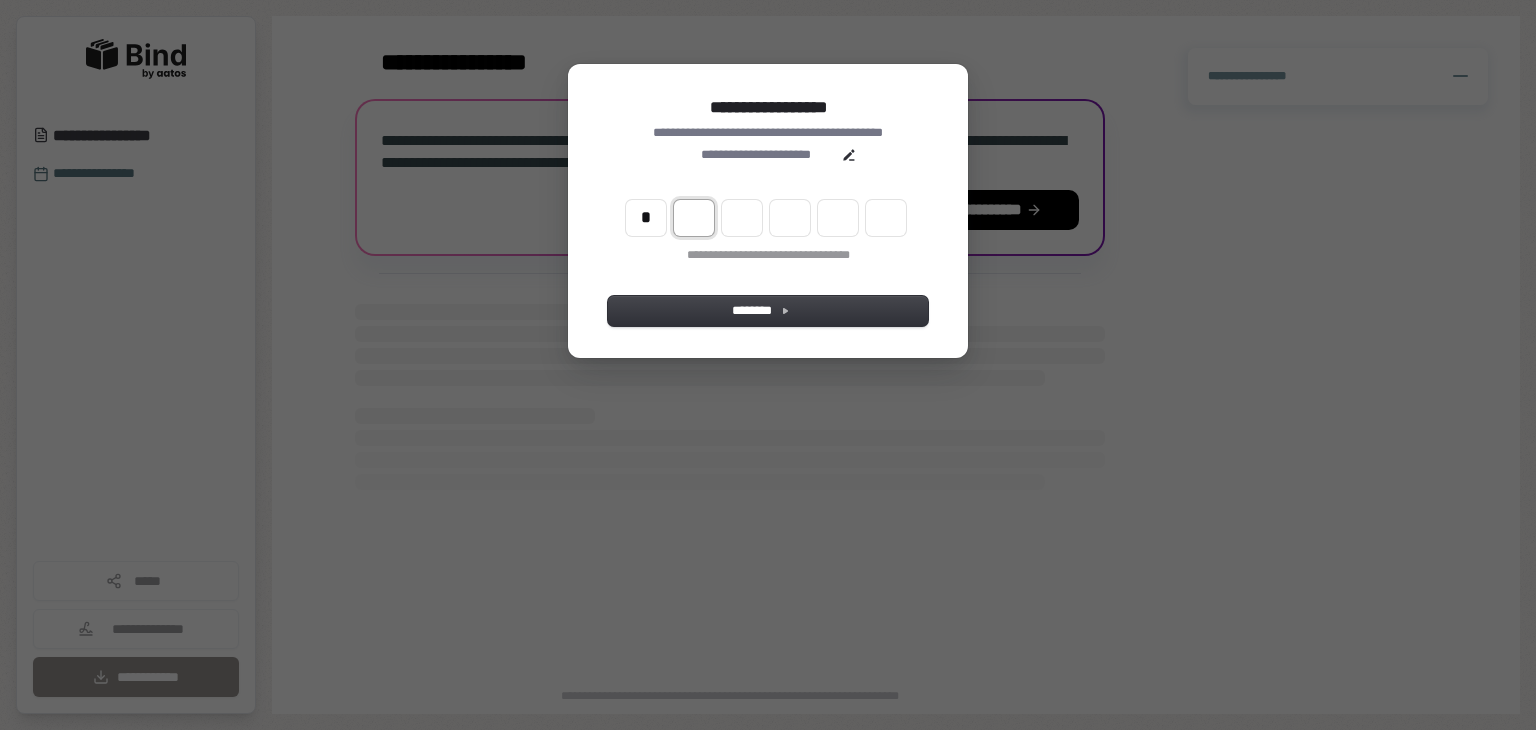 type on "*" 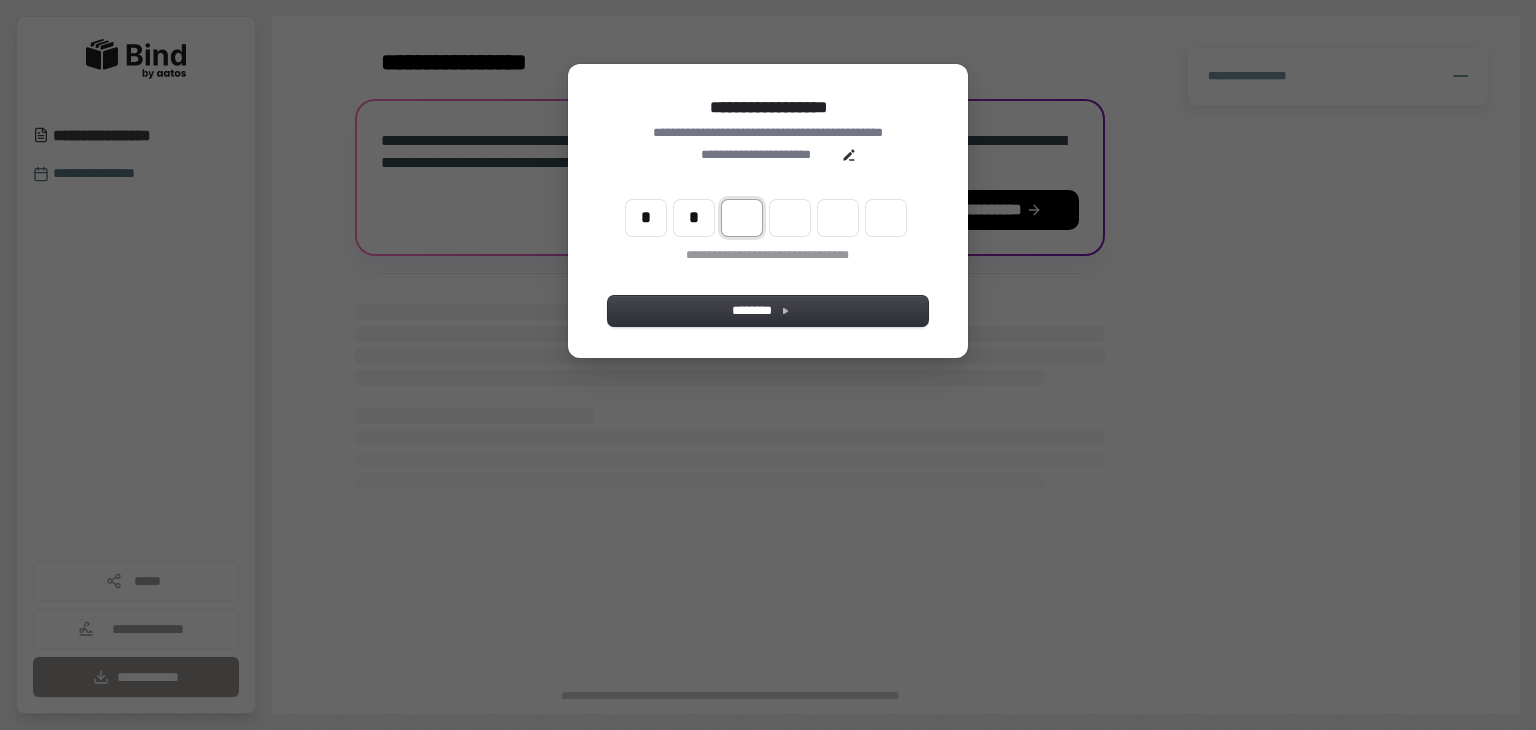 type on "*" 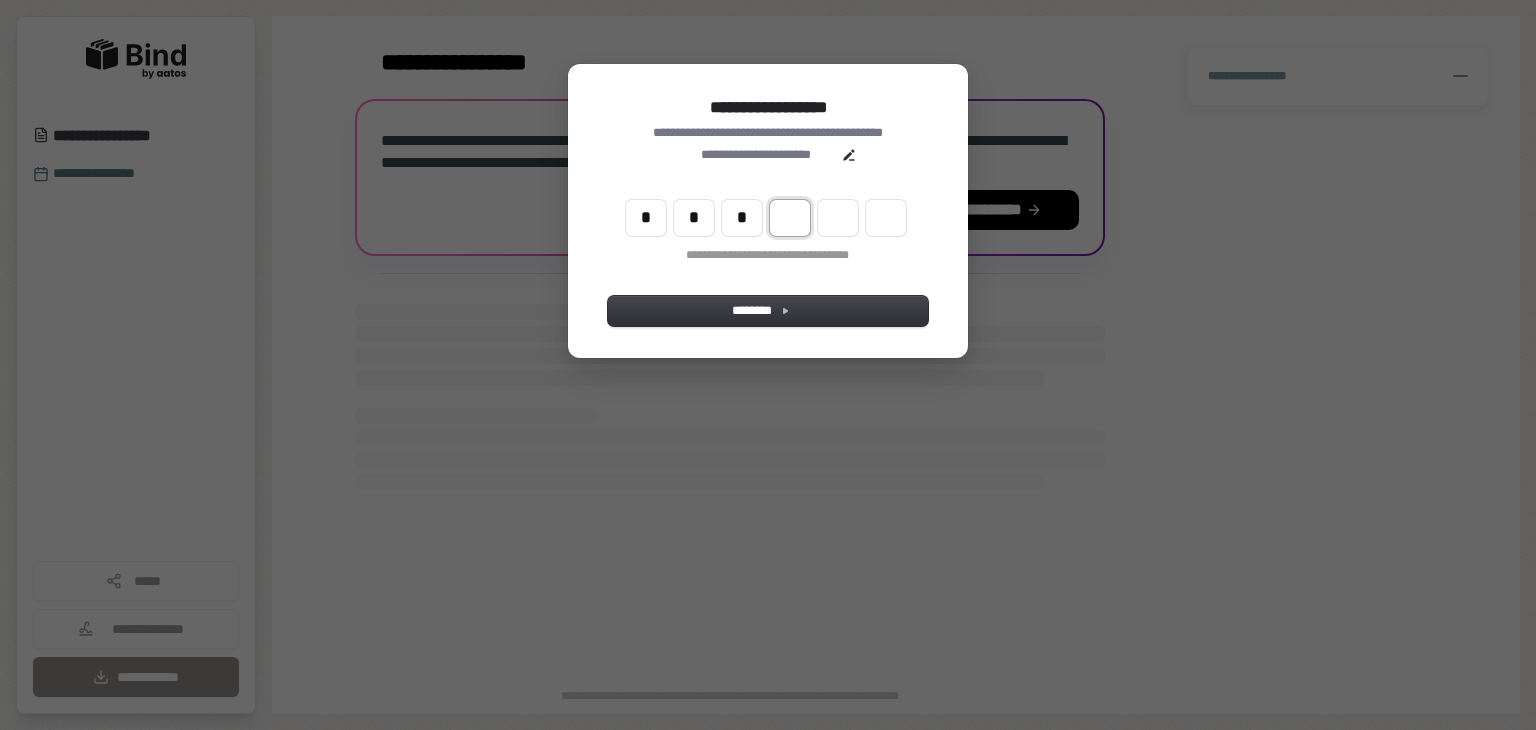 type on "*" 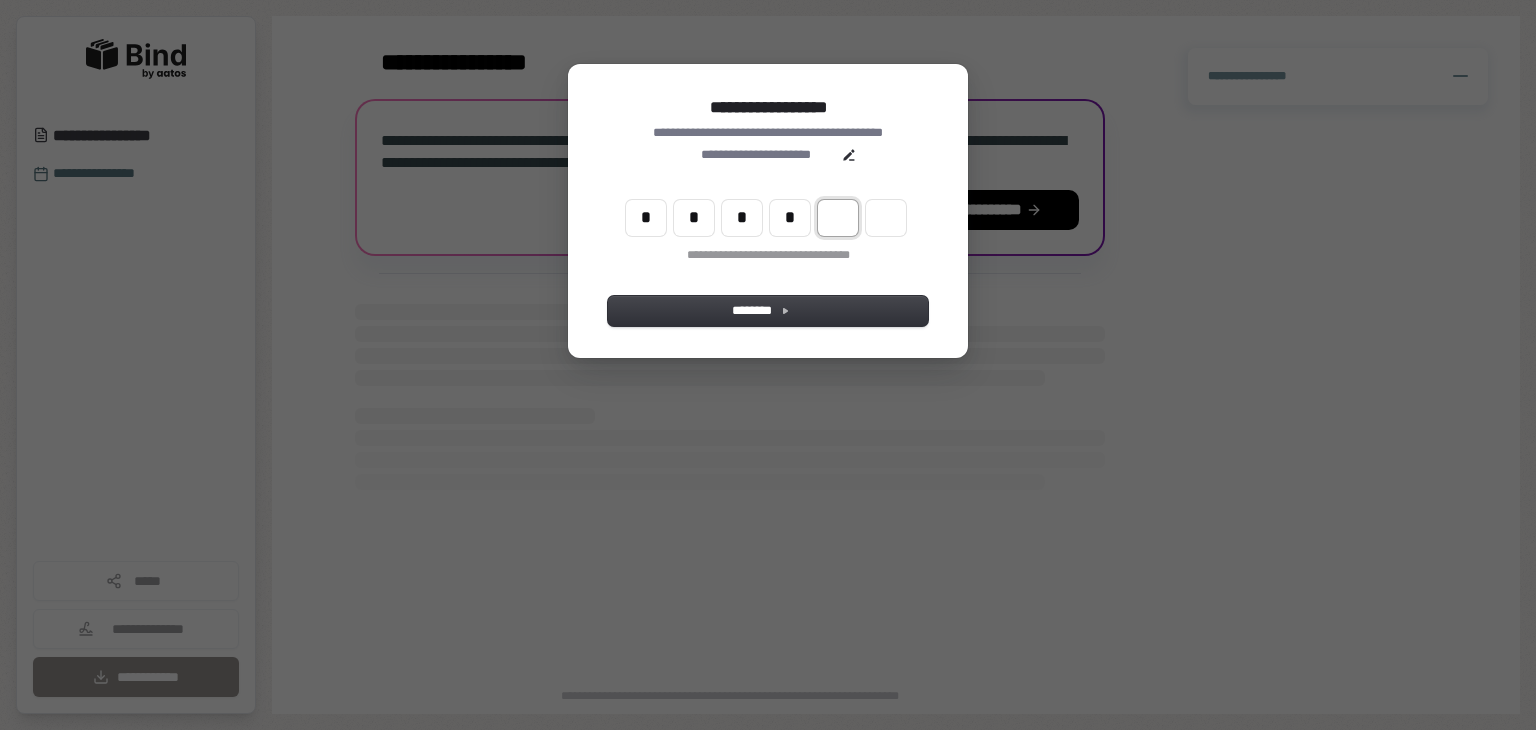 type on "*" 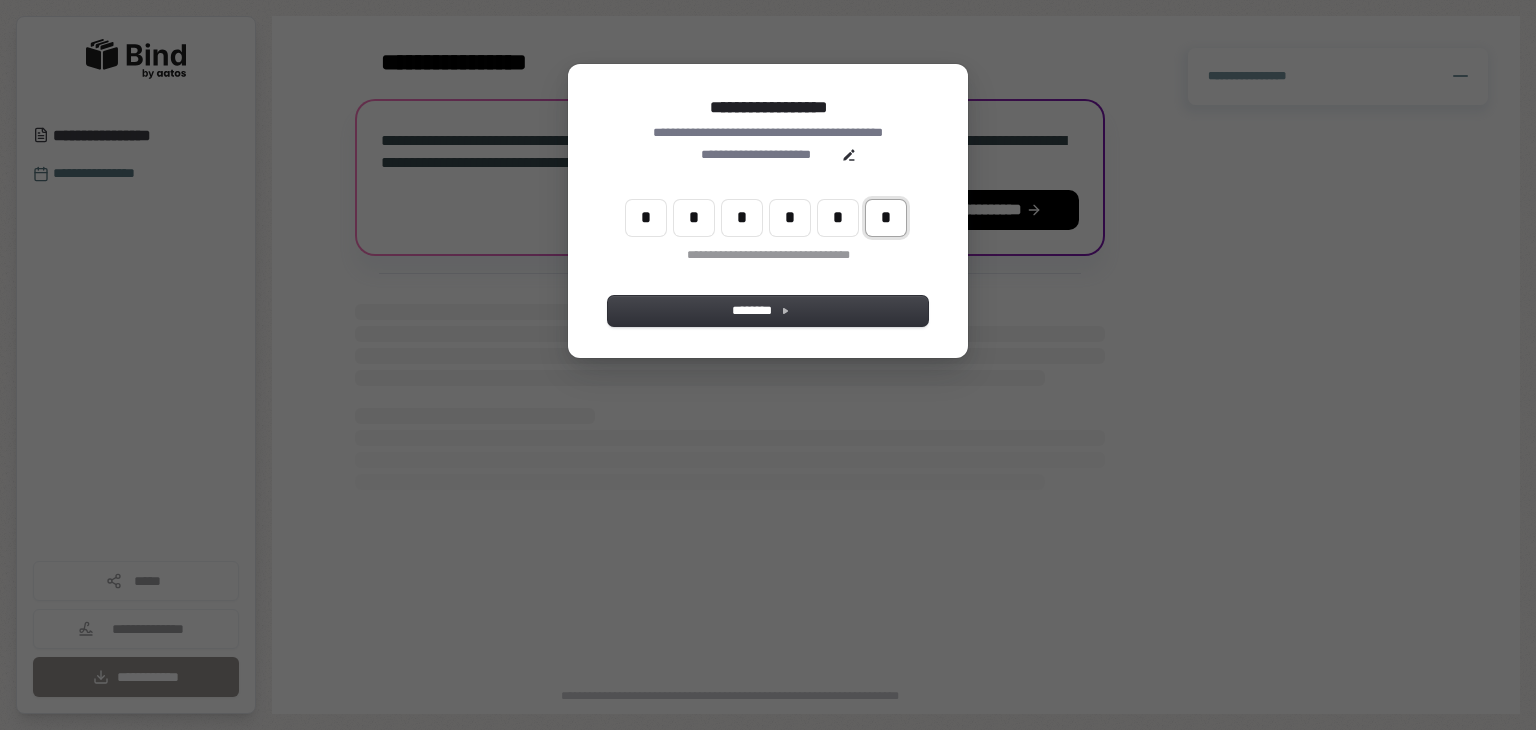 type on "*" 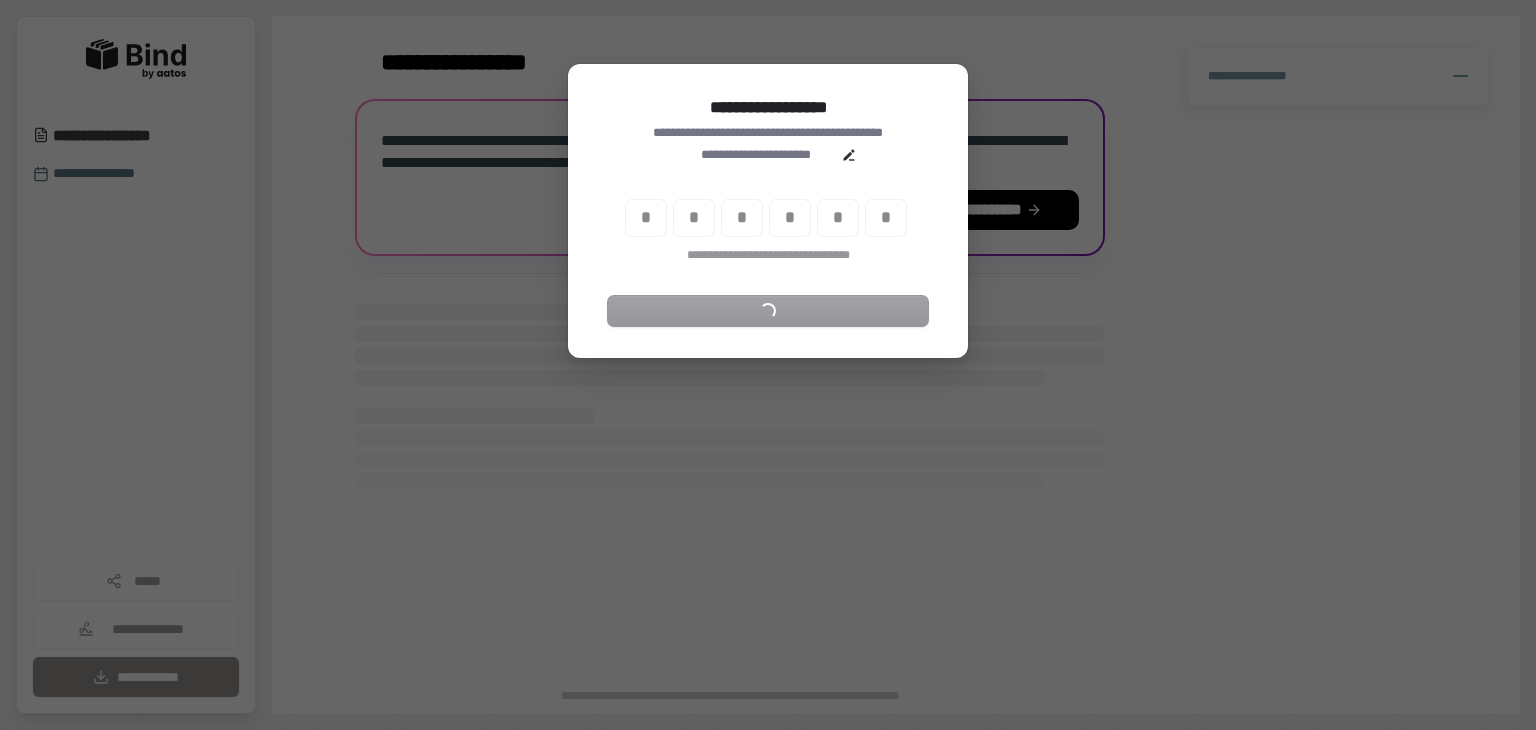 type 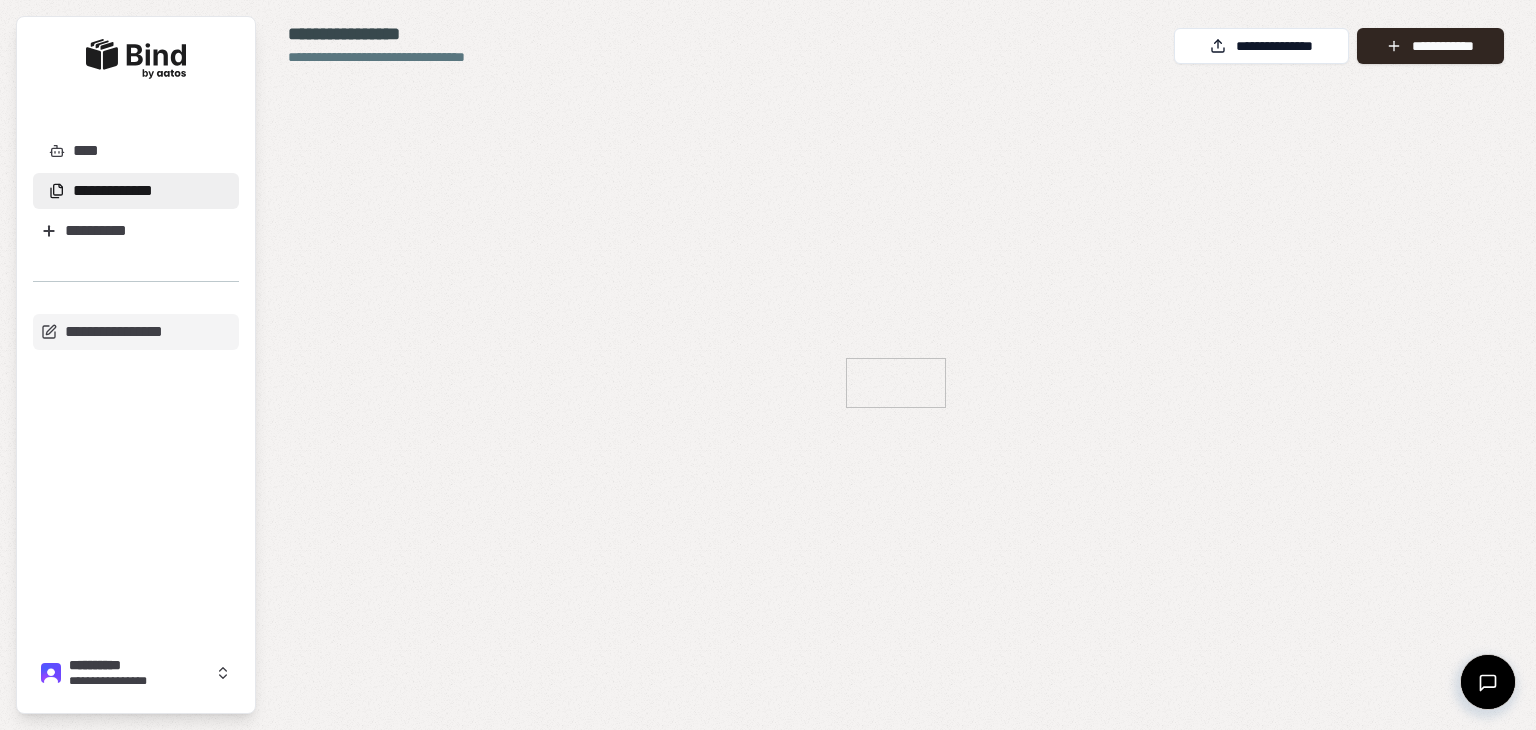 scroll, scrollTop: 0, scrollLeft: 0, axis: both 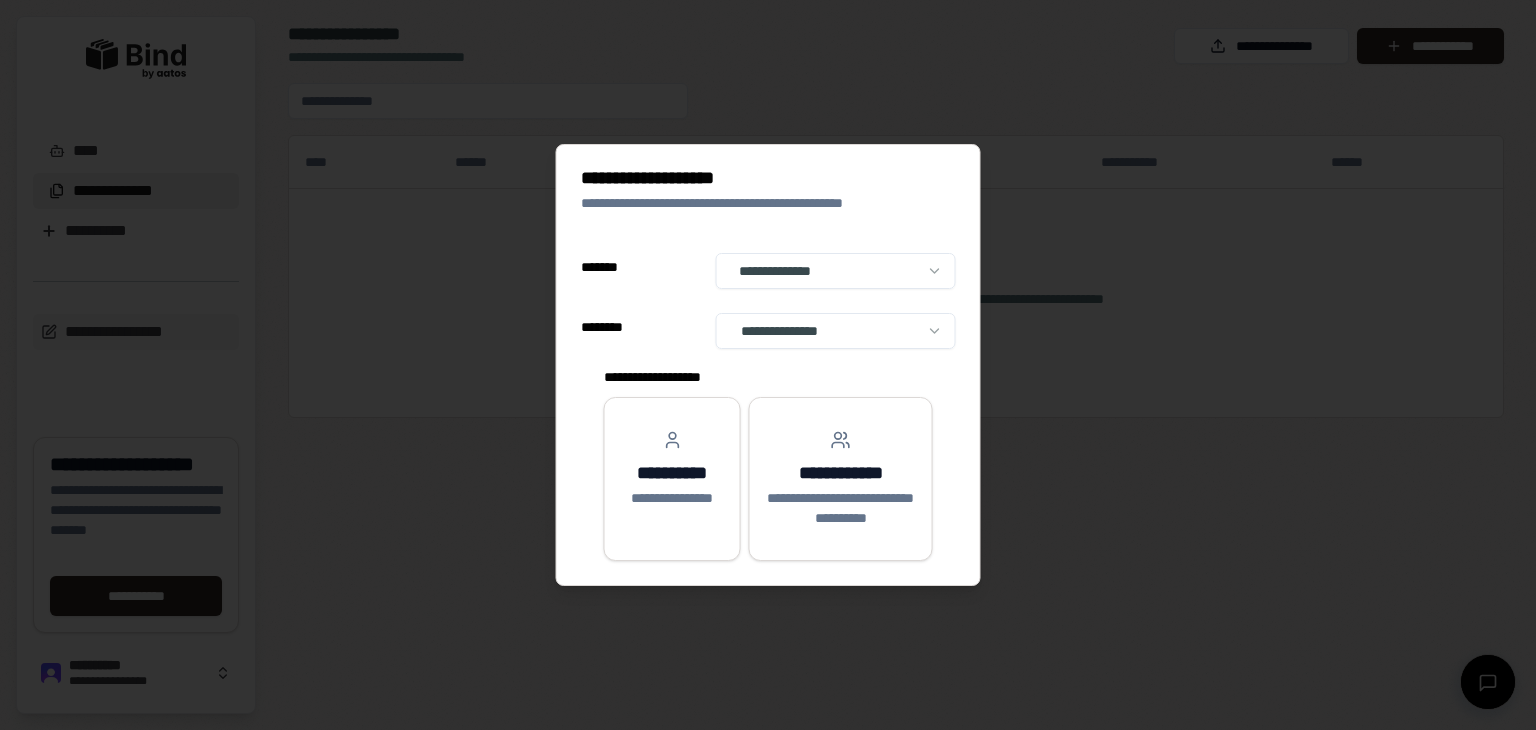 select on "**" 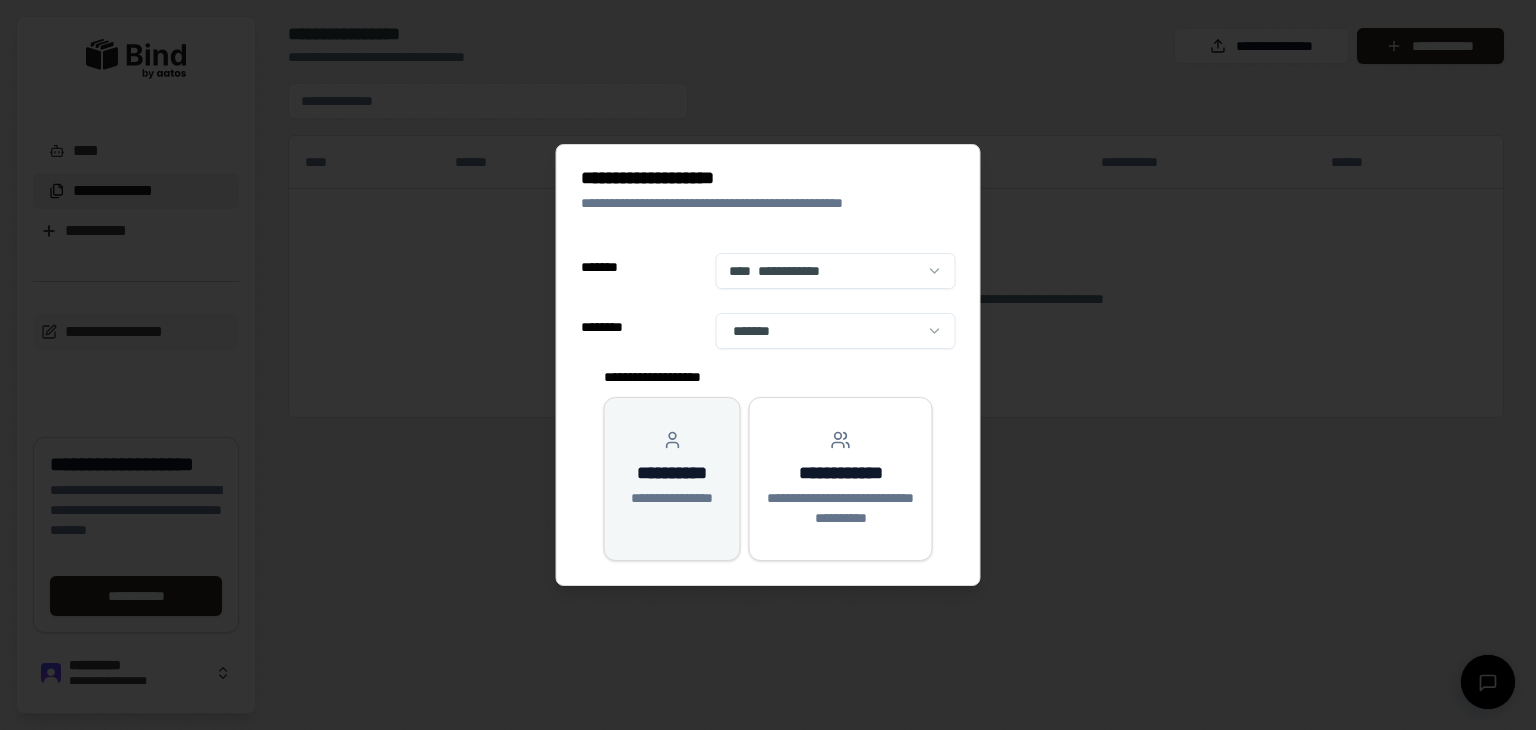 click on "**********" at bounding box center [672, 473] 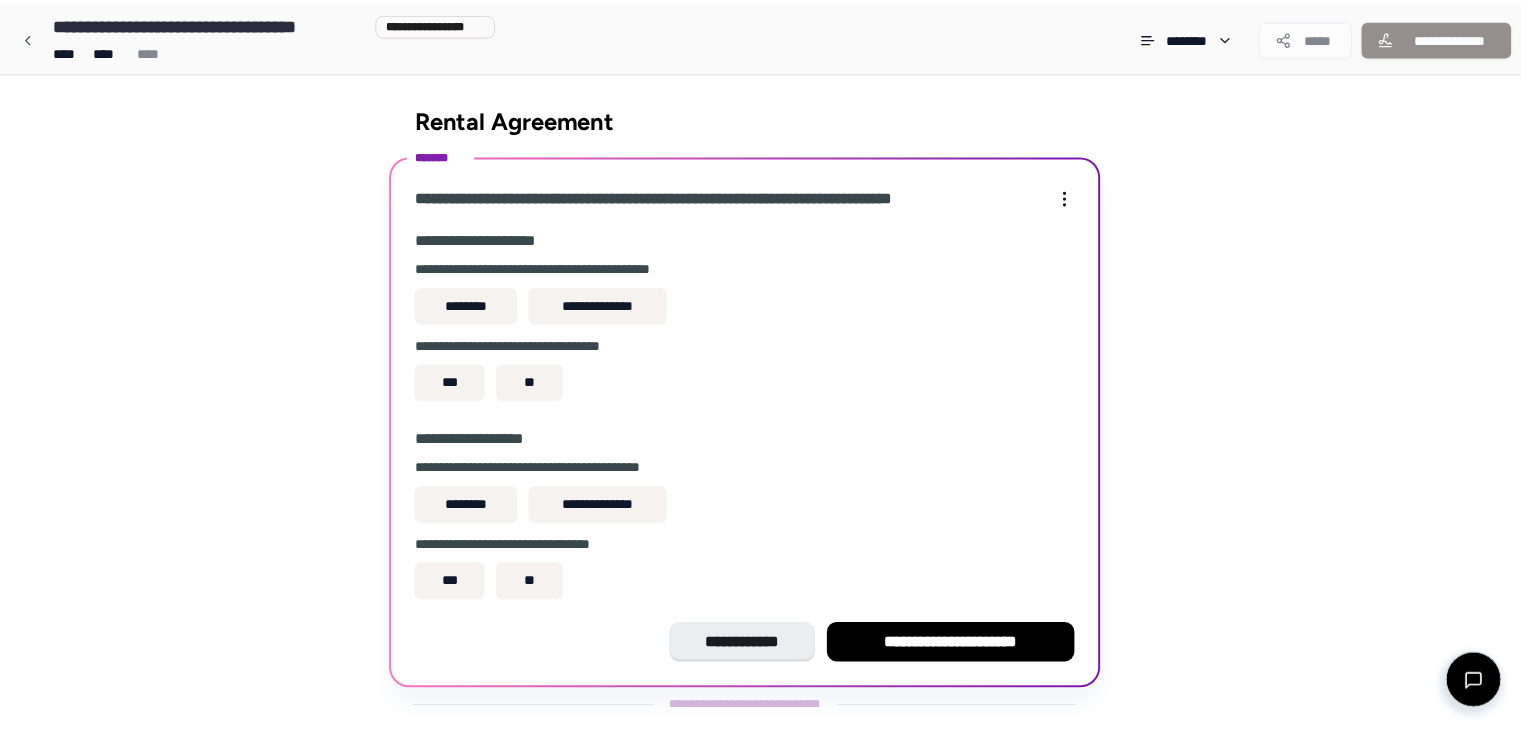 scroll, scrollTop: 37, scrollLeft: 0, axis: vertical 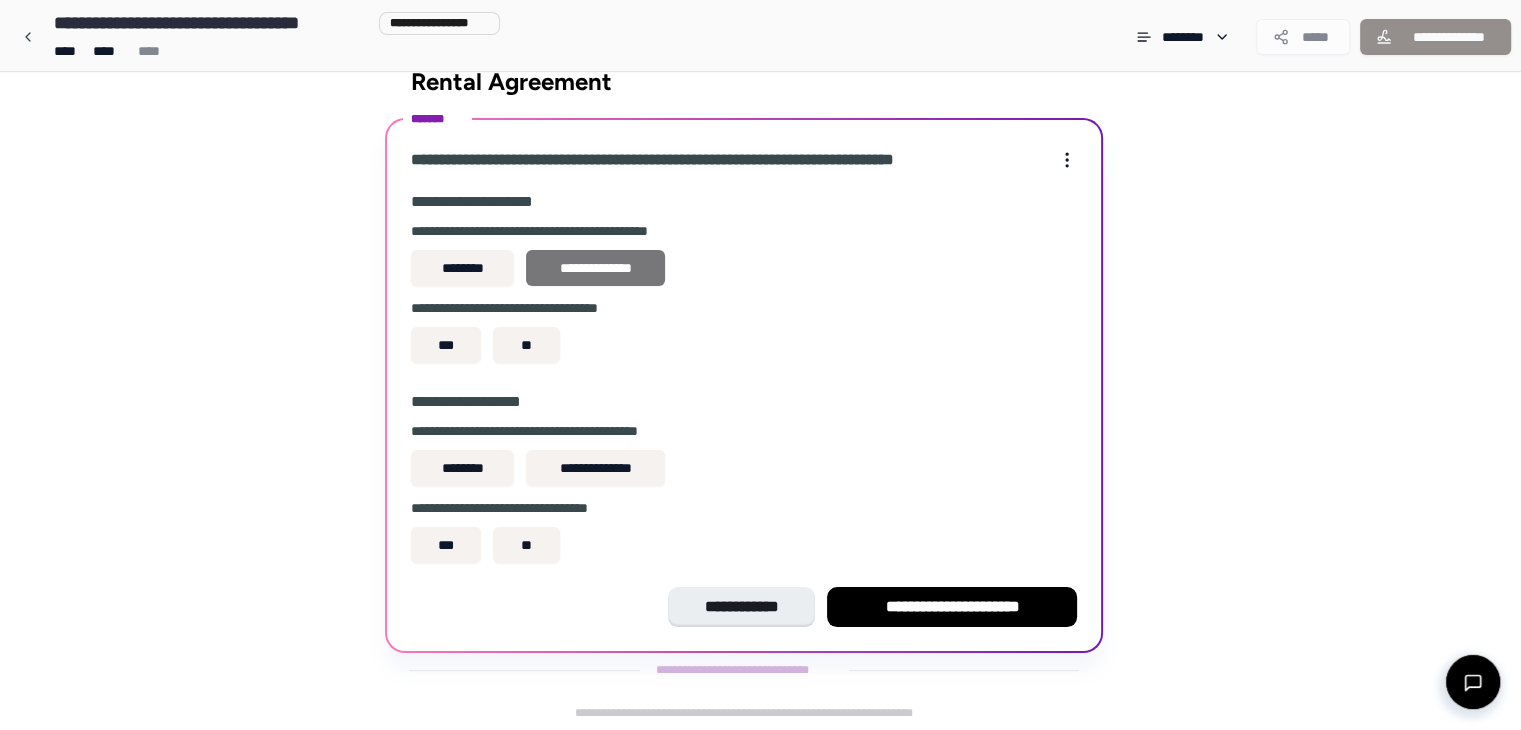 click on "**********" at bounding box center [595, 268] 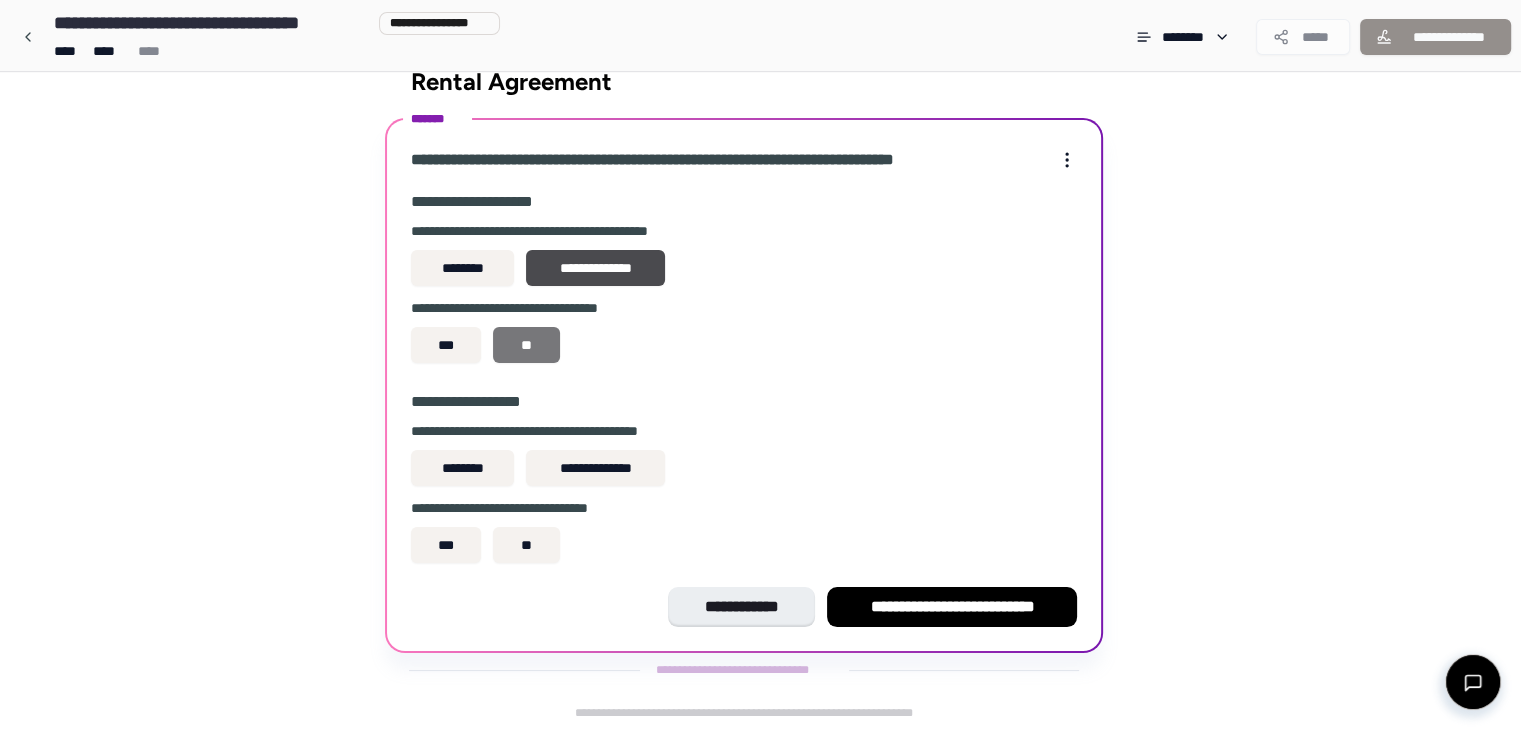 click on "**" at bounding box center [526, 345] 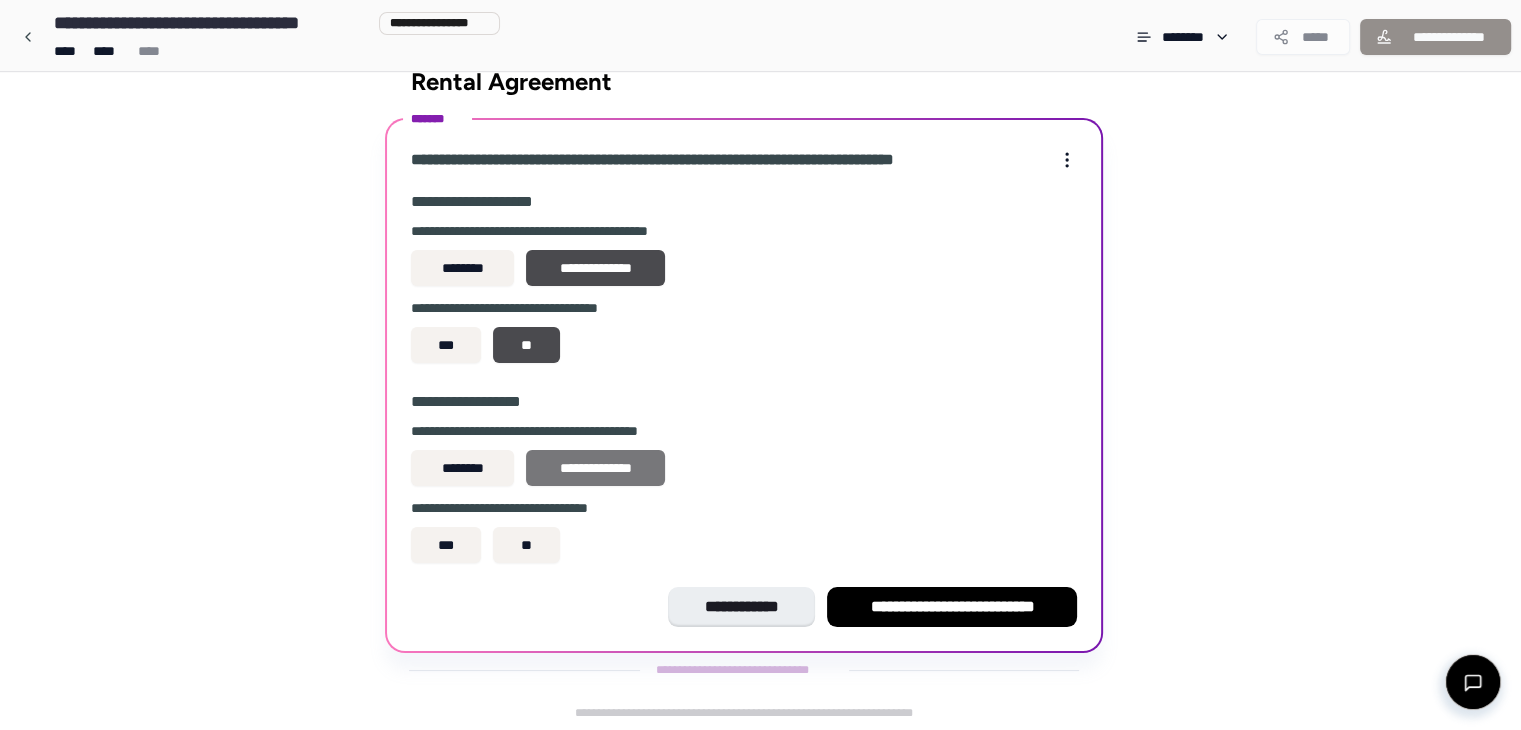 click on "**********" at bounding box center (595, 468) 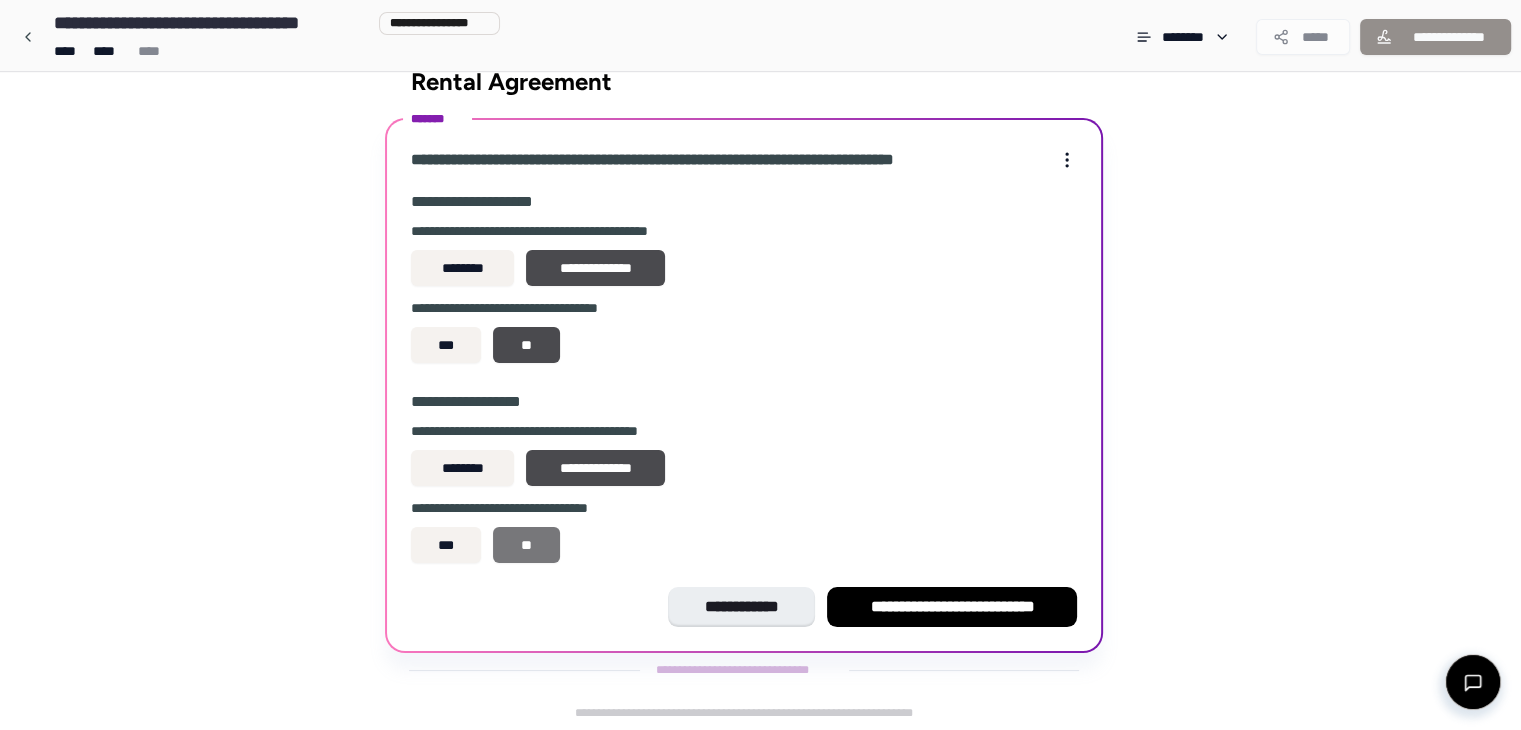 click on "**" at bounding box center (526, 545) 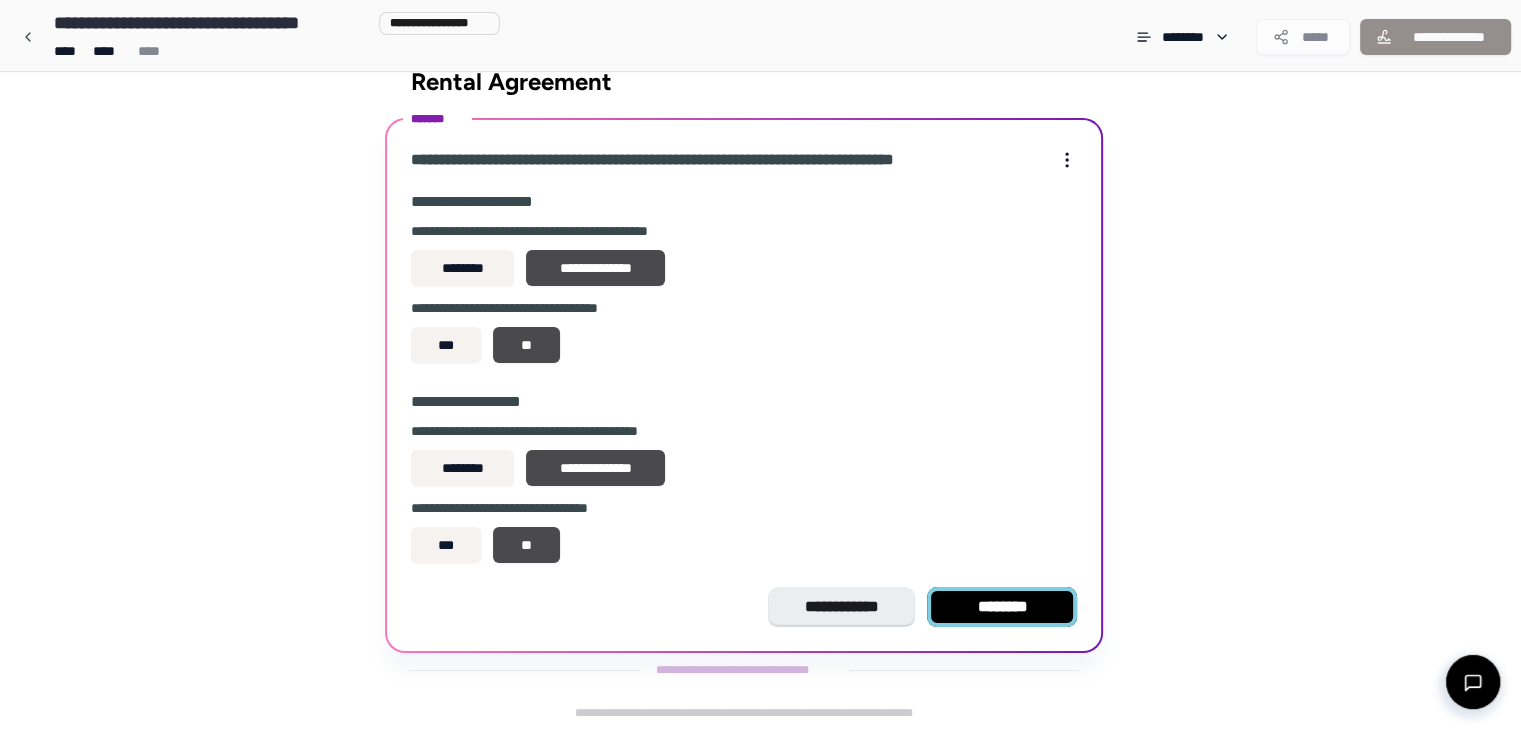 click on "********" at bounding box center [1002, 607] 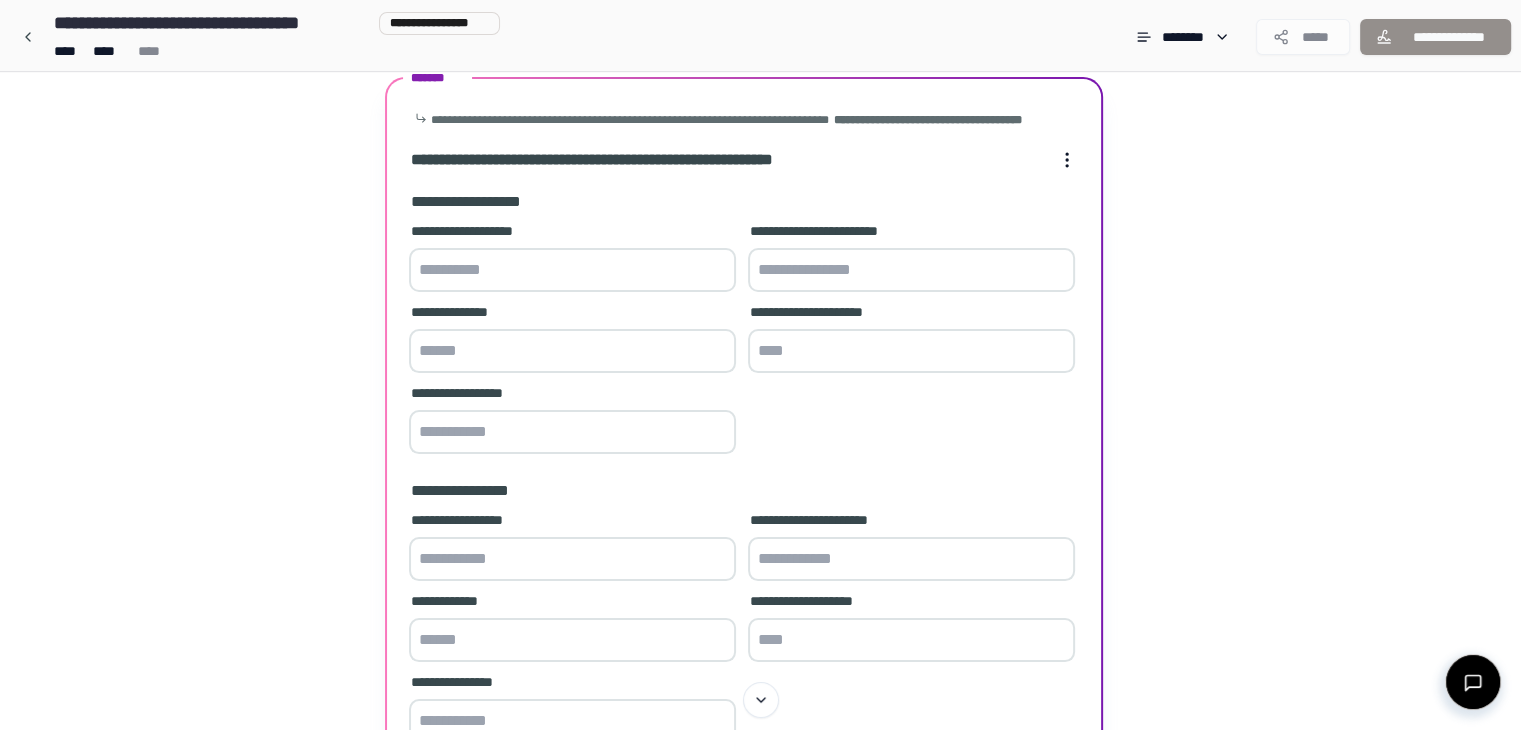 scroll, scrollTop: 100, scrollLeft: 0, axis: vertical 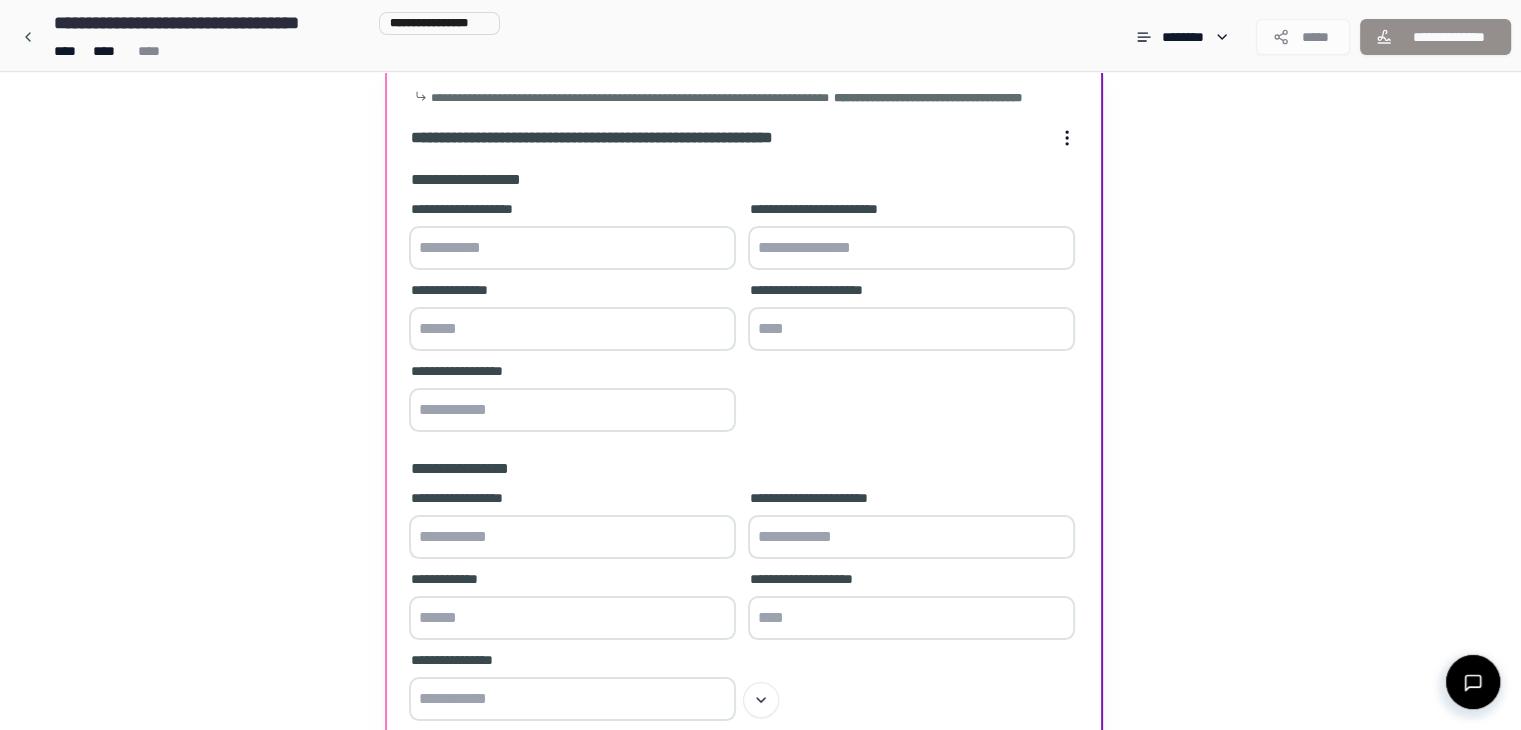 click at bounding box center (572, 248) 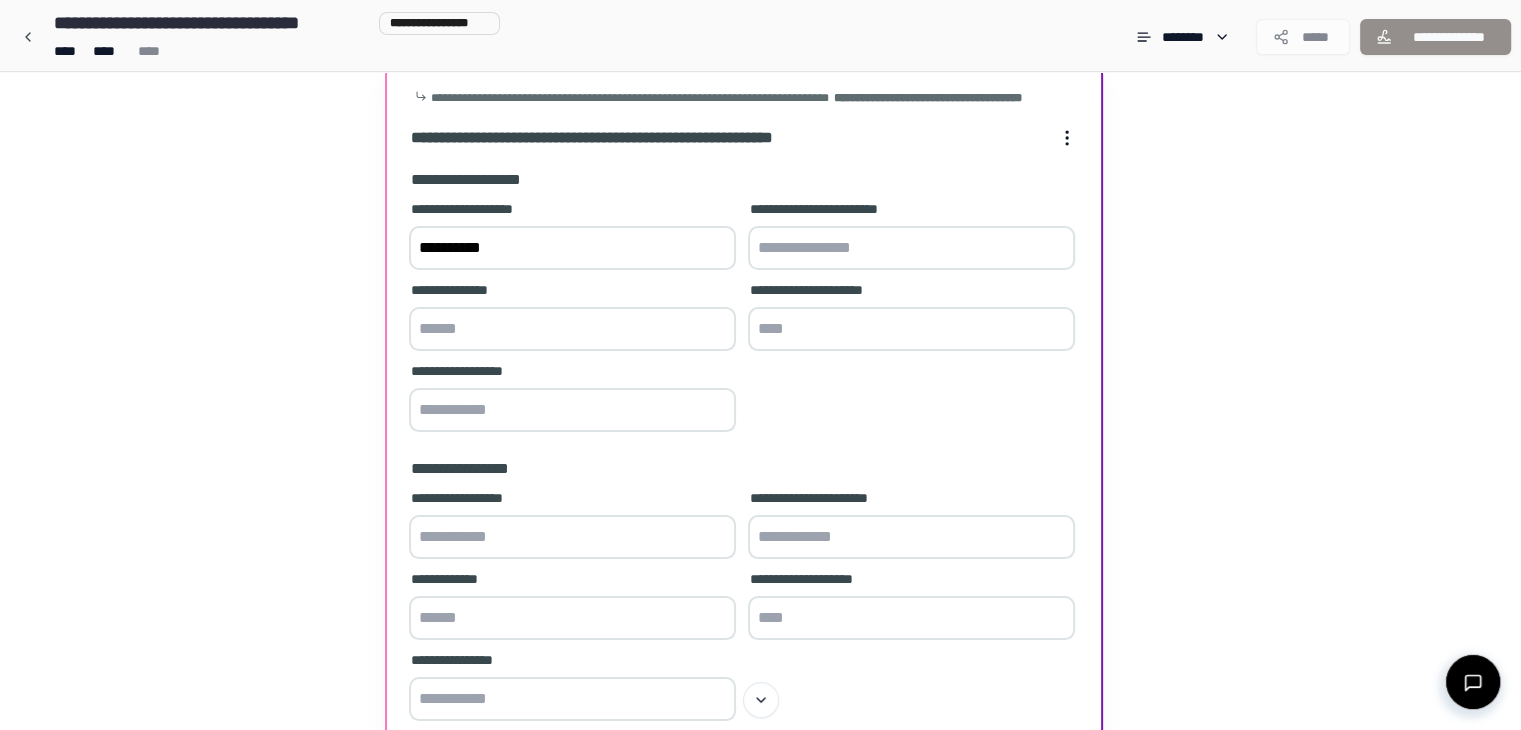 type on "**********" 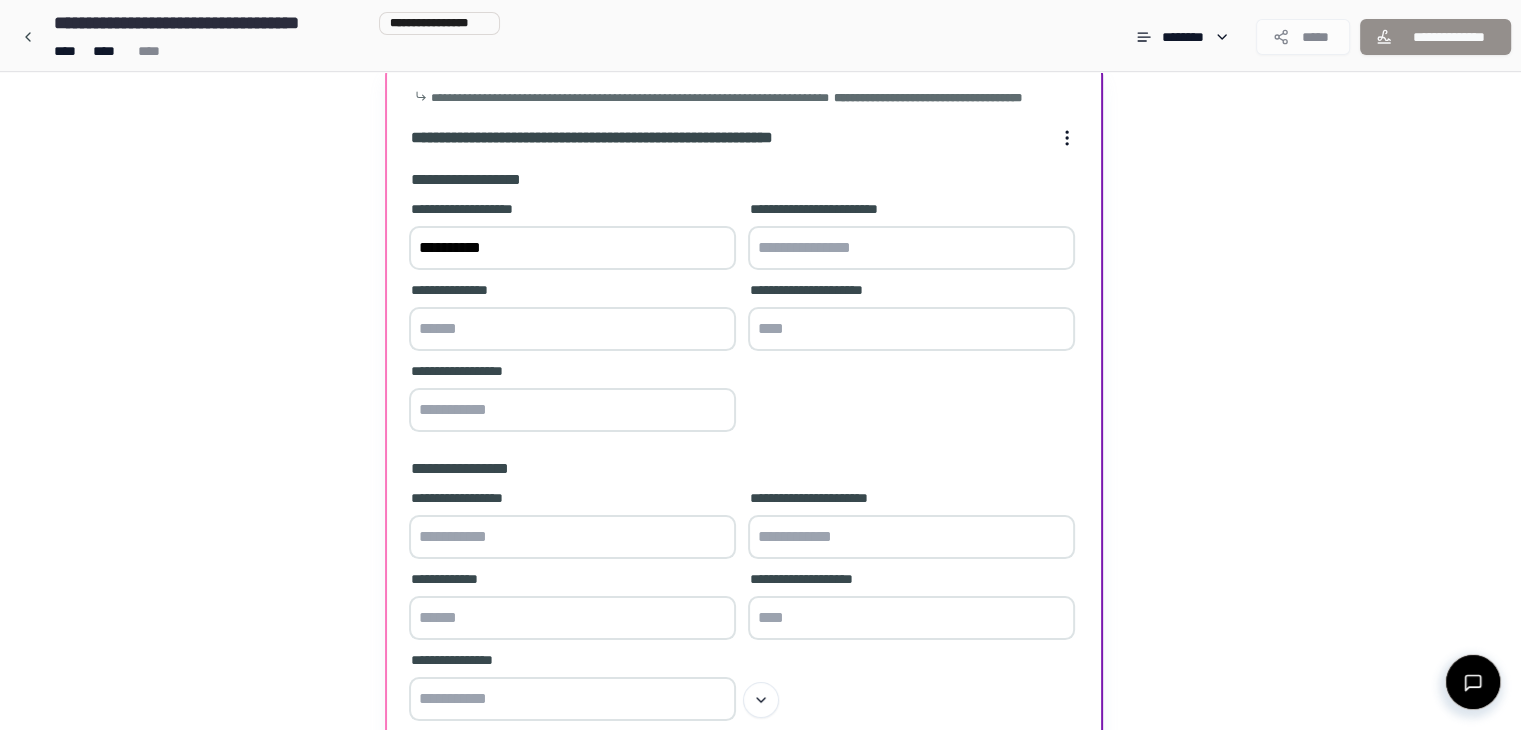 click at bounding box center (911, 248) 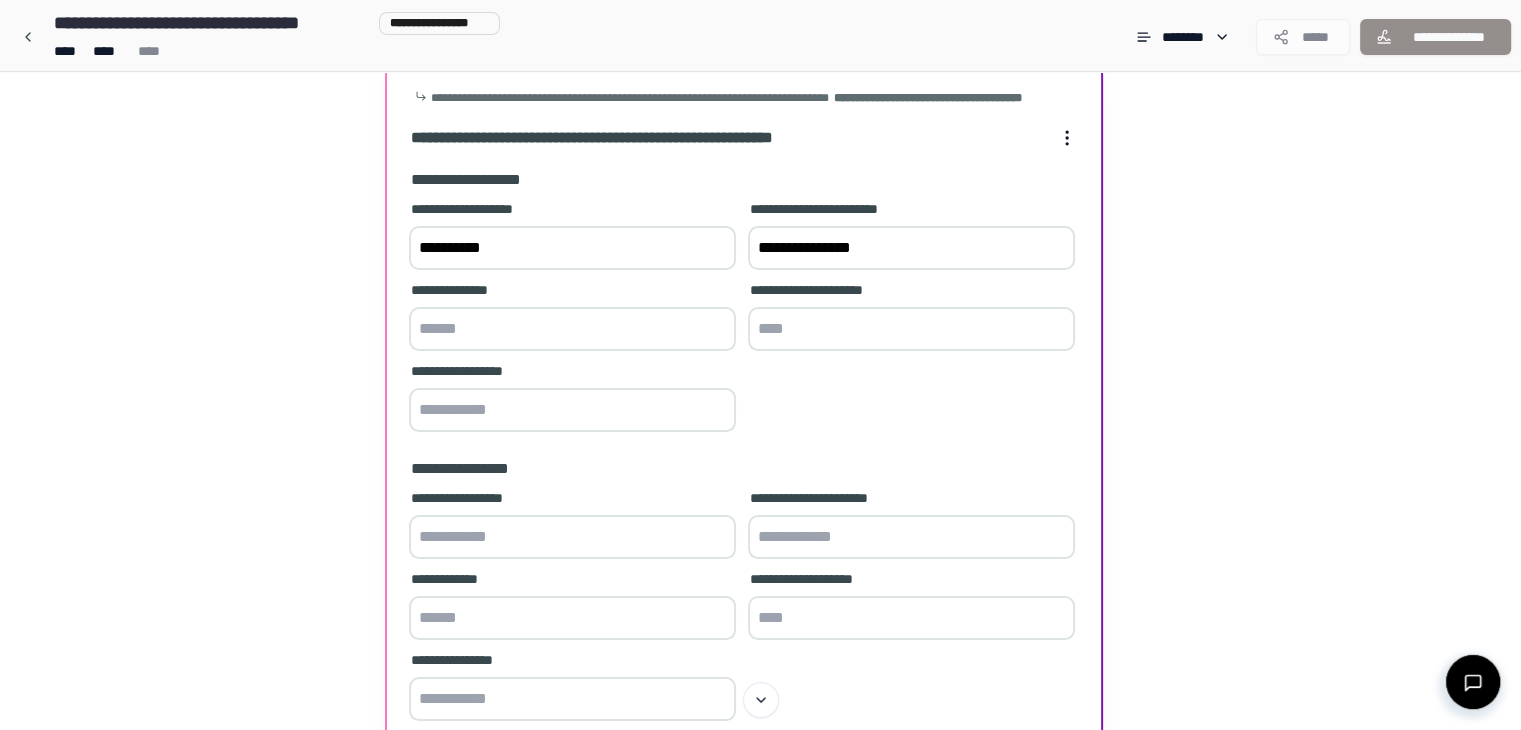 click at bounding box center (572, 329) 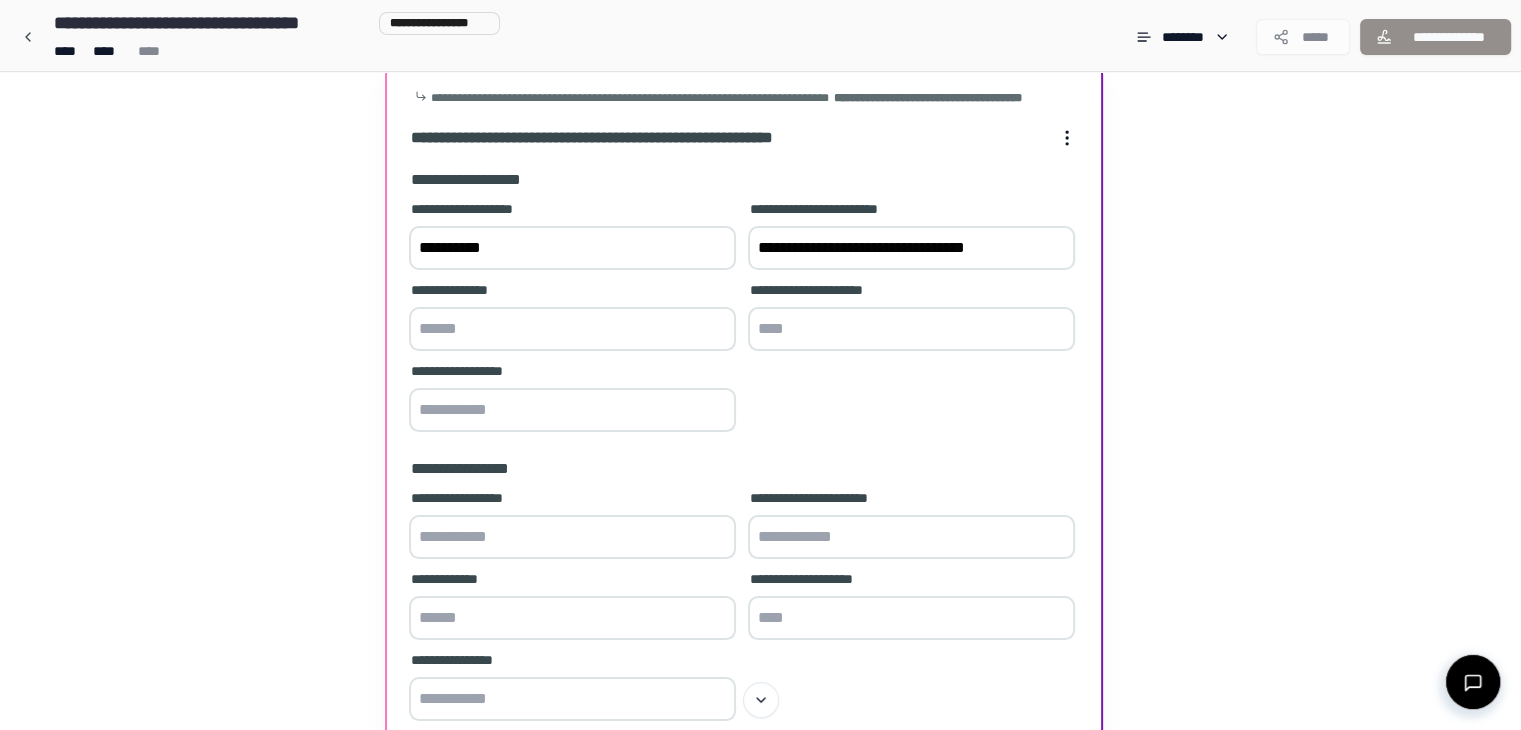 type on "**********" 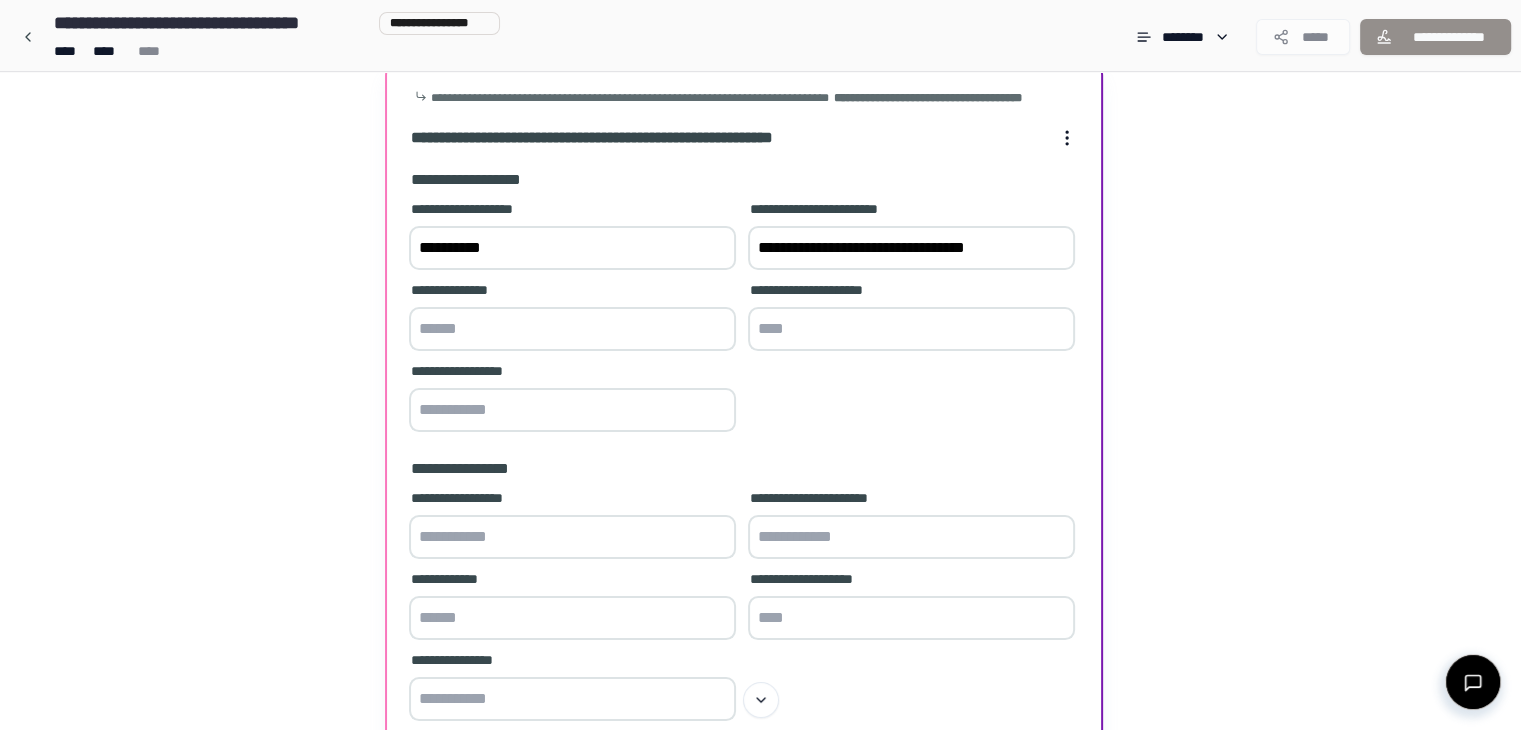 click at bounding box center [572, 329] 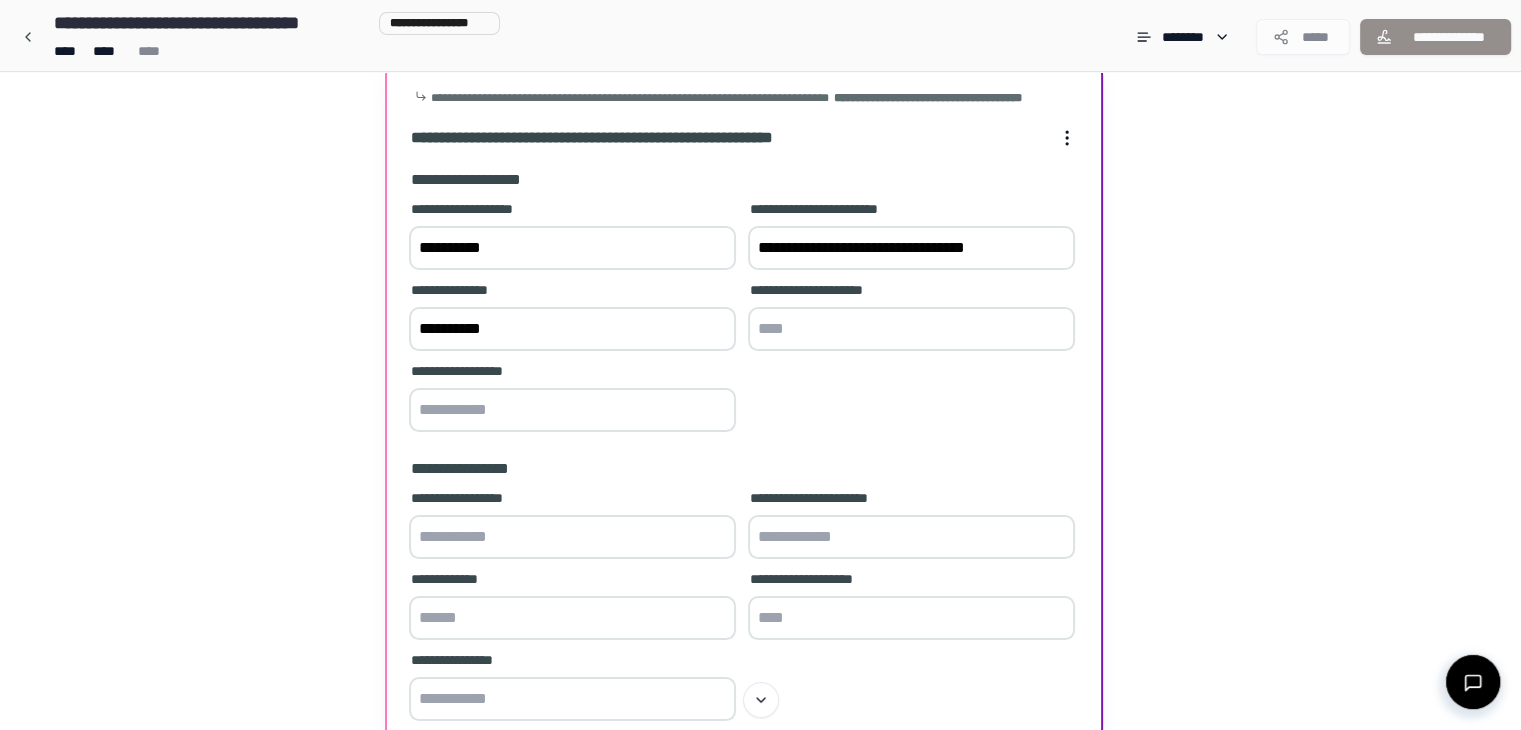 type on "*********" 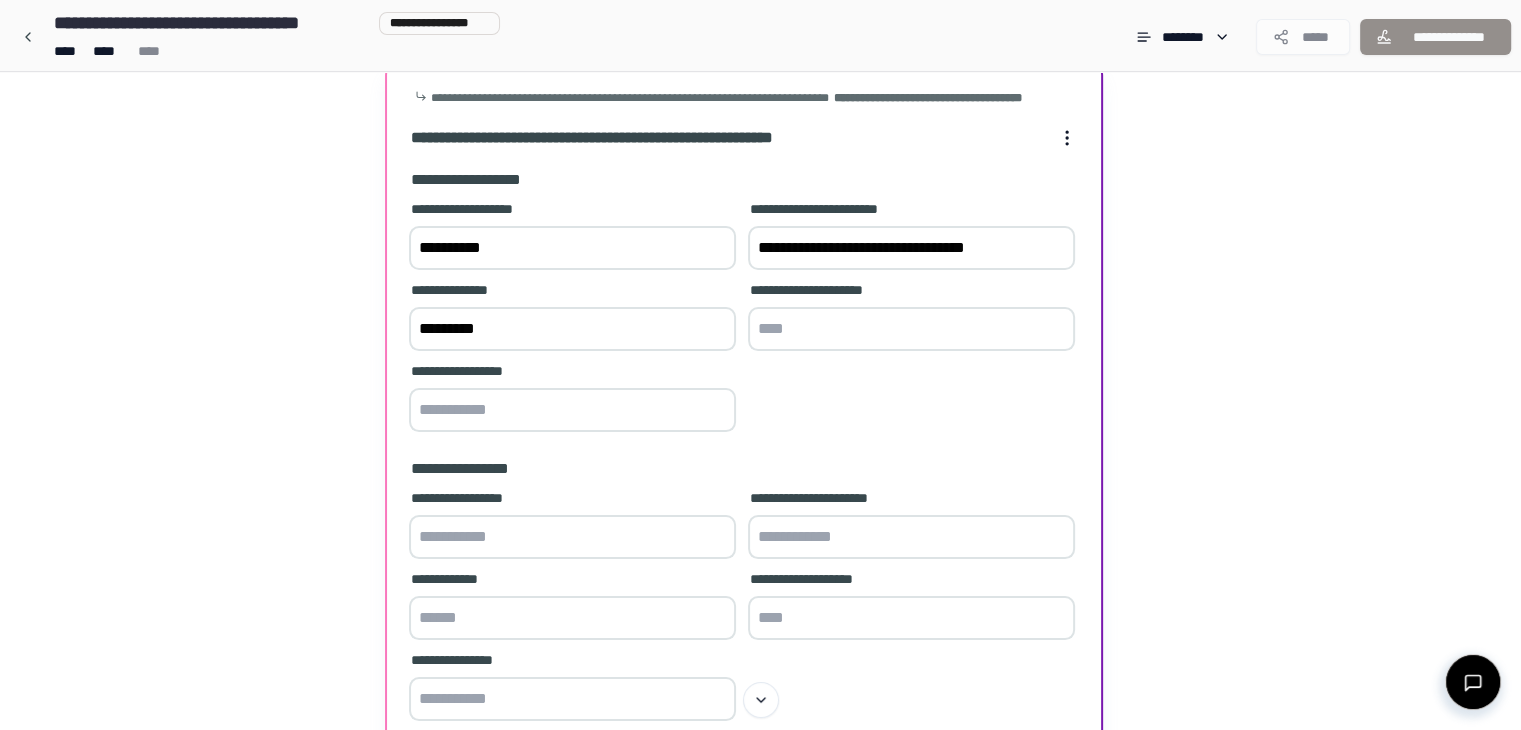 click at bounding box center [911, 329] 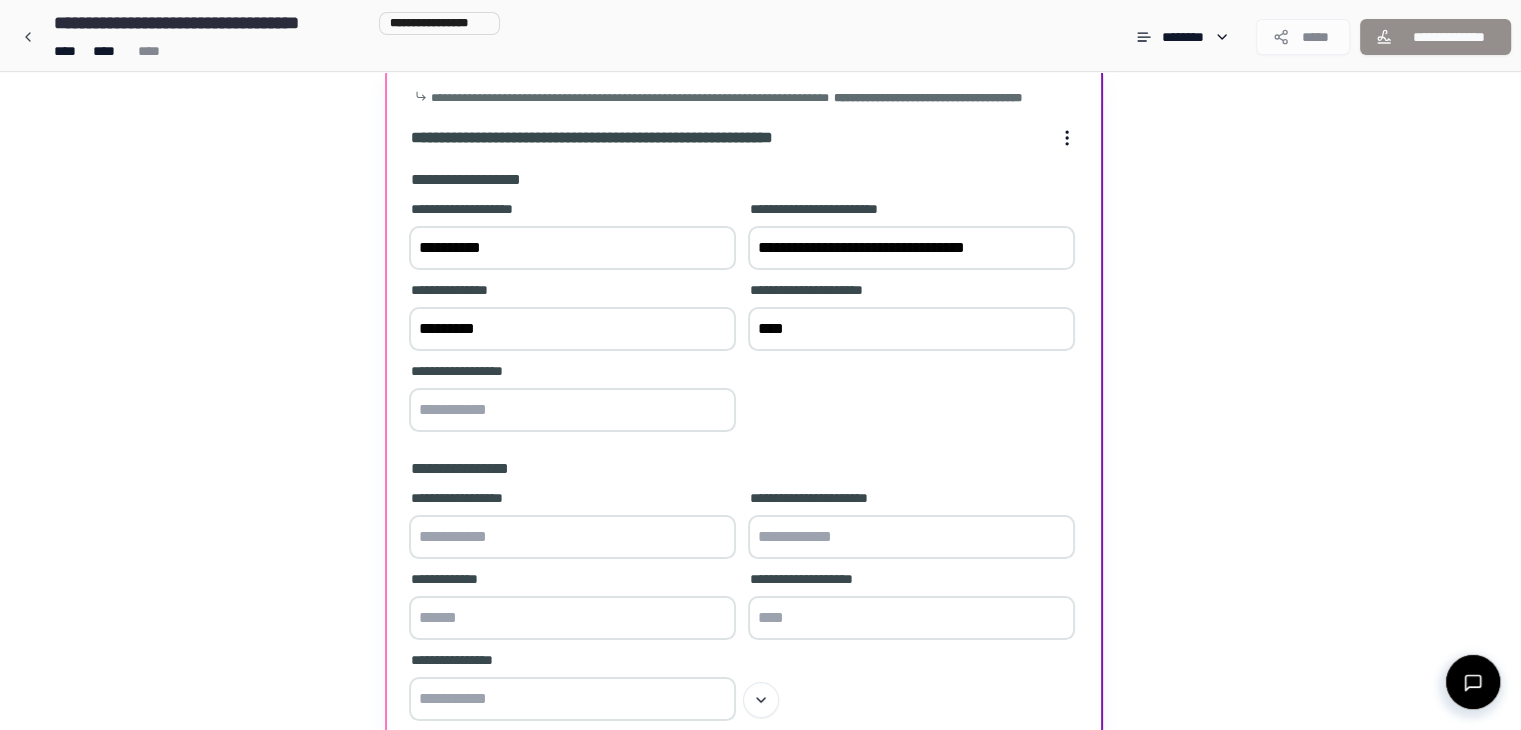 type on "****" 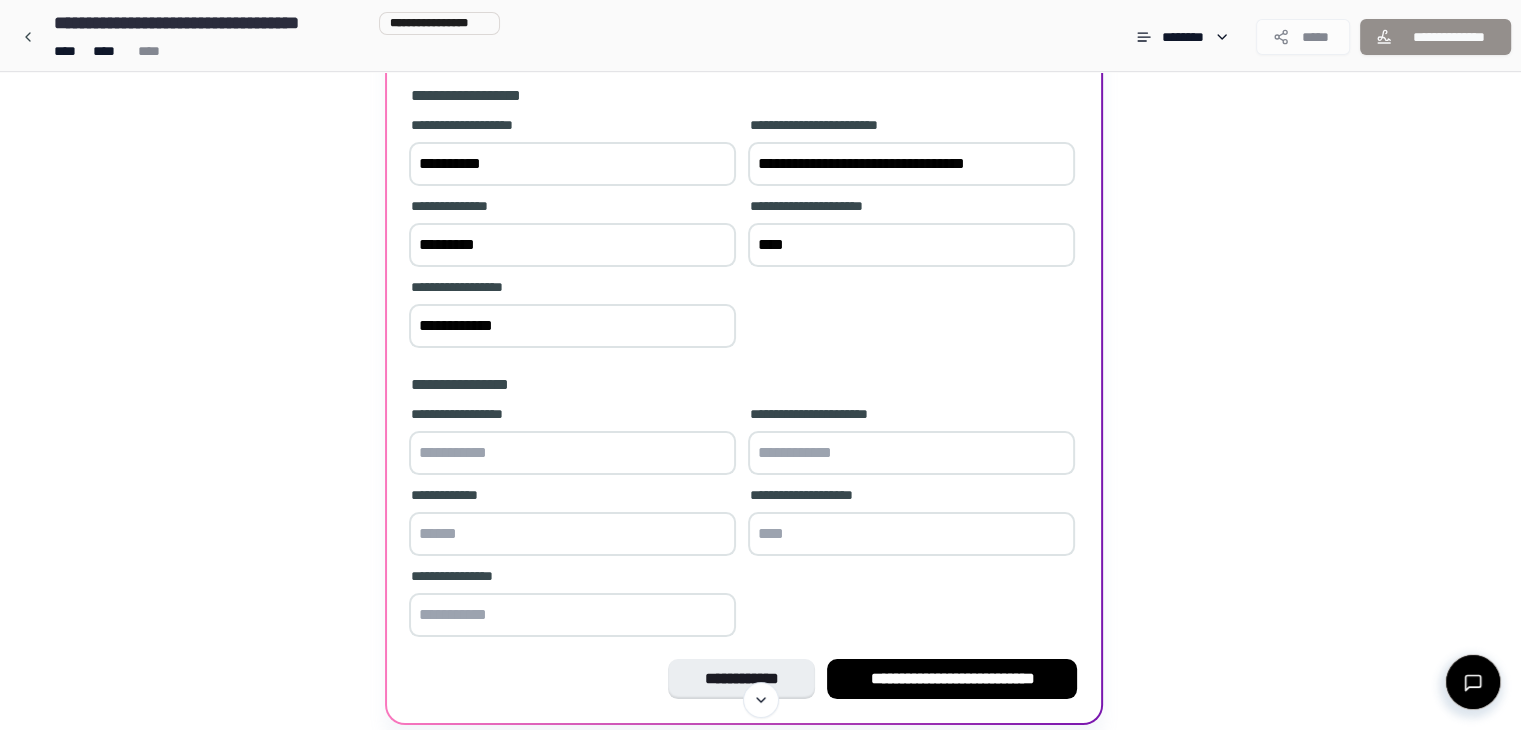 scroll, scrollTop: 272, scrollLeft: 0, axis: vertical 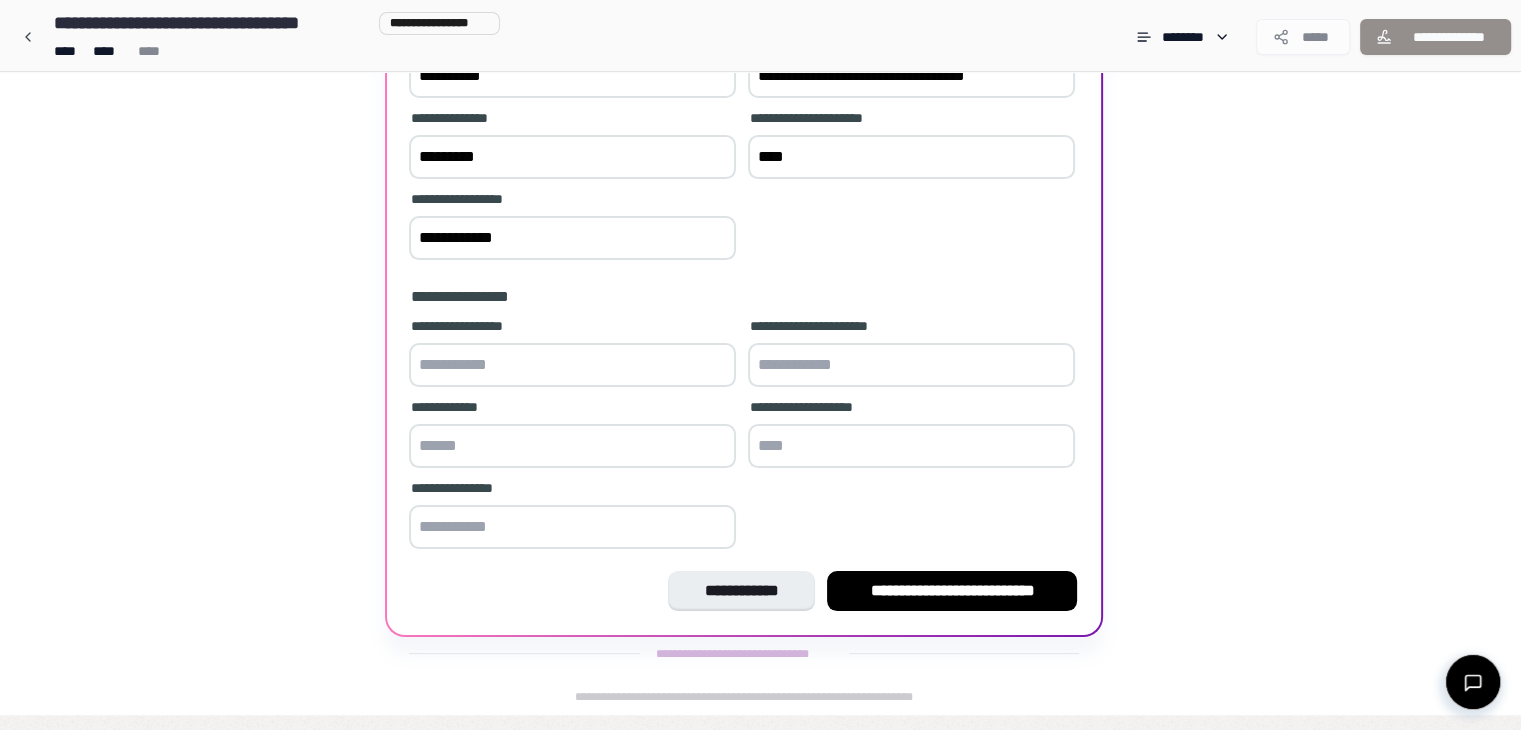 type on "**********" 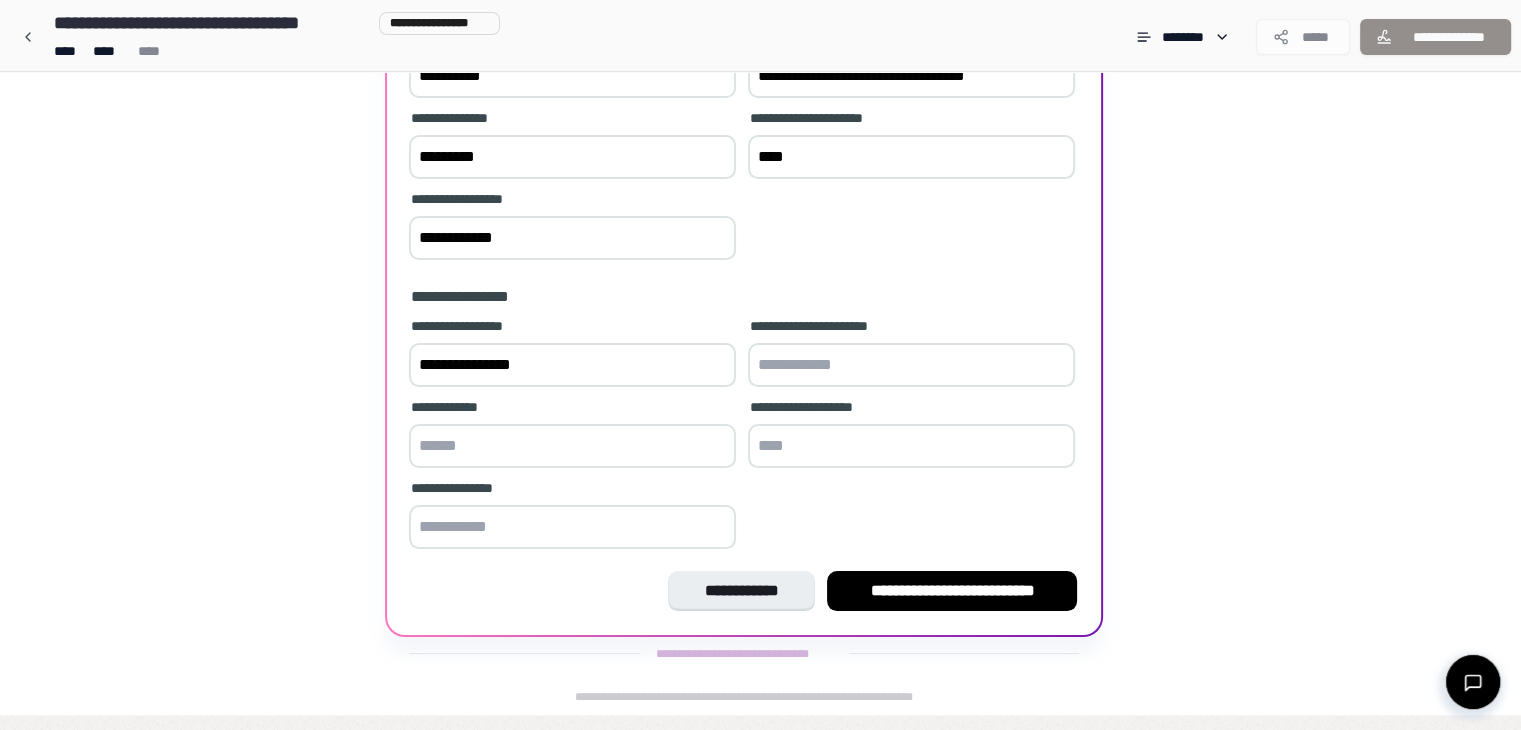 type on "**********" 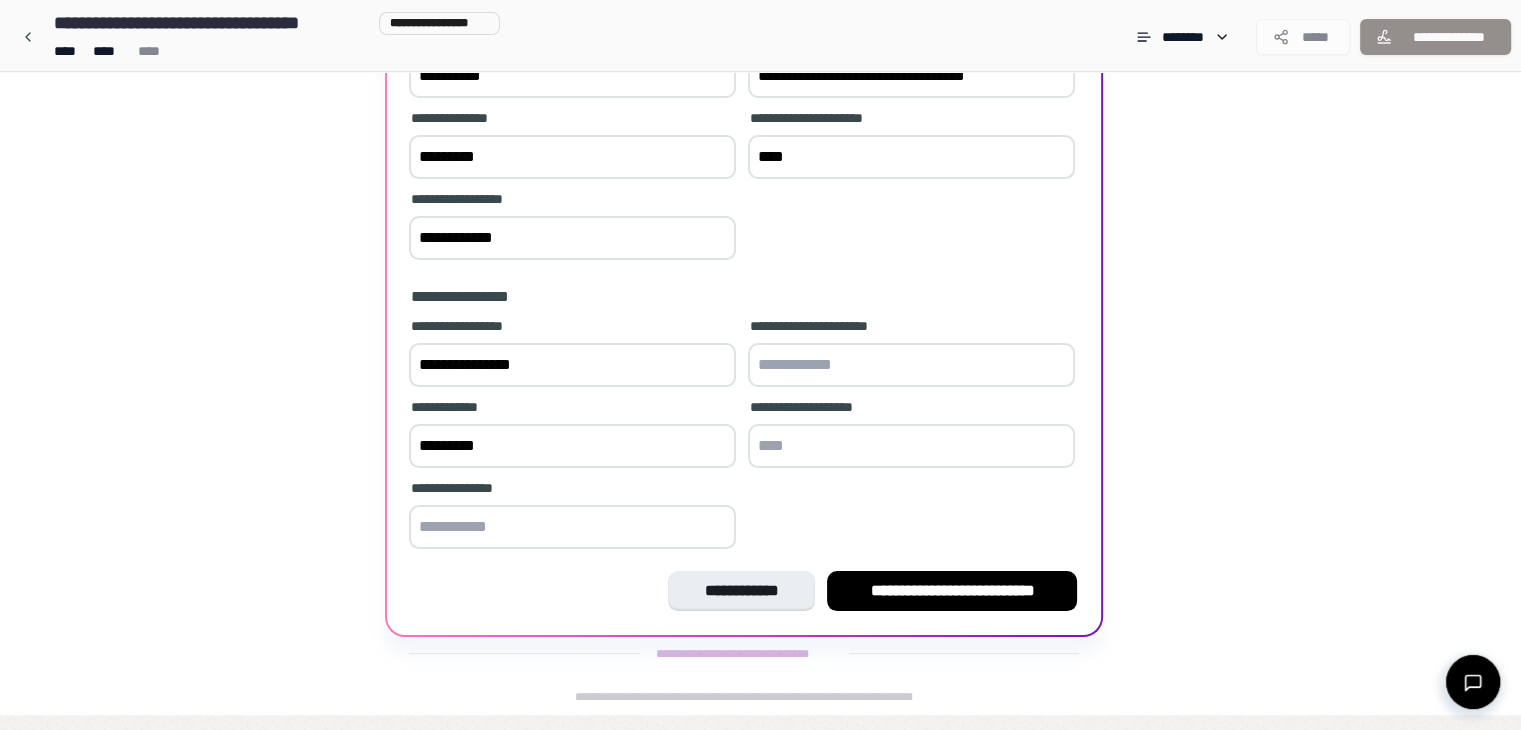 type on "*********" 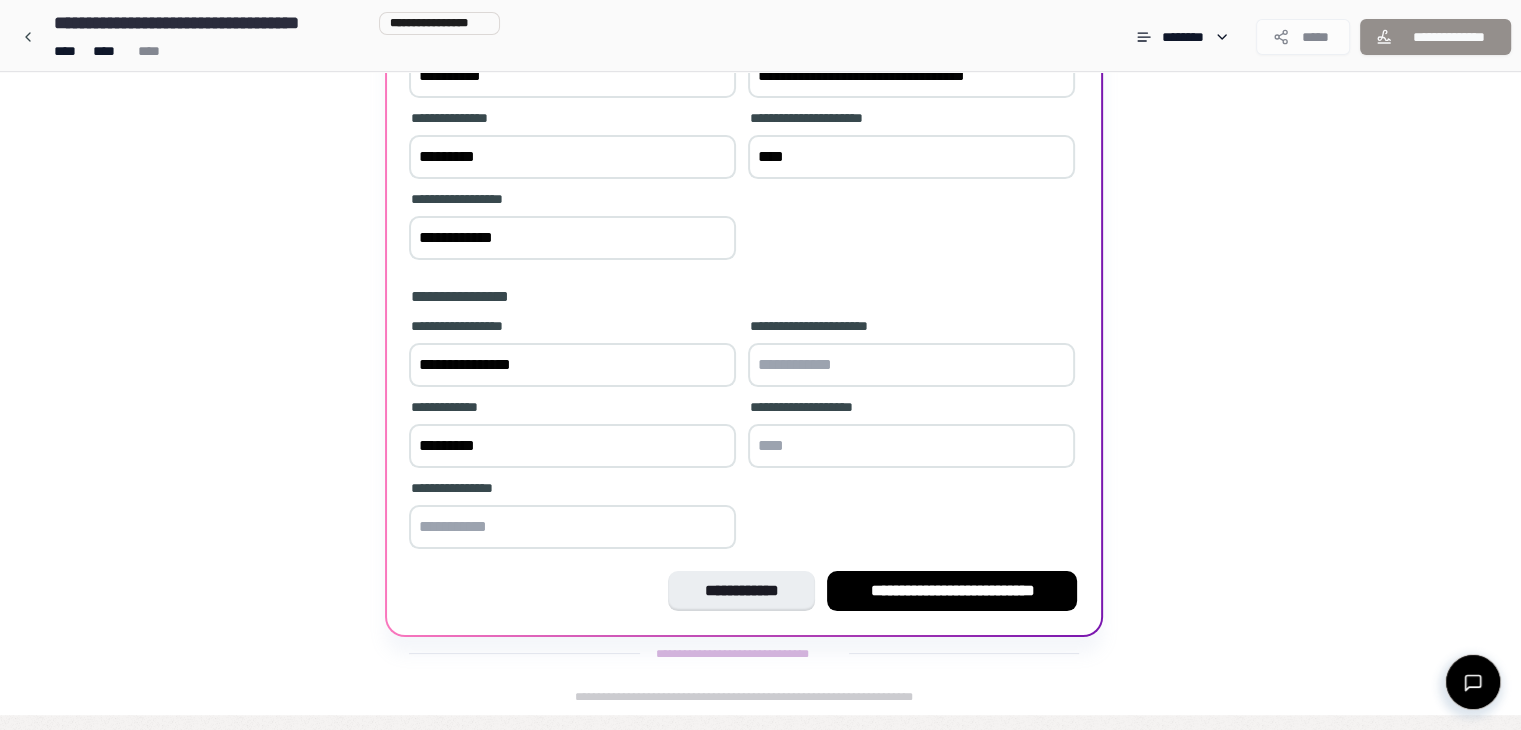 click at bounding box center (572, 527) 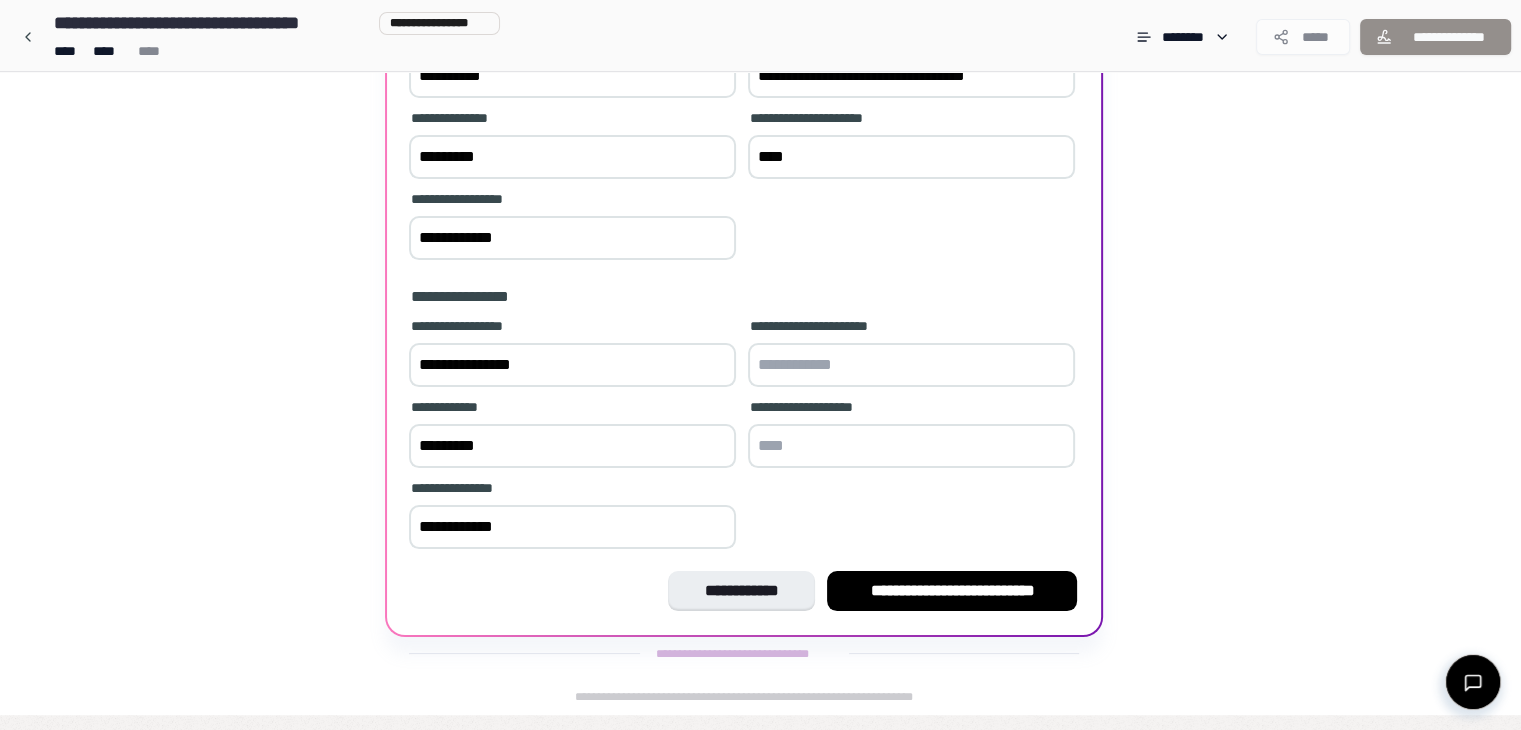 type on "**********" 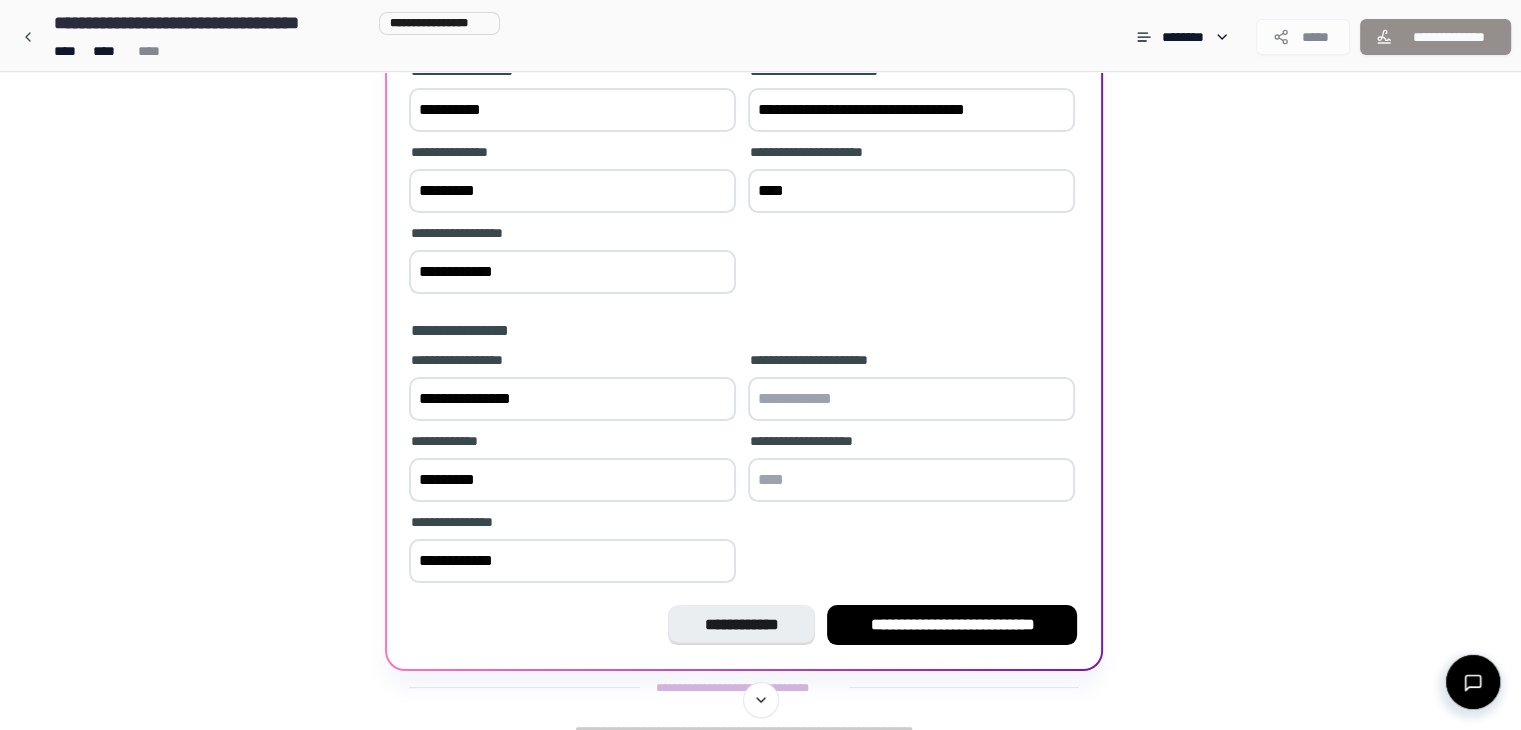 scroll, scrollTop: 272, scrollLeft: 0, axis: vertical 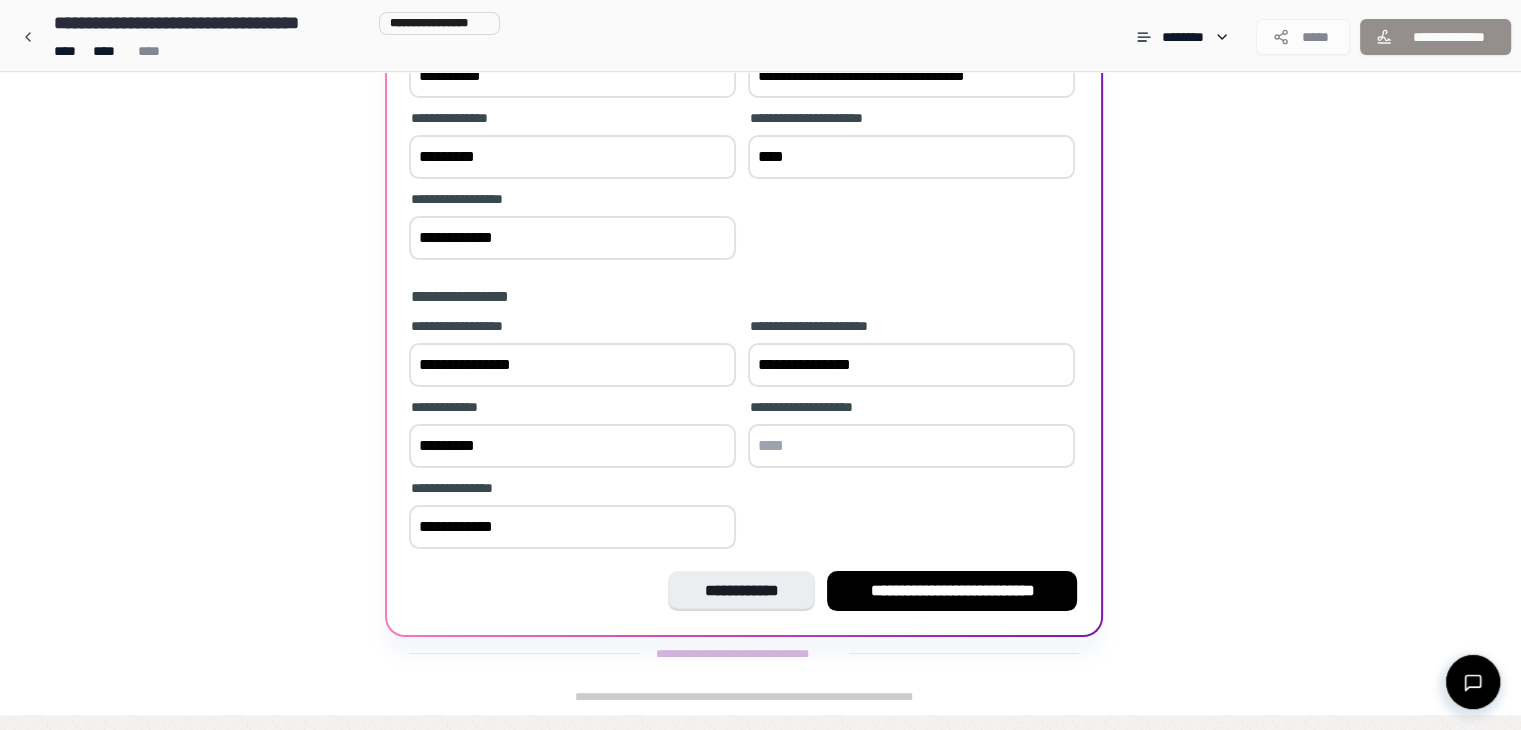 type on "**********" 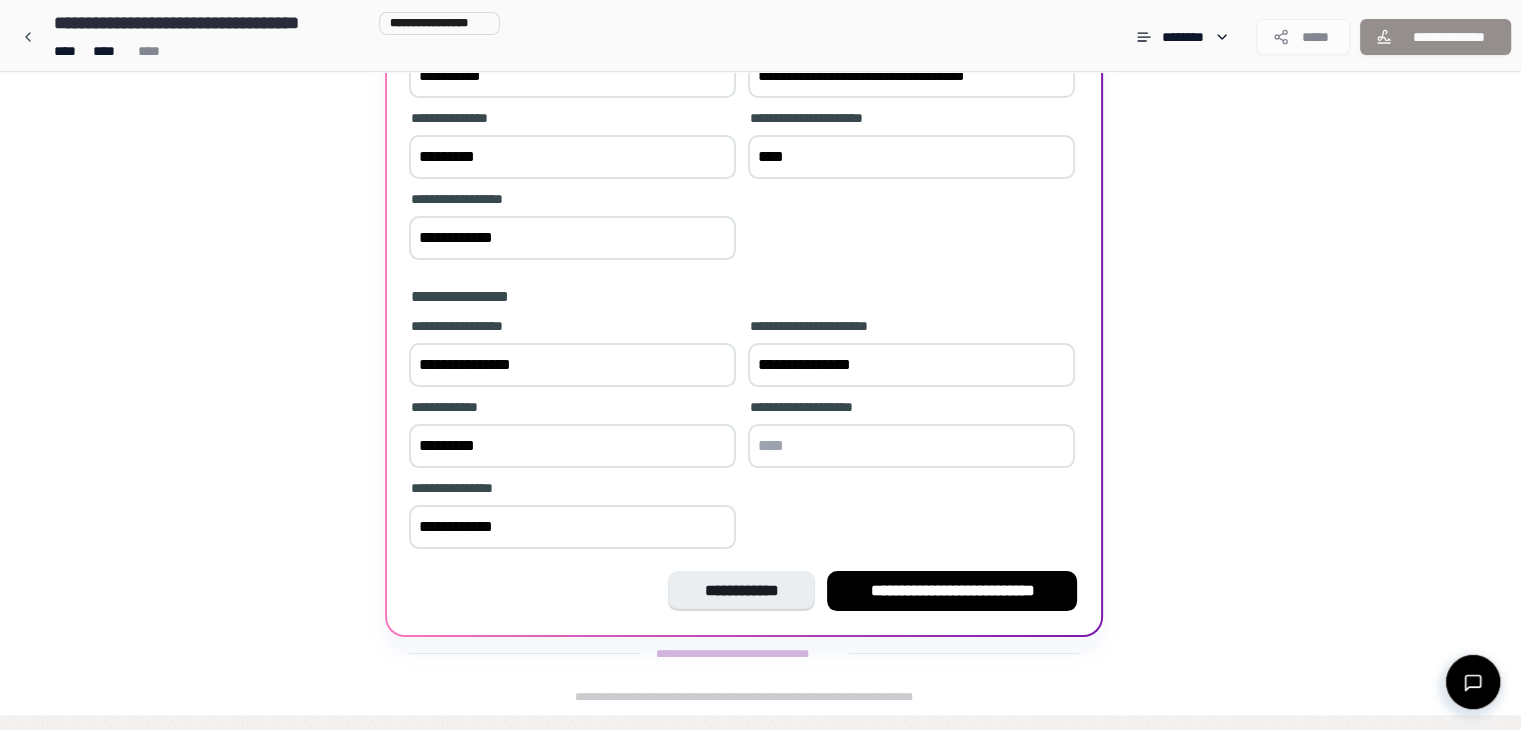drag, startPoint x: 508, startPoint y: 463, endPoint x: 395, endPoint y: 466, distance: 113.03982 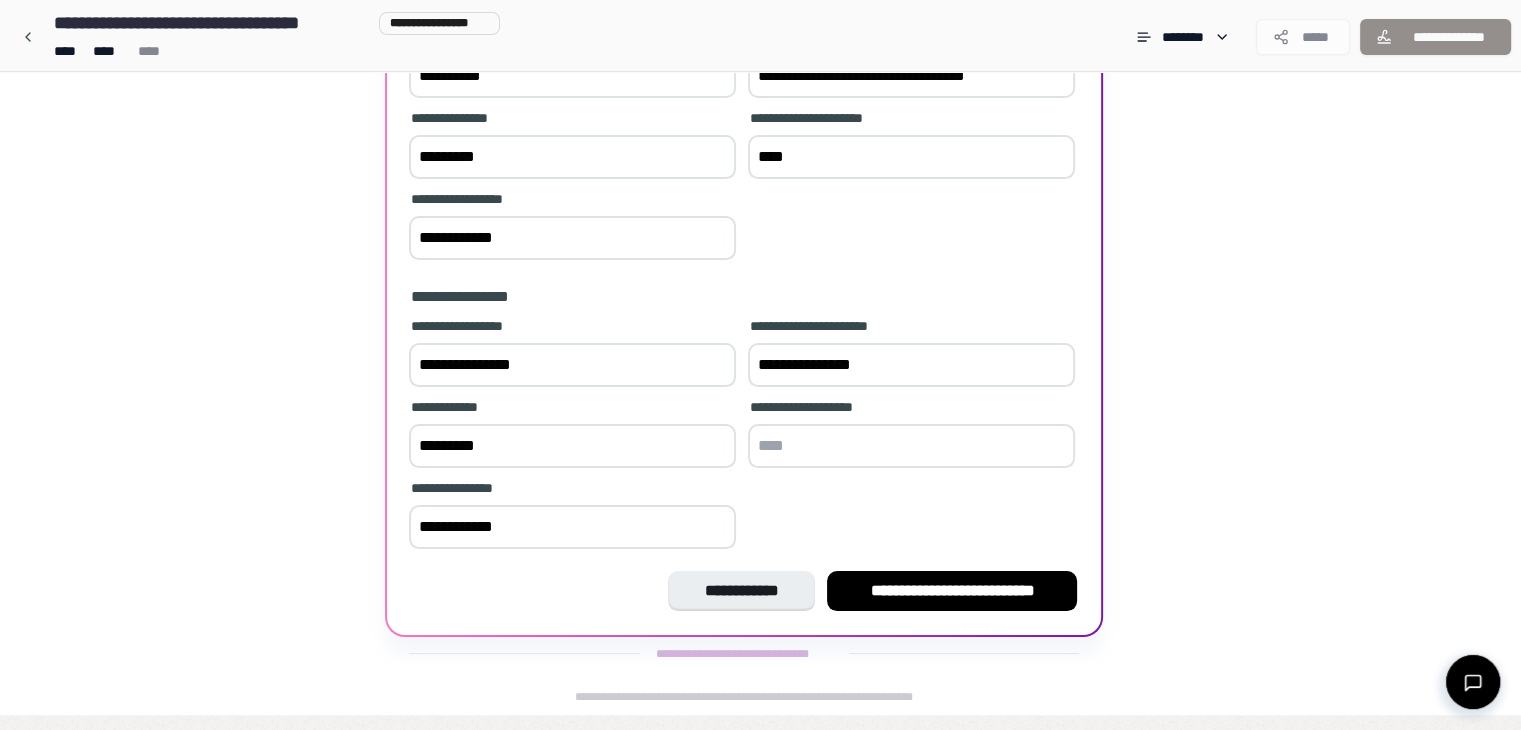 type on "*********" 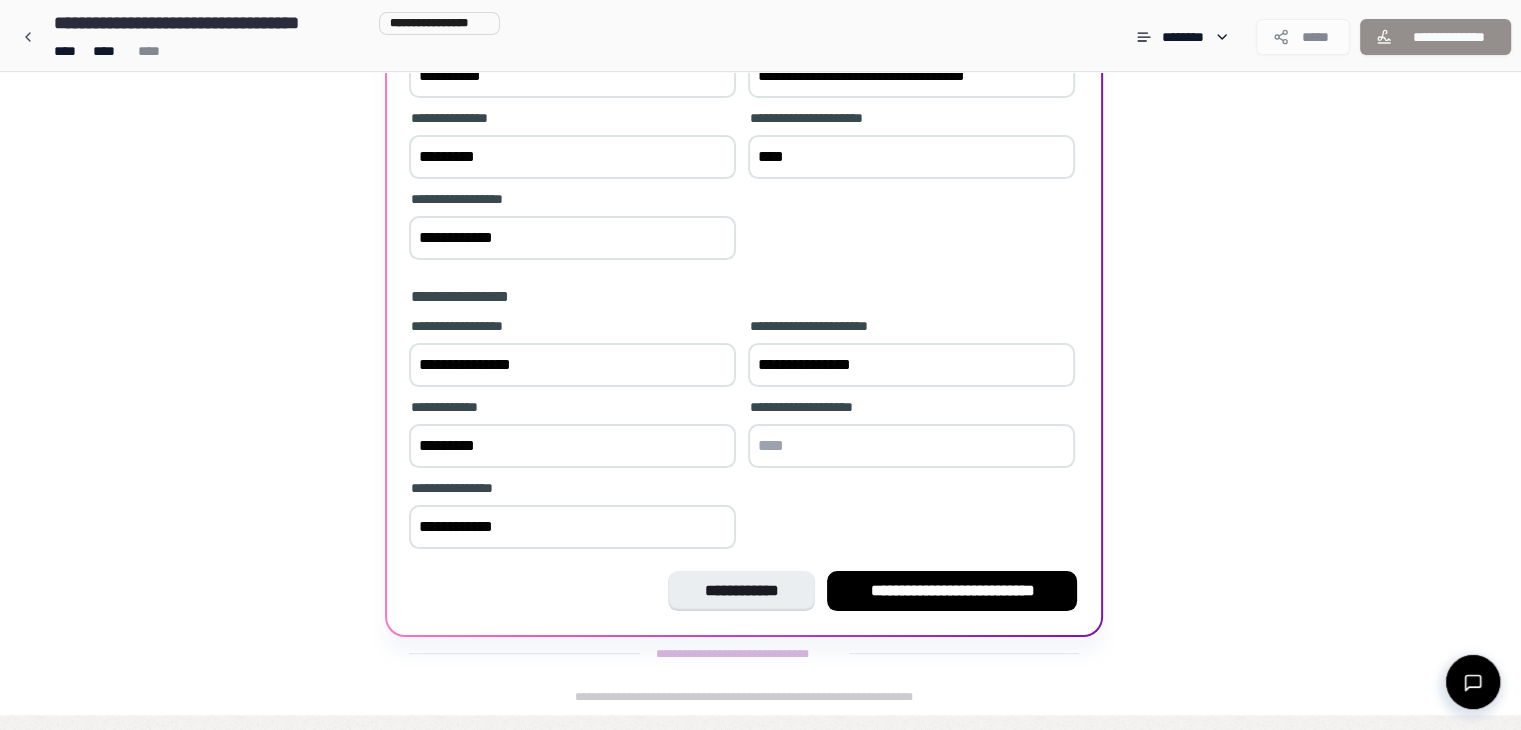 click at bounding box center (911, 446) 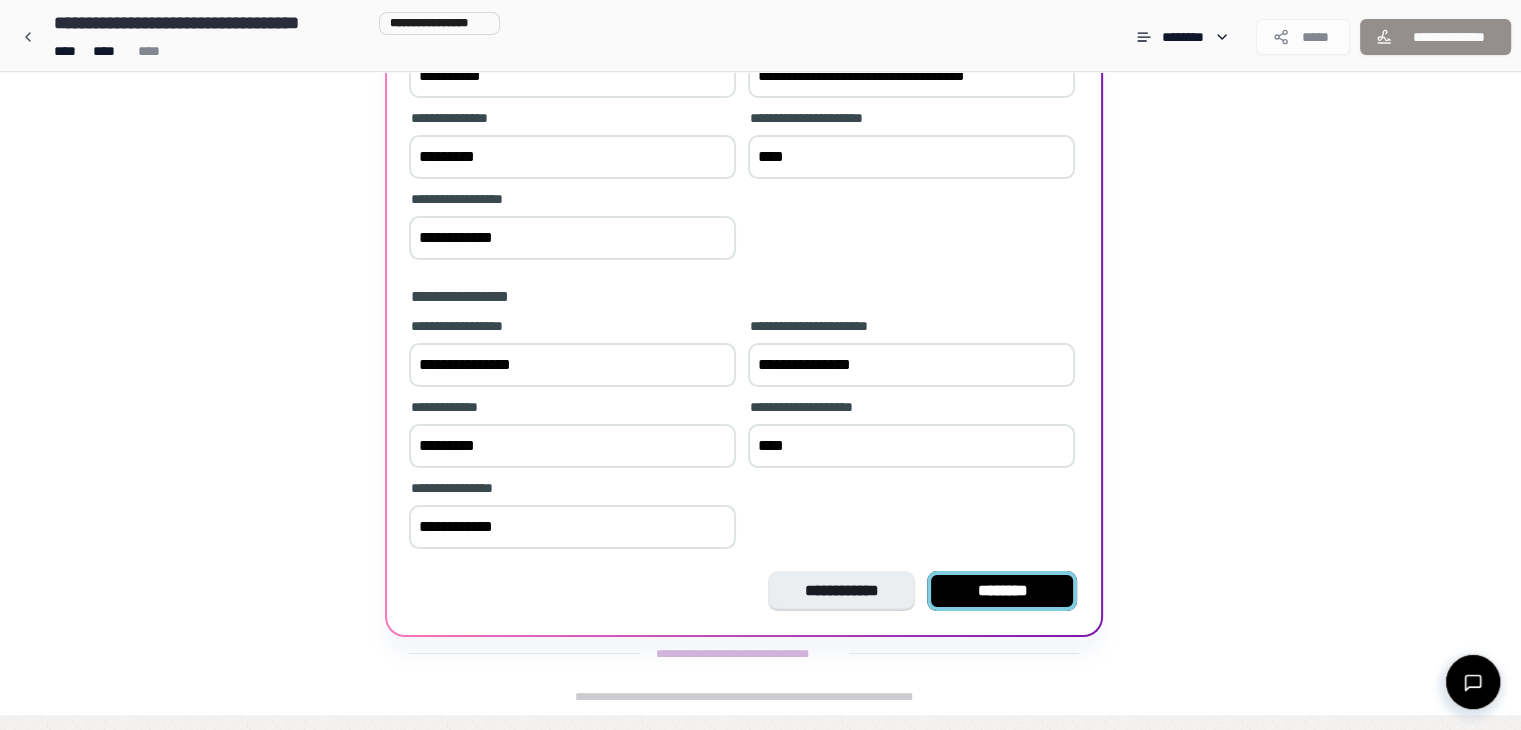 type on "****" 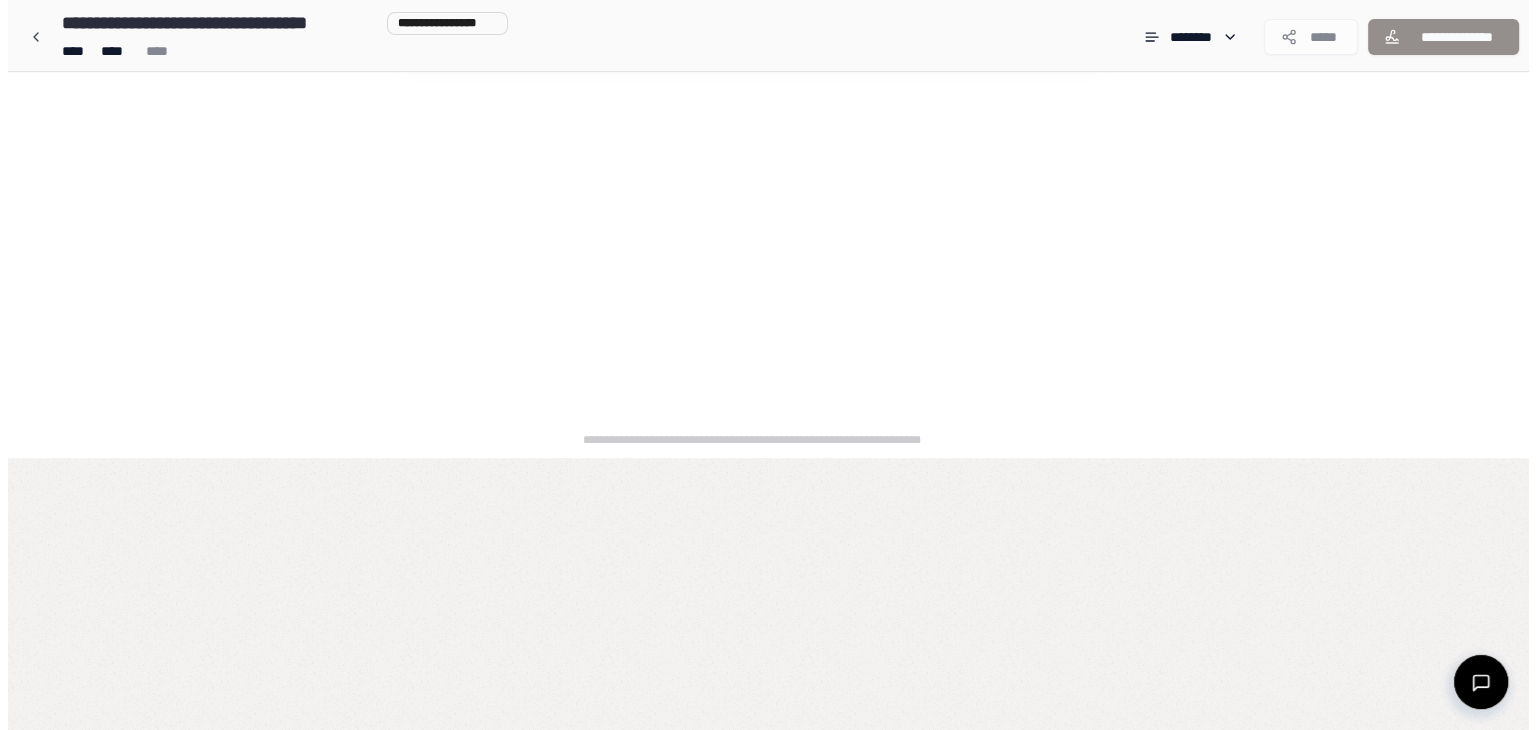 scroll, scrollTop: 0, scrollLeft: 0, axis: both 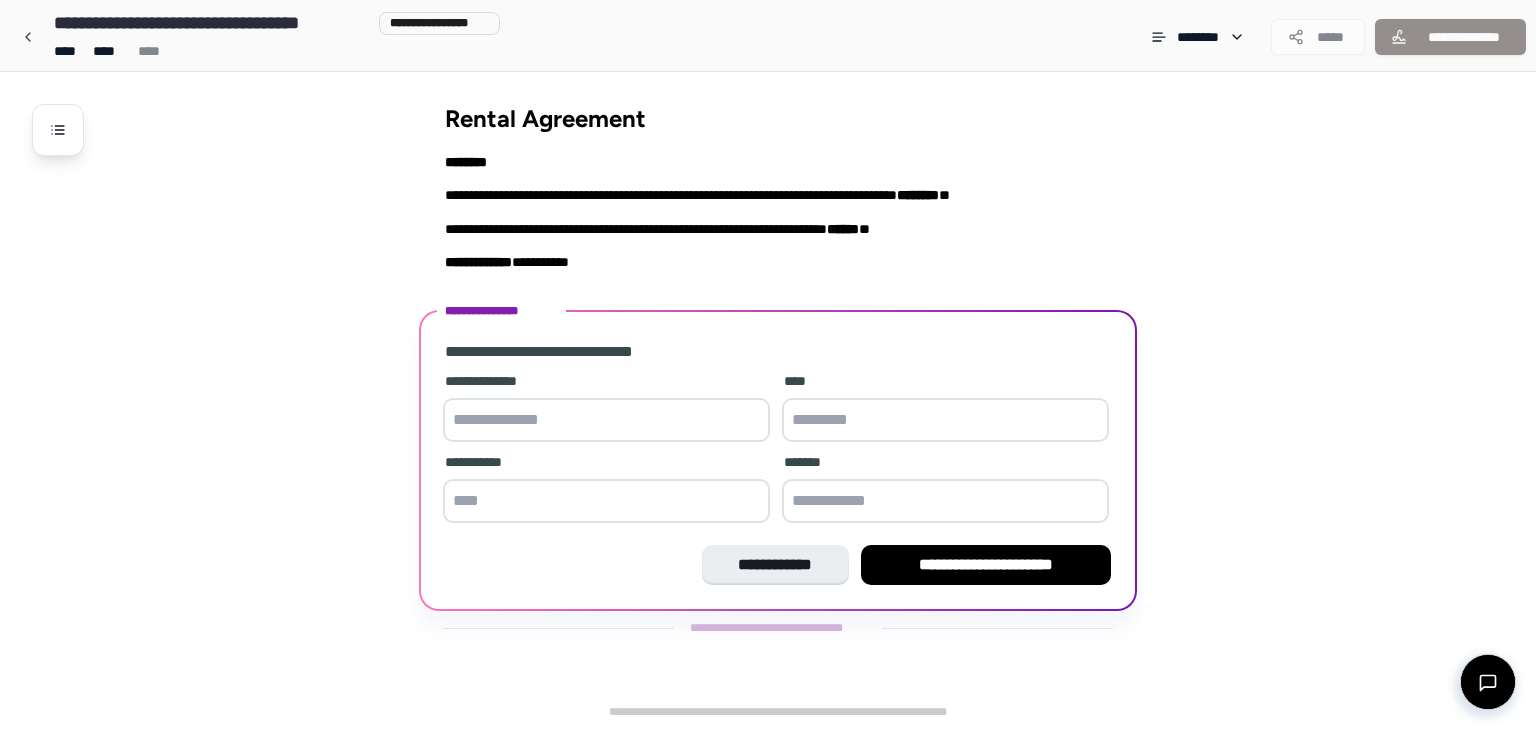 drag, startPoint x: 503, startPoint y: 427, endPoint x: 560, endPoint y: 415, distance: 58.249462 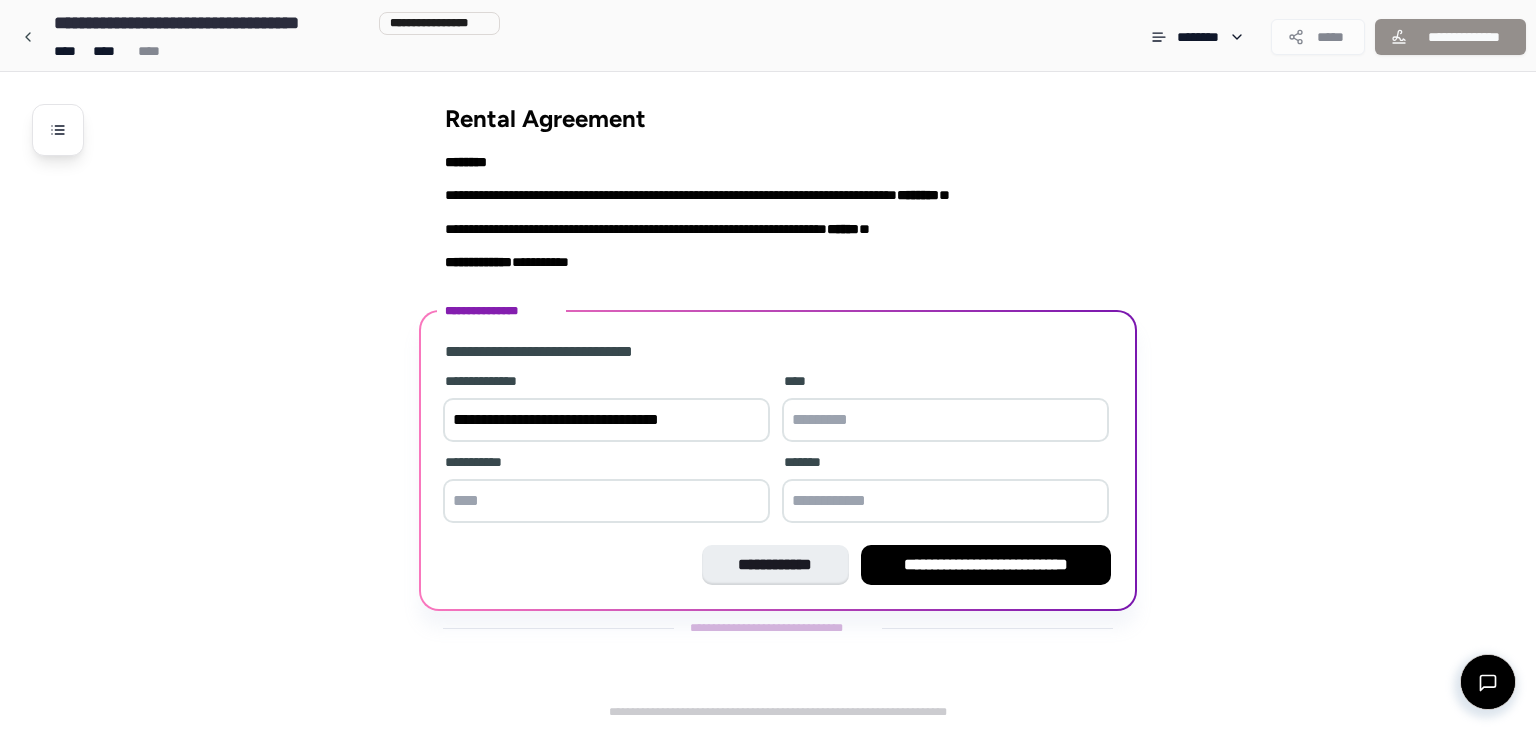 type on "**********" 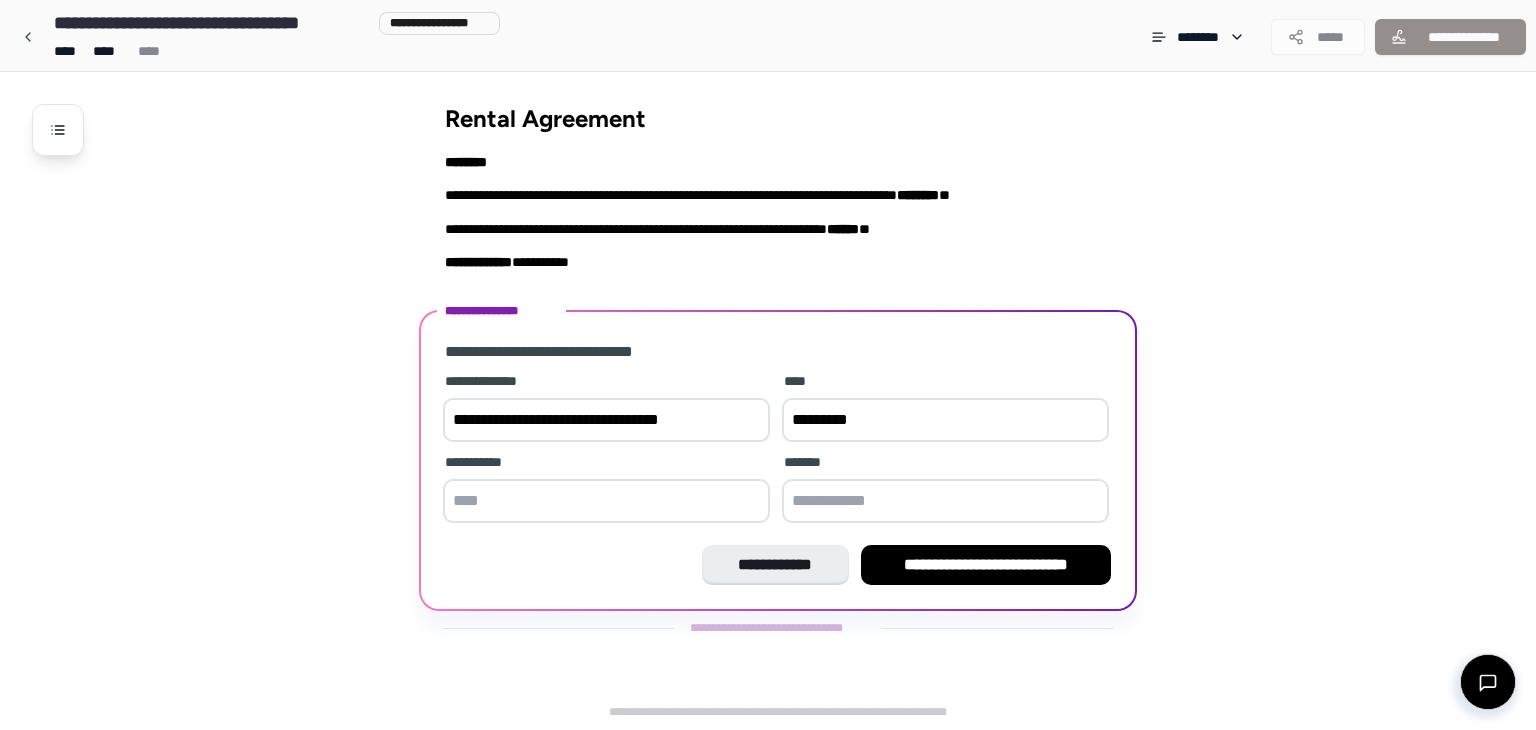 type on "*********" 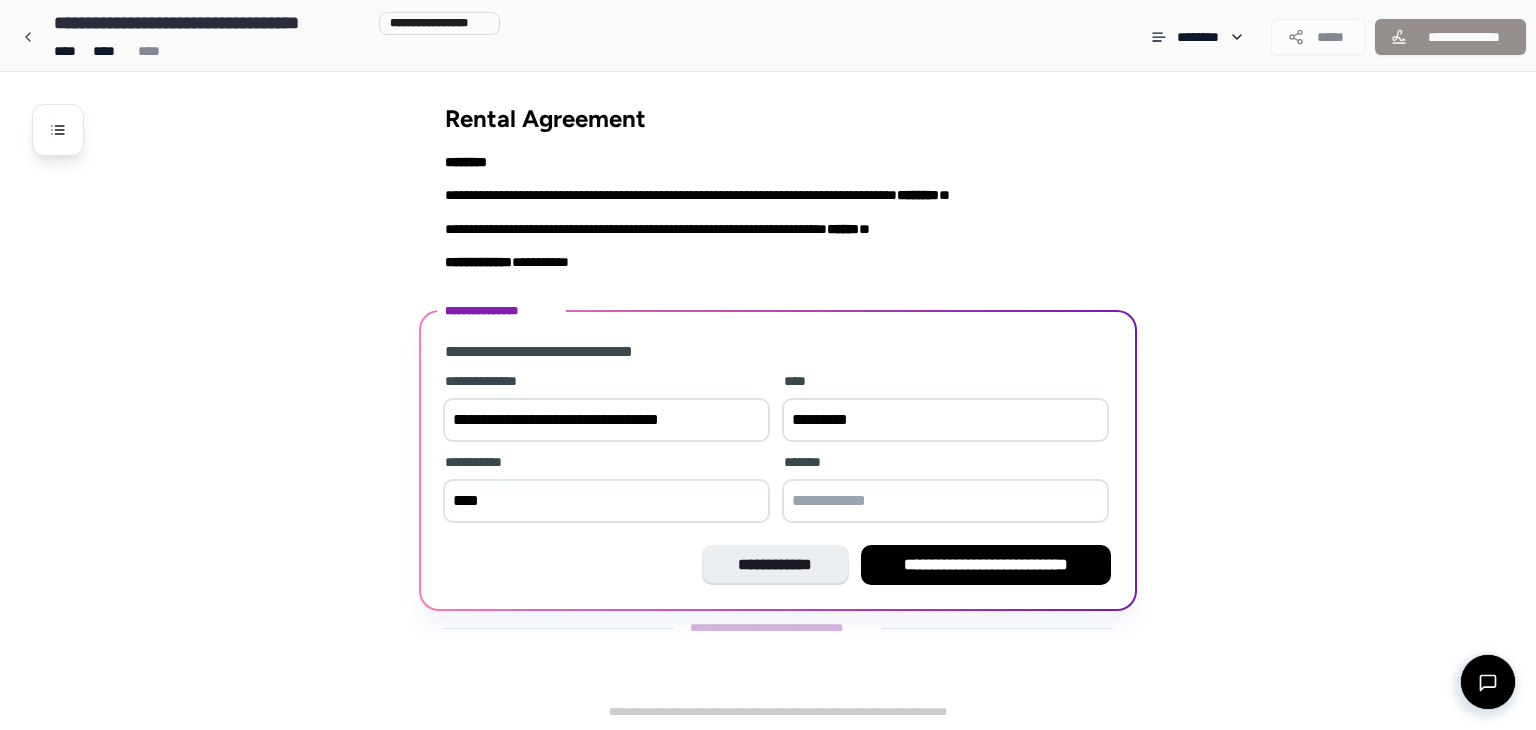 type on "****" 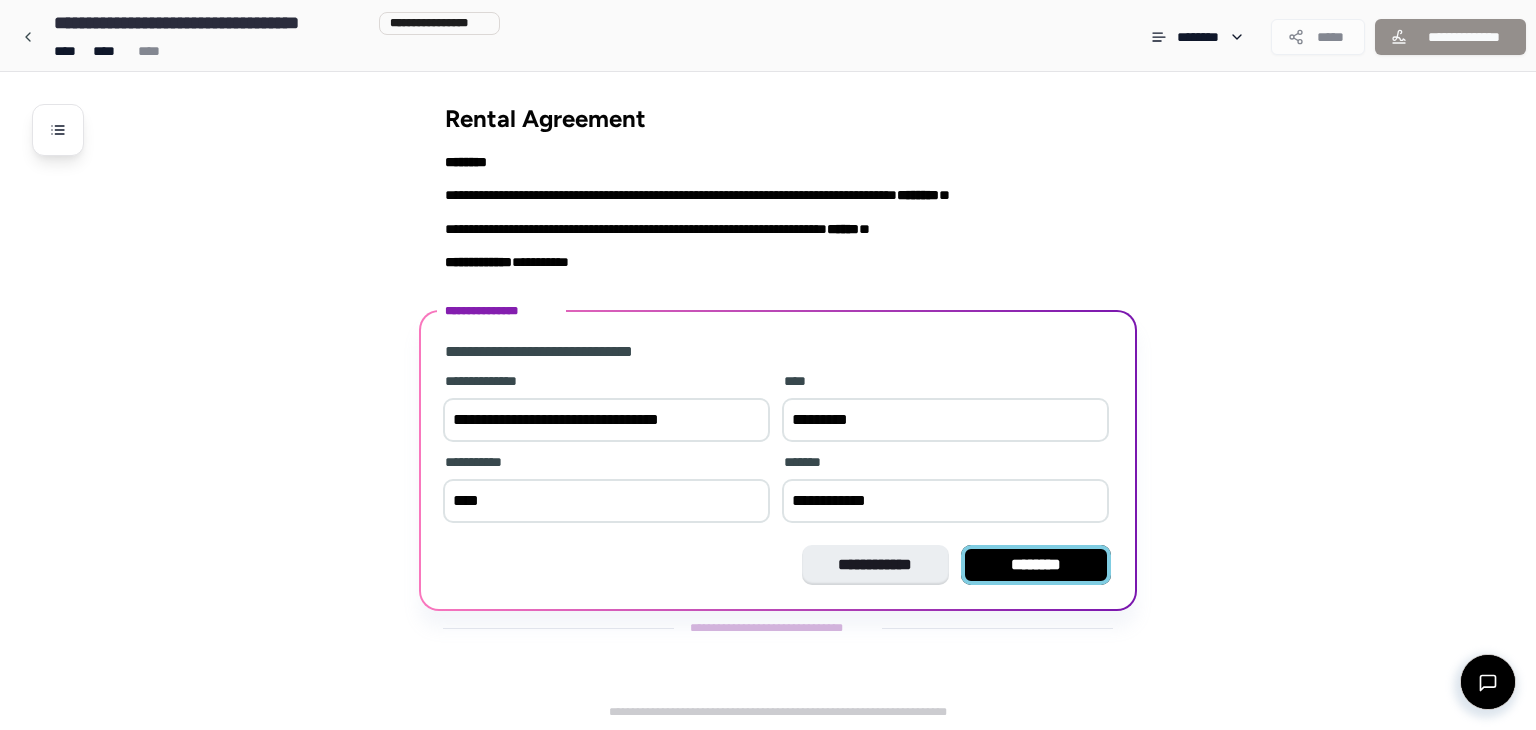 type on "**********" 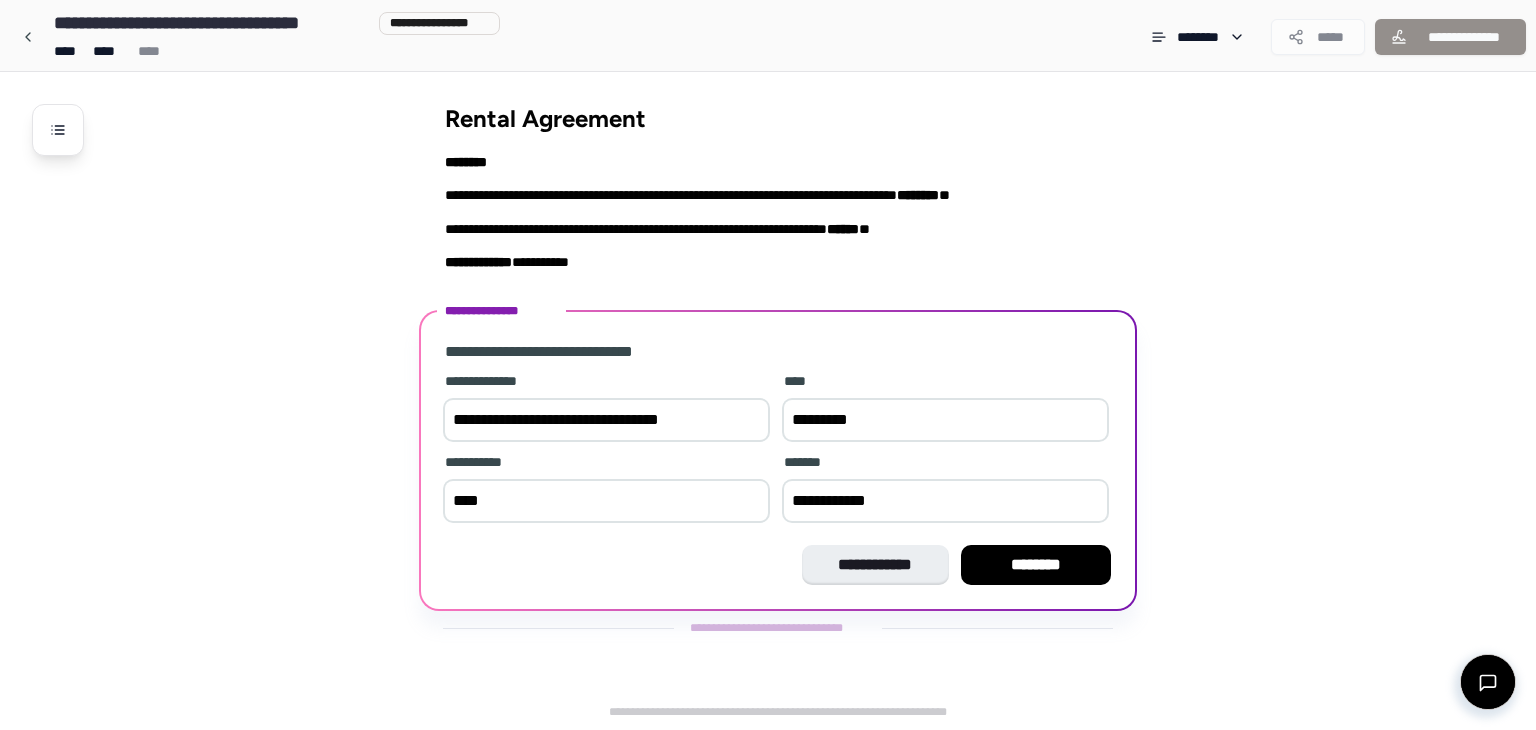 click on "********" at bounding box center [1036, 565] 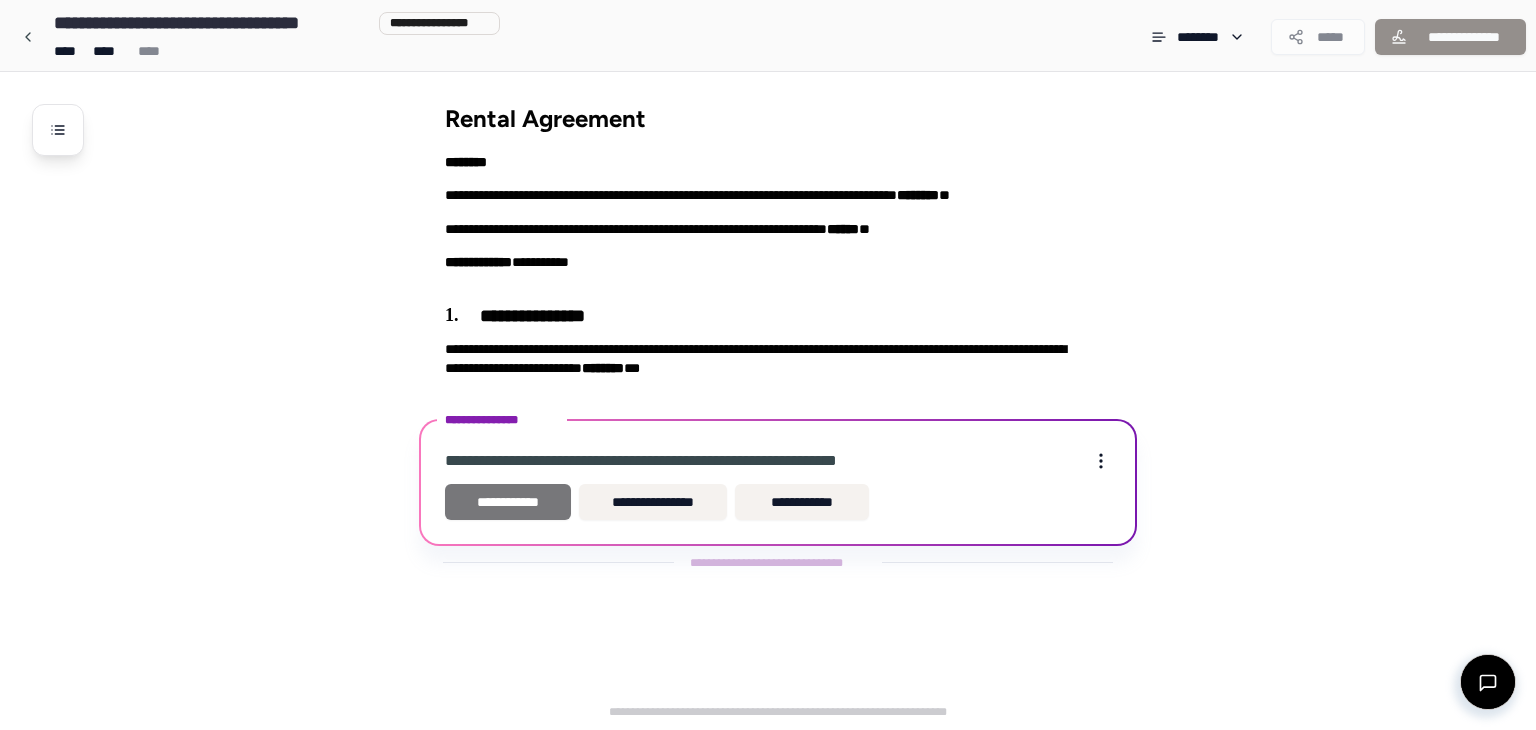 click on "**********" at bounding box center [508, 502] 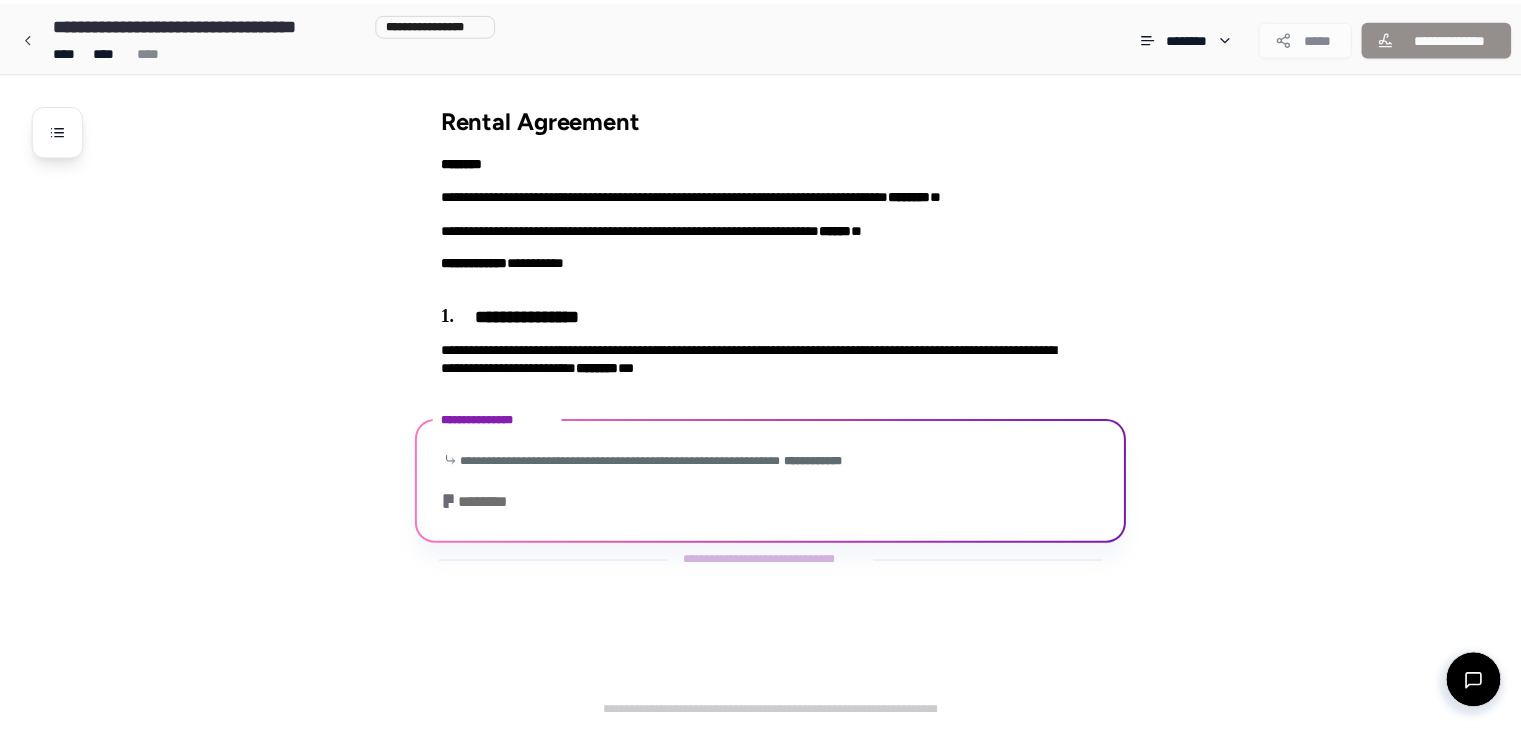 scroll, scrollTop: 28, scrollLeft: 0, axis: vertical 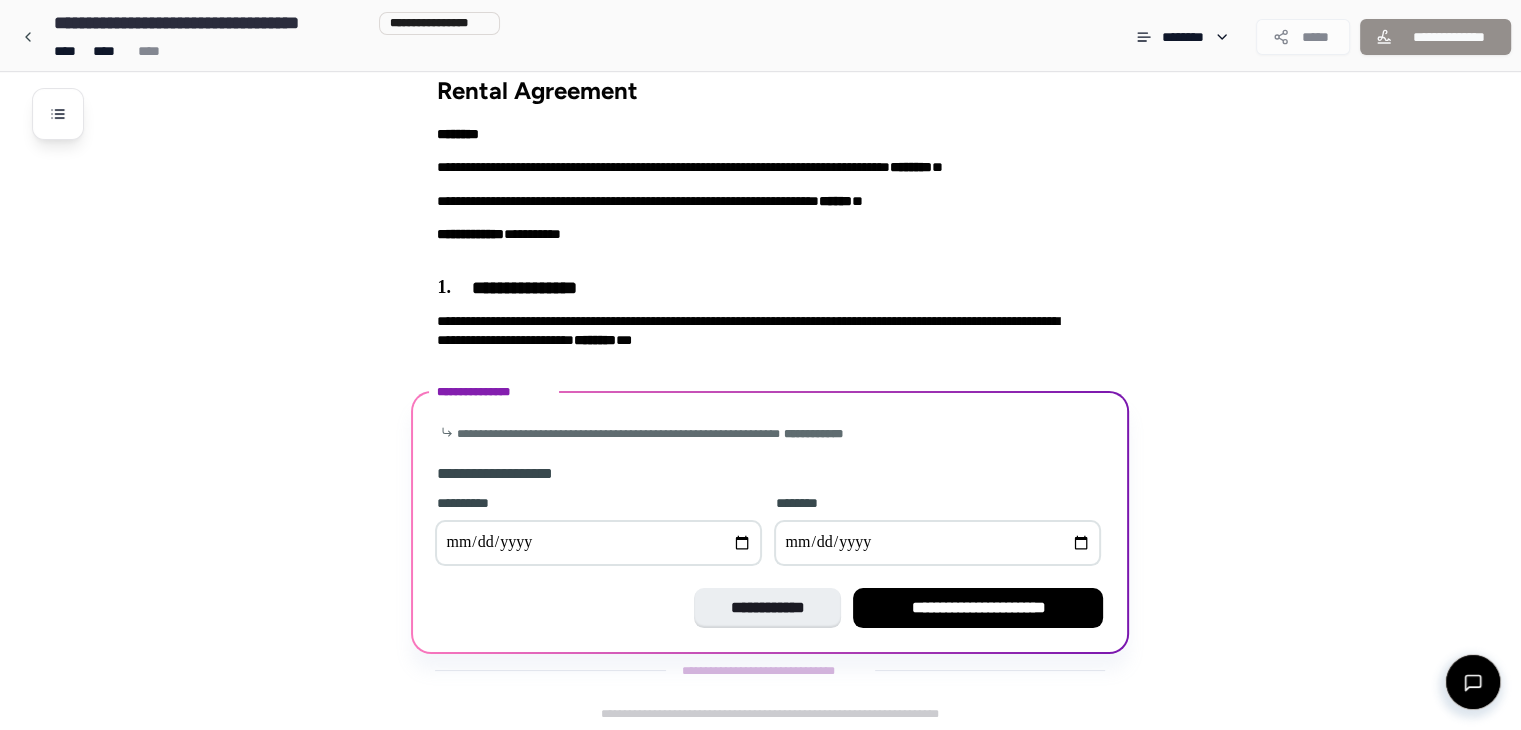 click at bounding box center (598, 543) 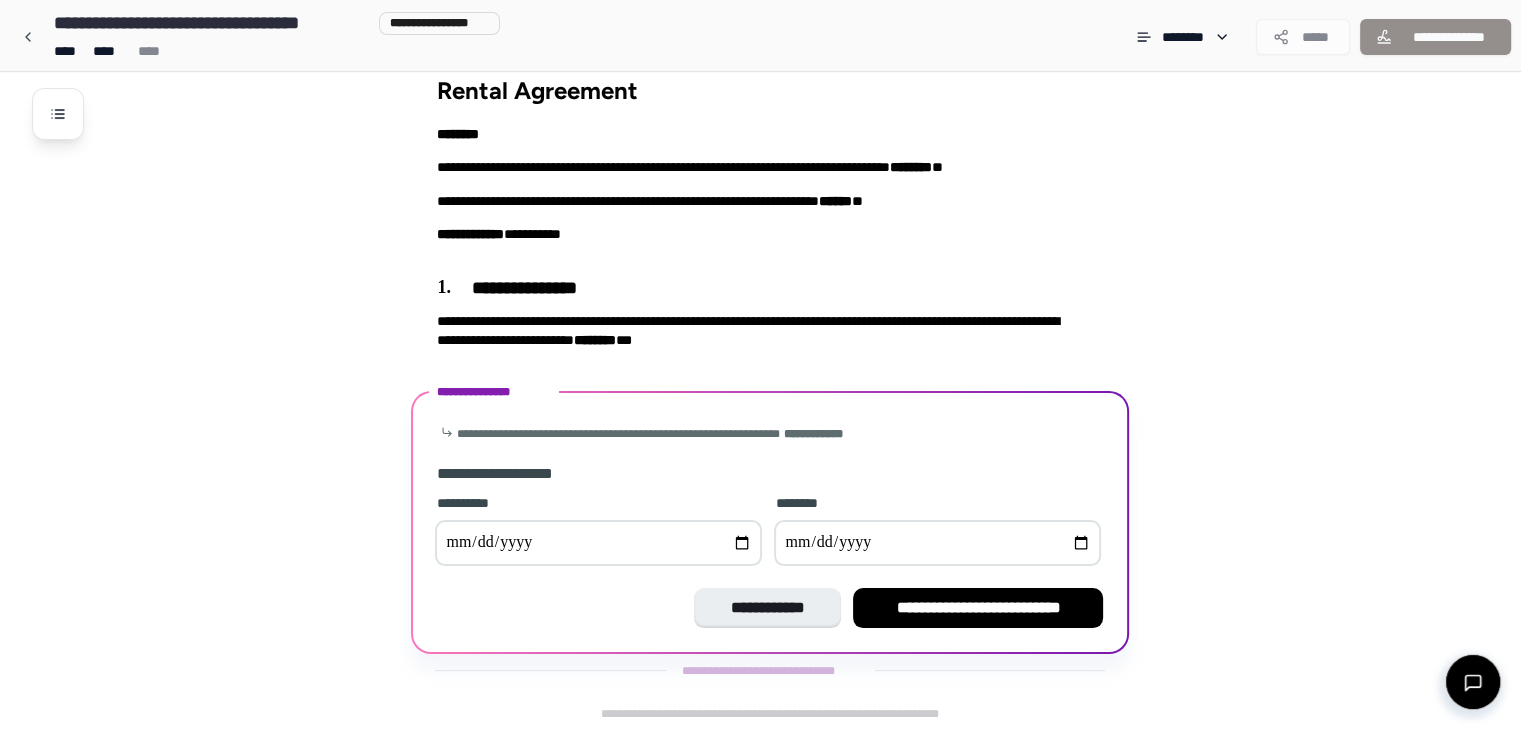 click at bounding box center [937, 543] 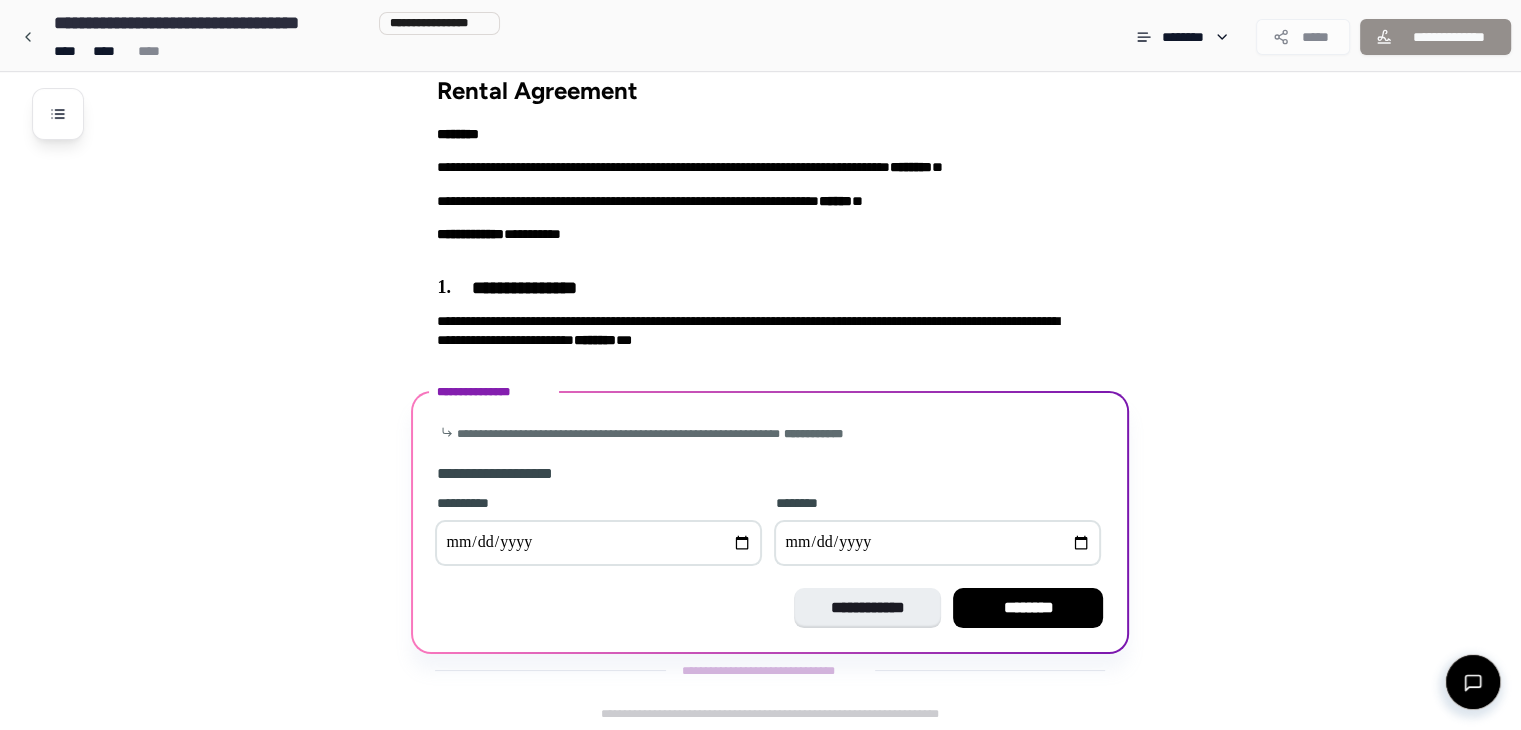 type on "**********" 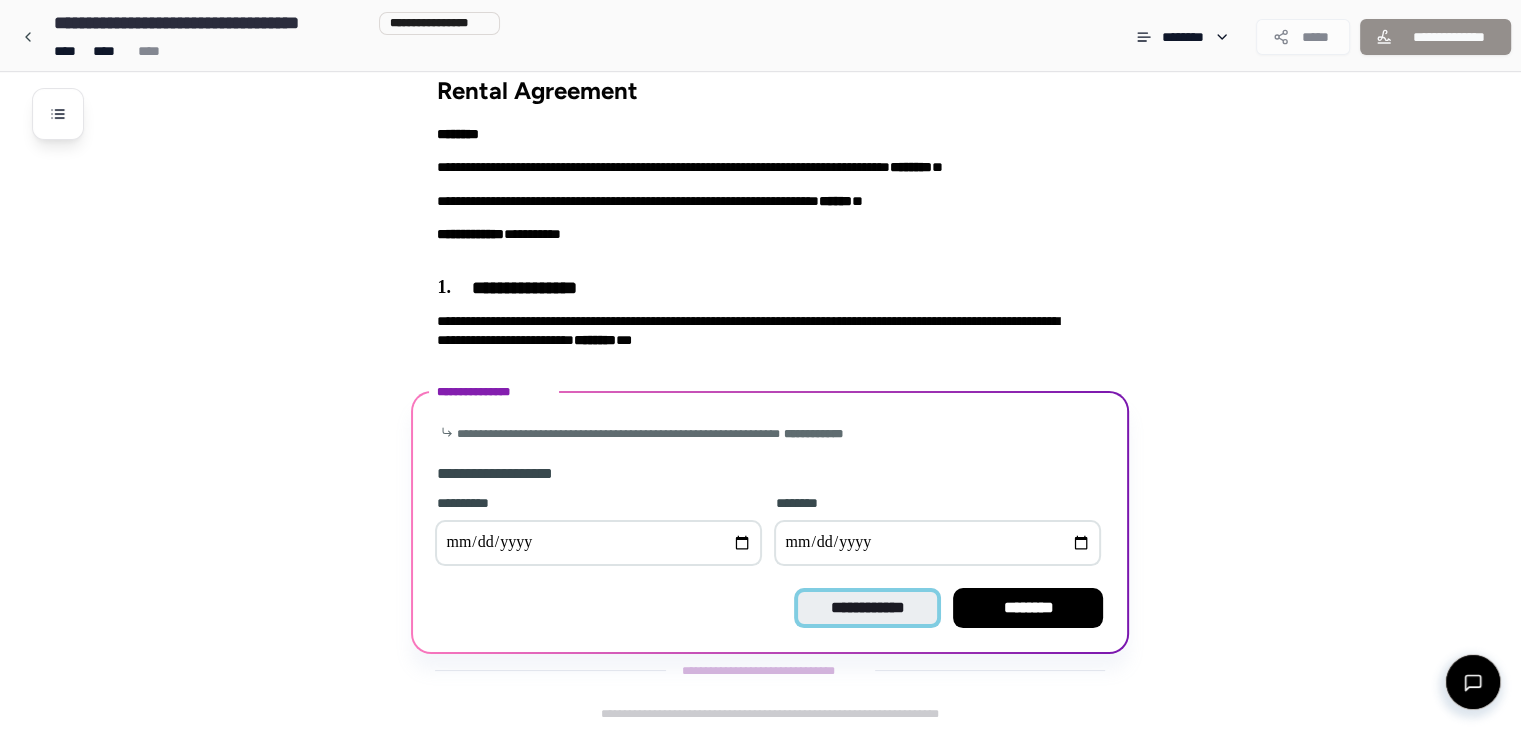 click on "**********" at bounding box center [867, 608] 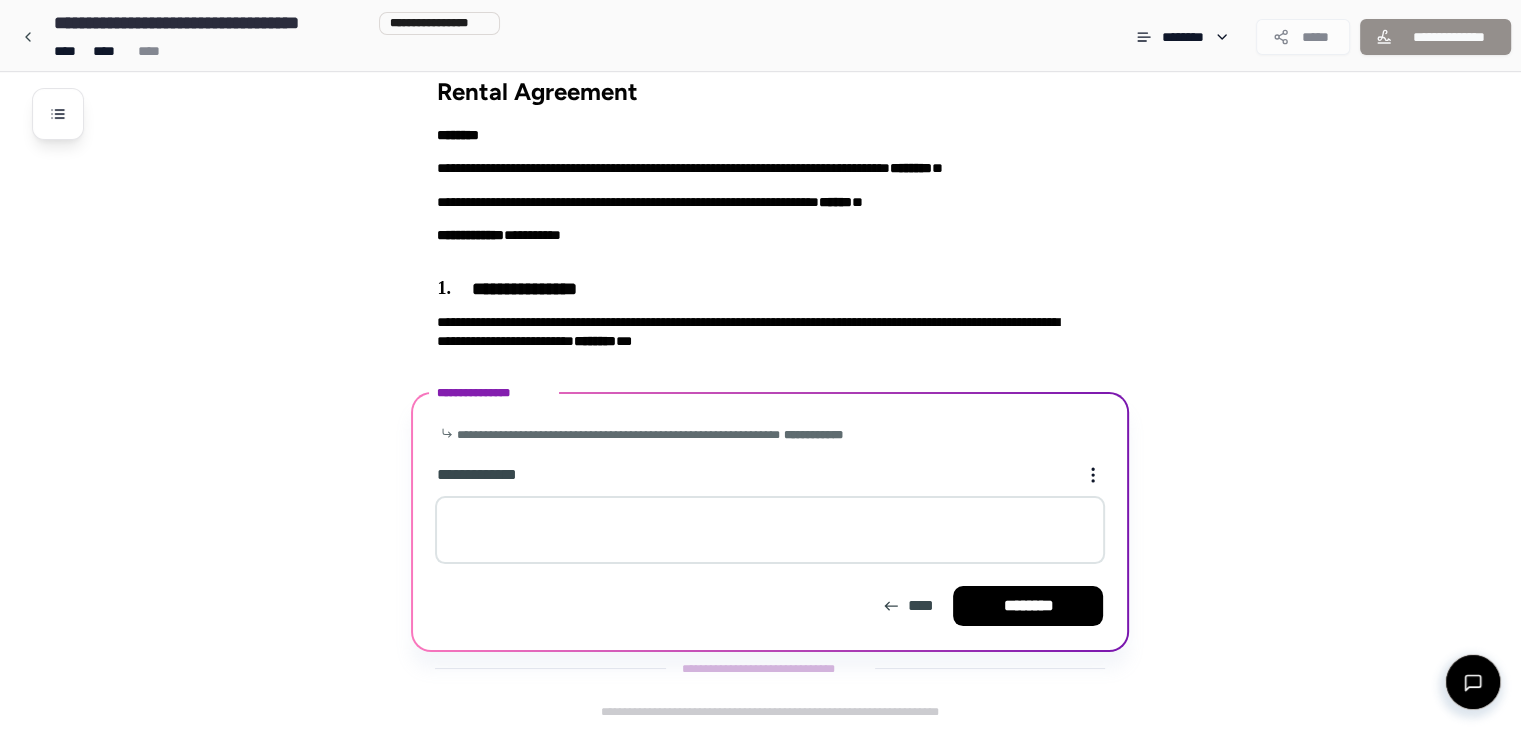 scroll, scrollTop: 24, scrollLeft: 0, axis: vertical 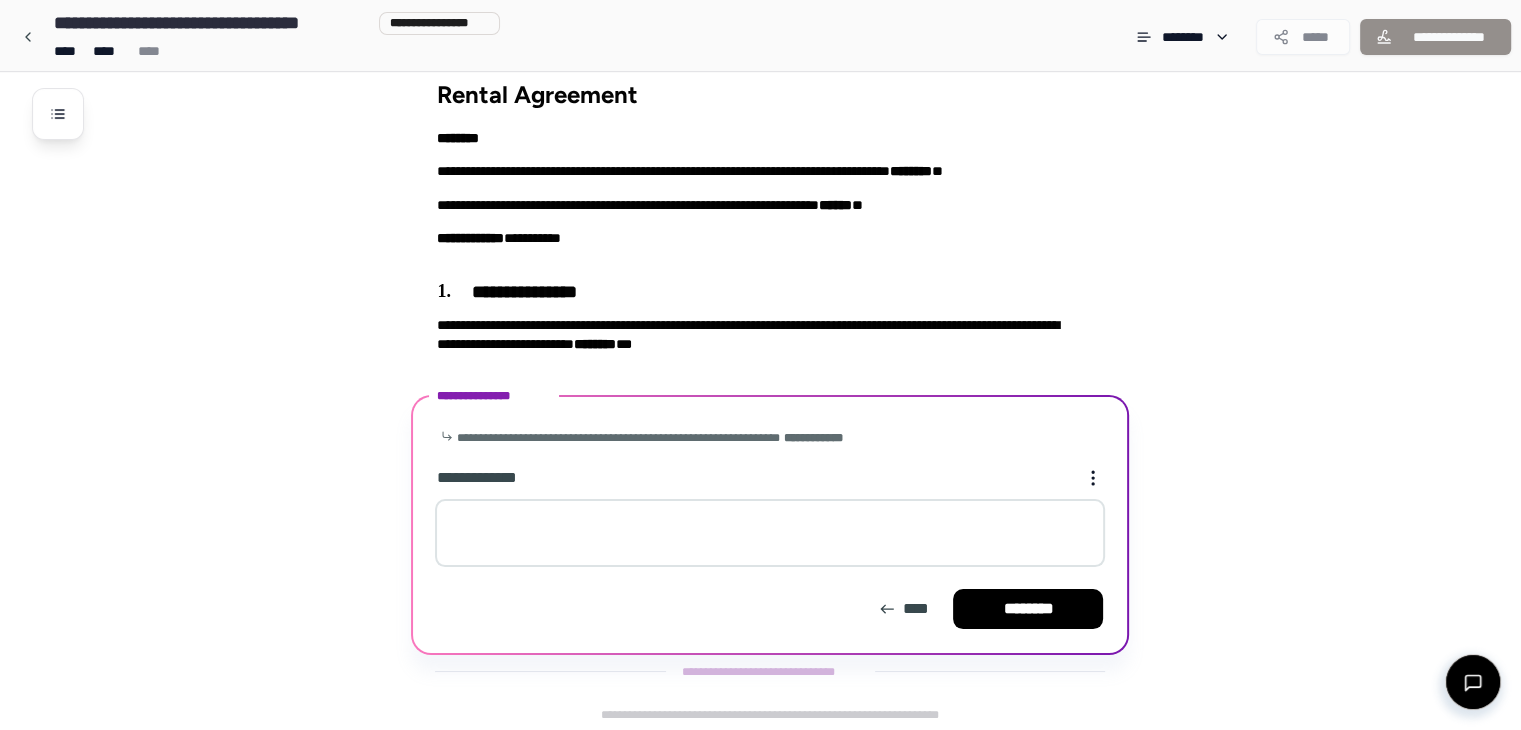 click at bounding box center (770, 533) 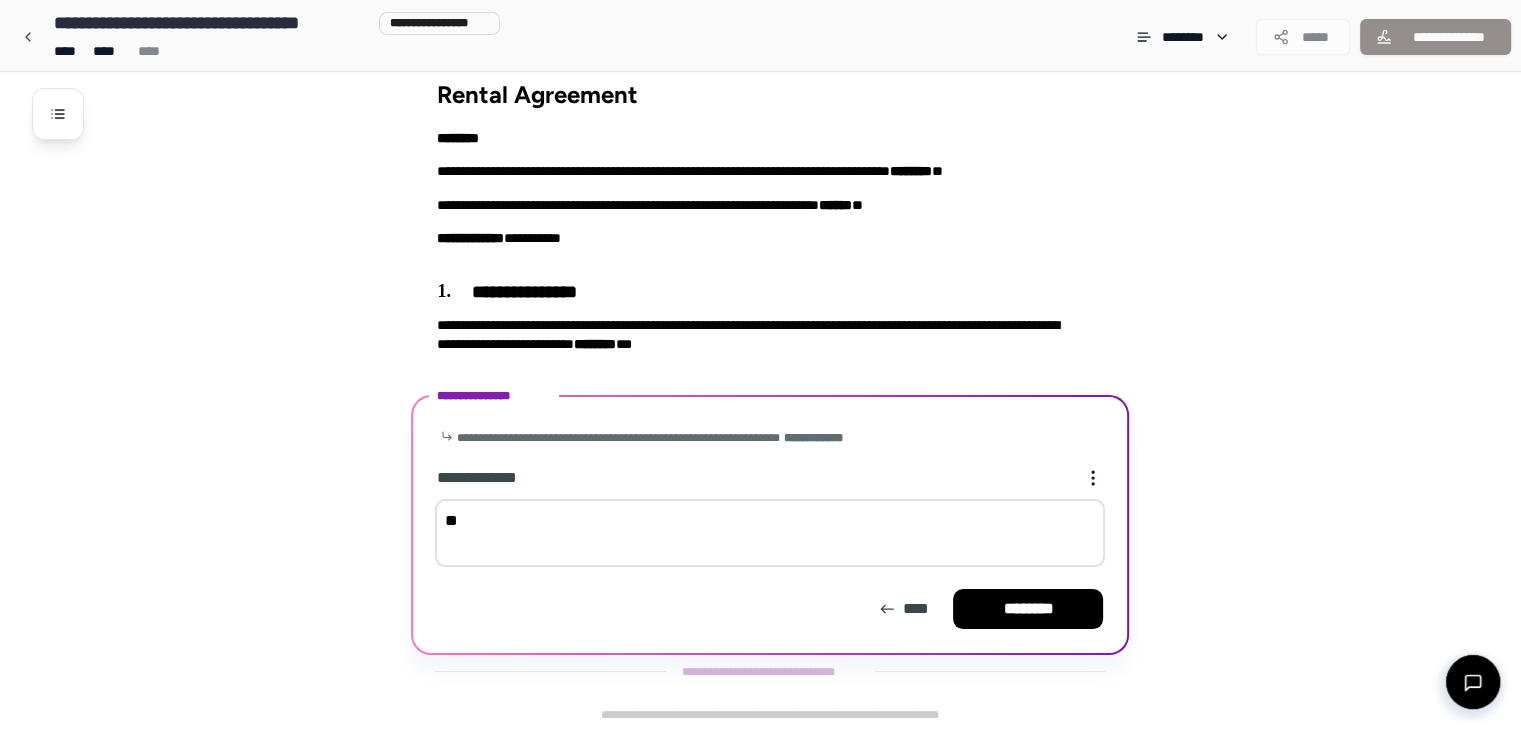 type on "*" 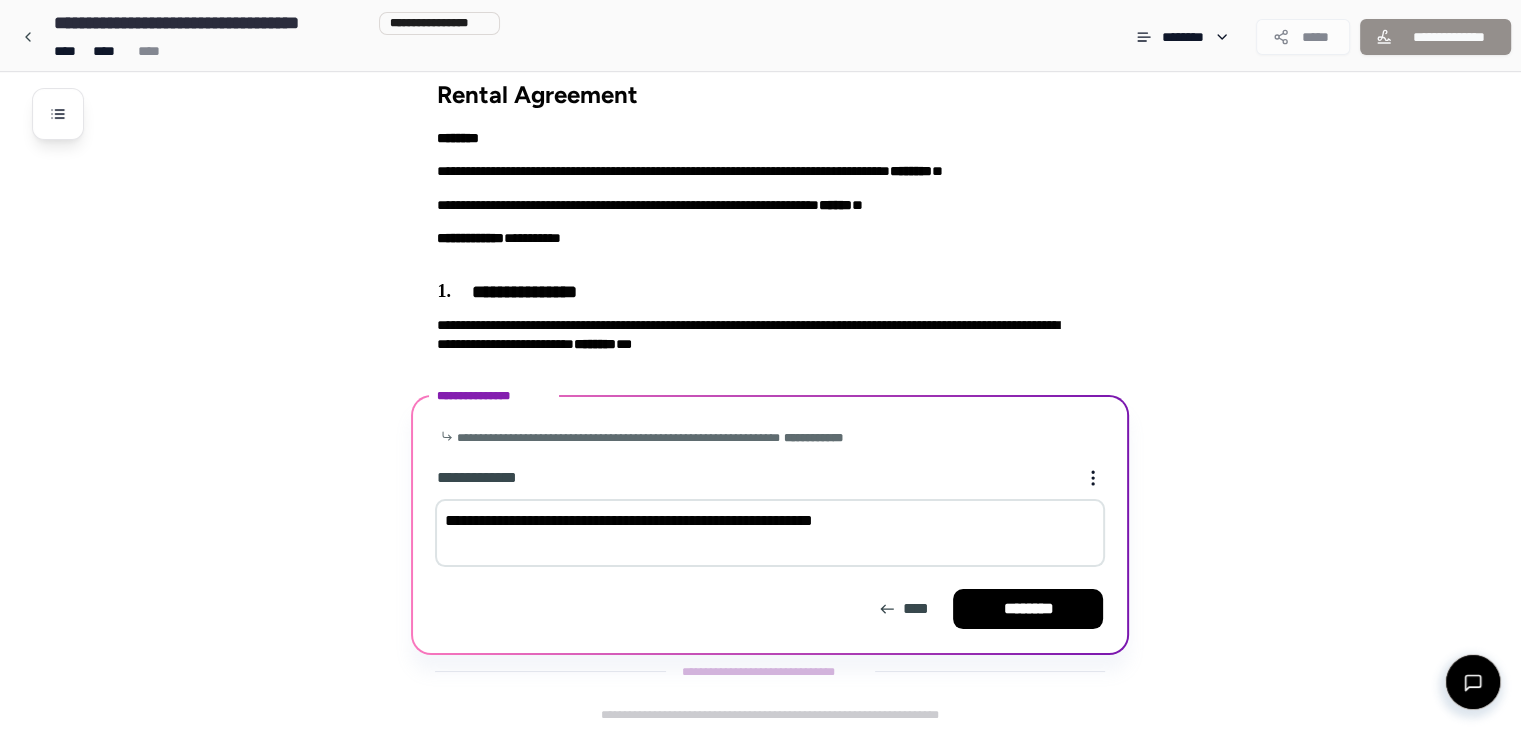 click on "**********" at bounding box center (770, 533) 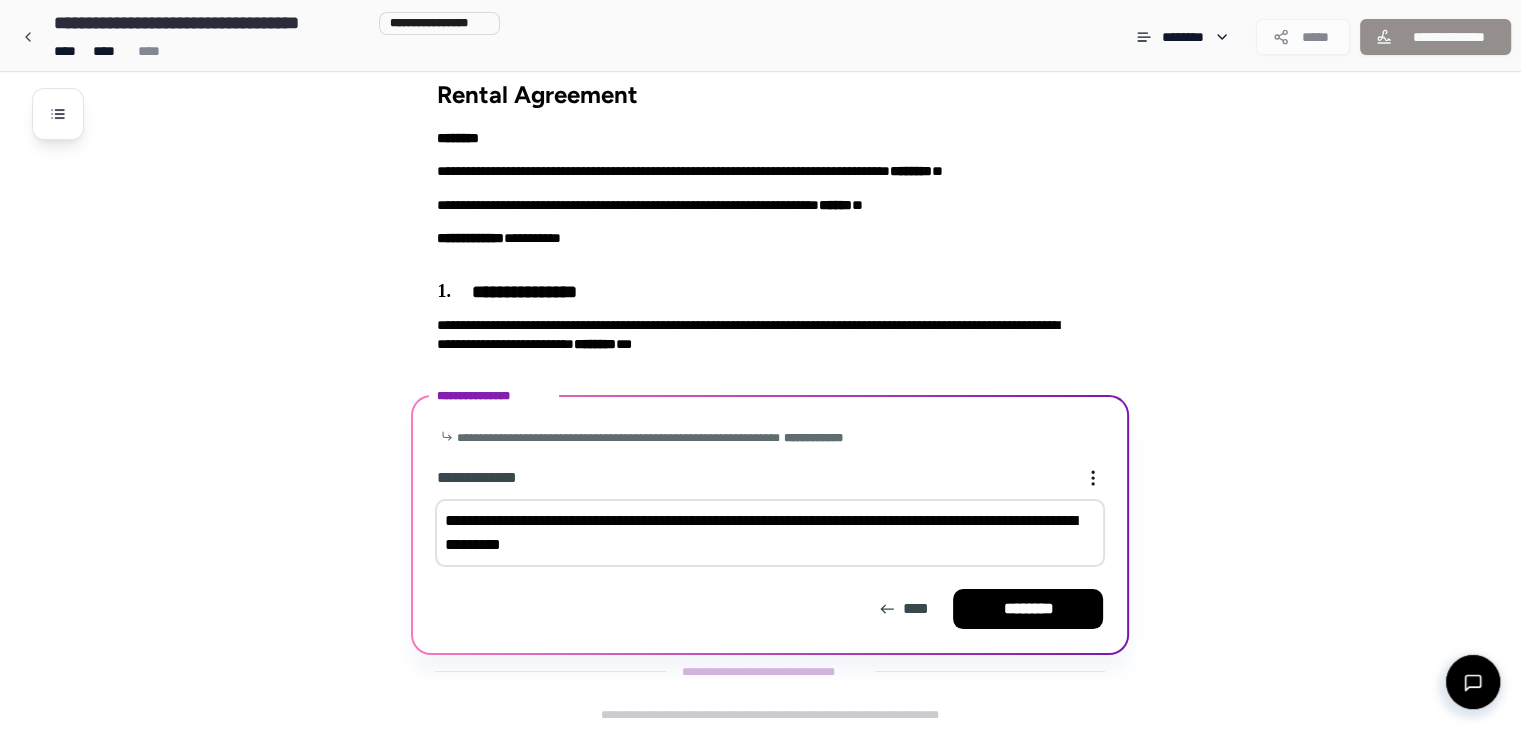 click on "**********" at bounding box center (770, 533) 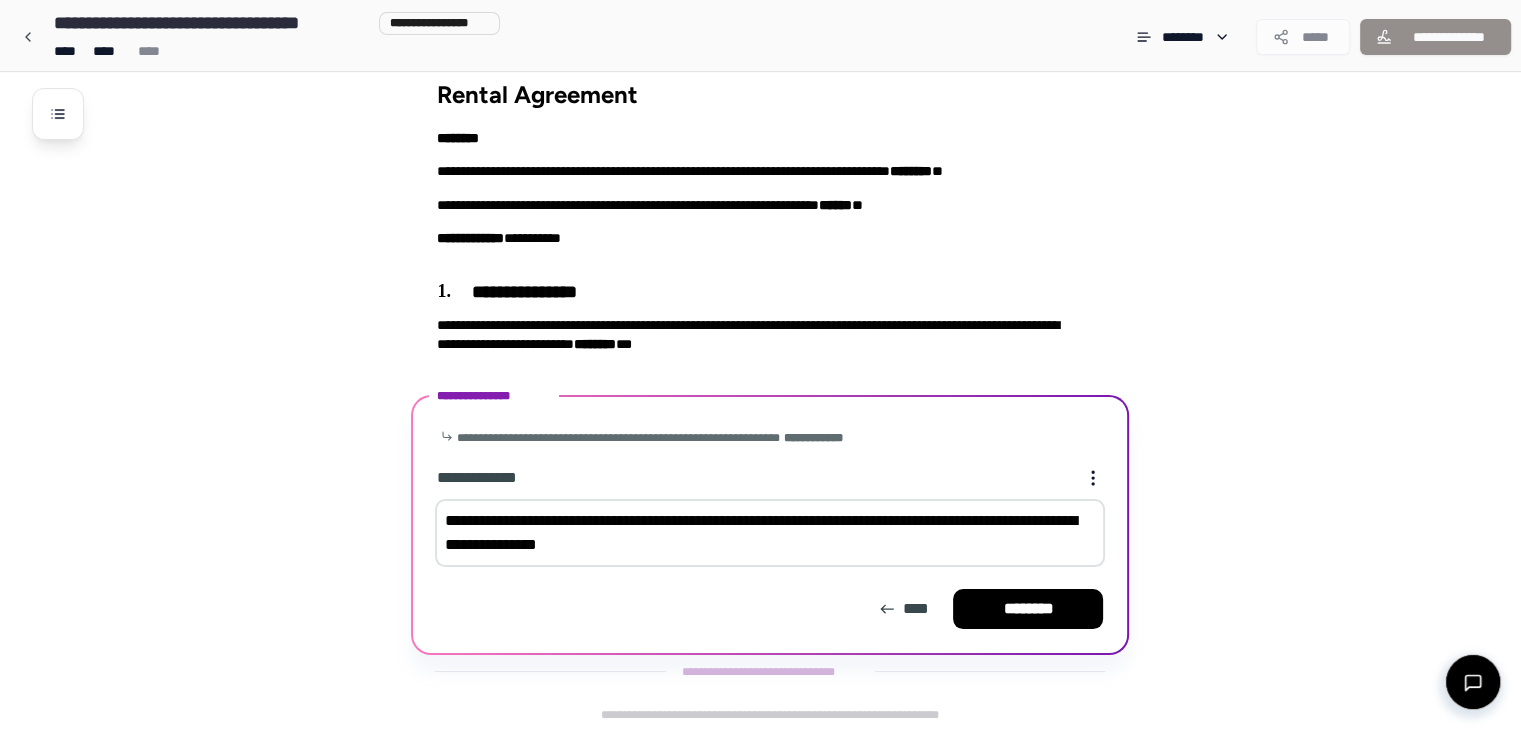 click on "**********" at bounding box center [770, 533] 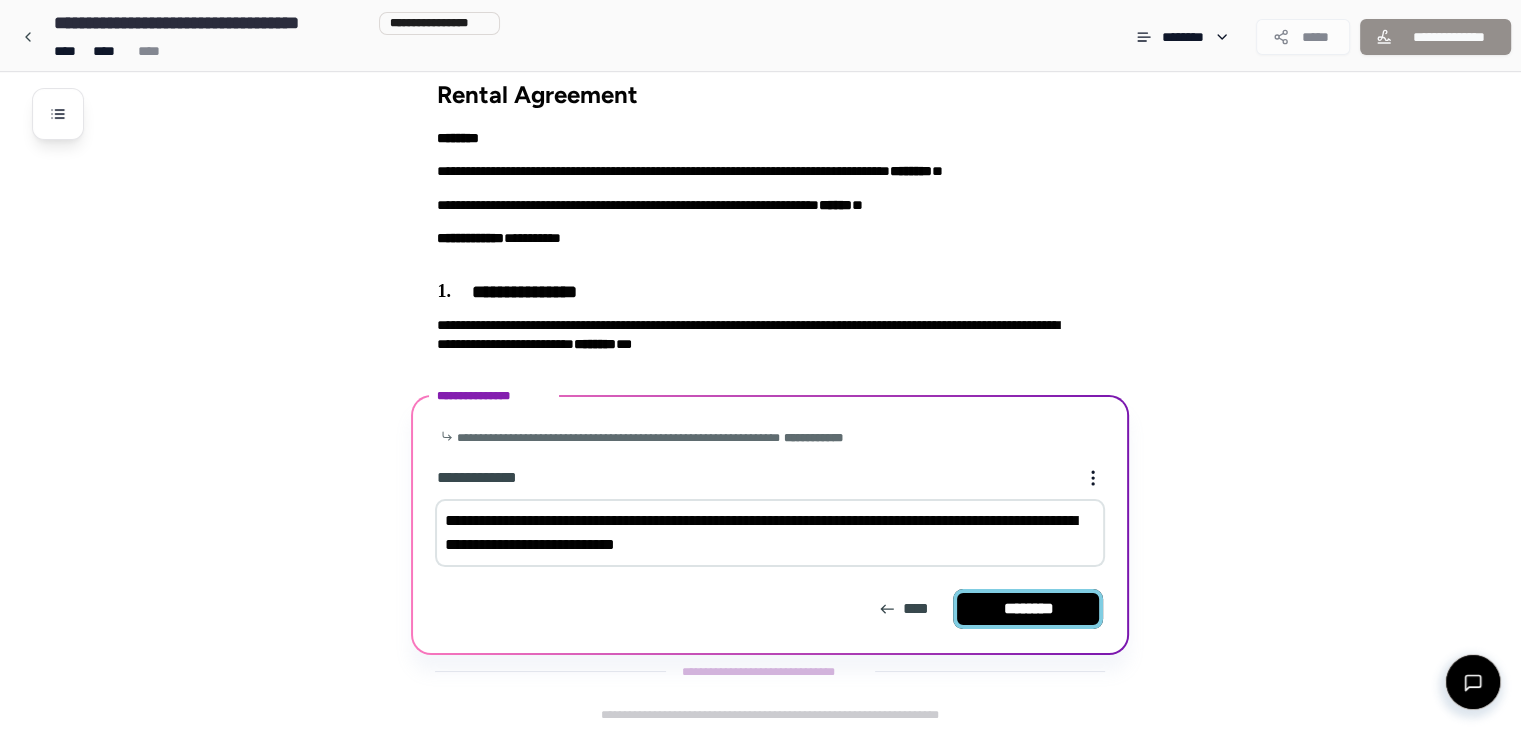 type on "**********" 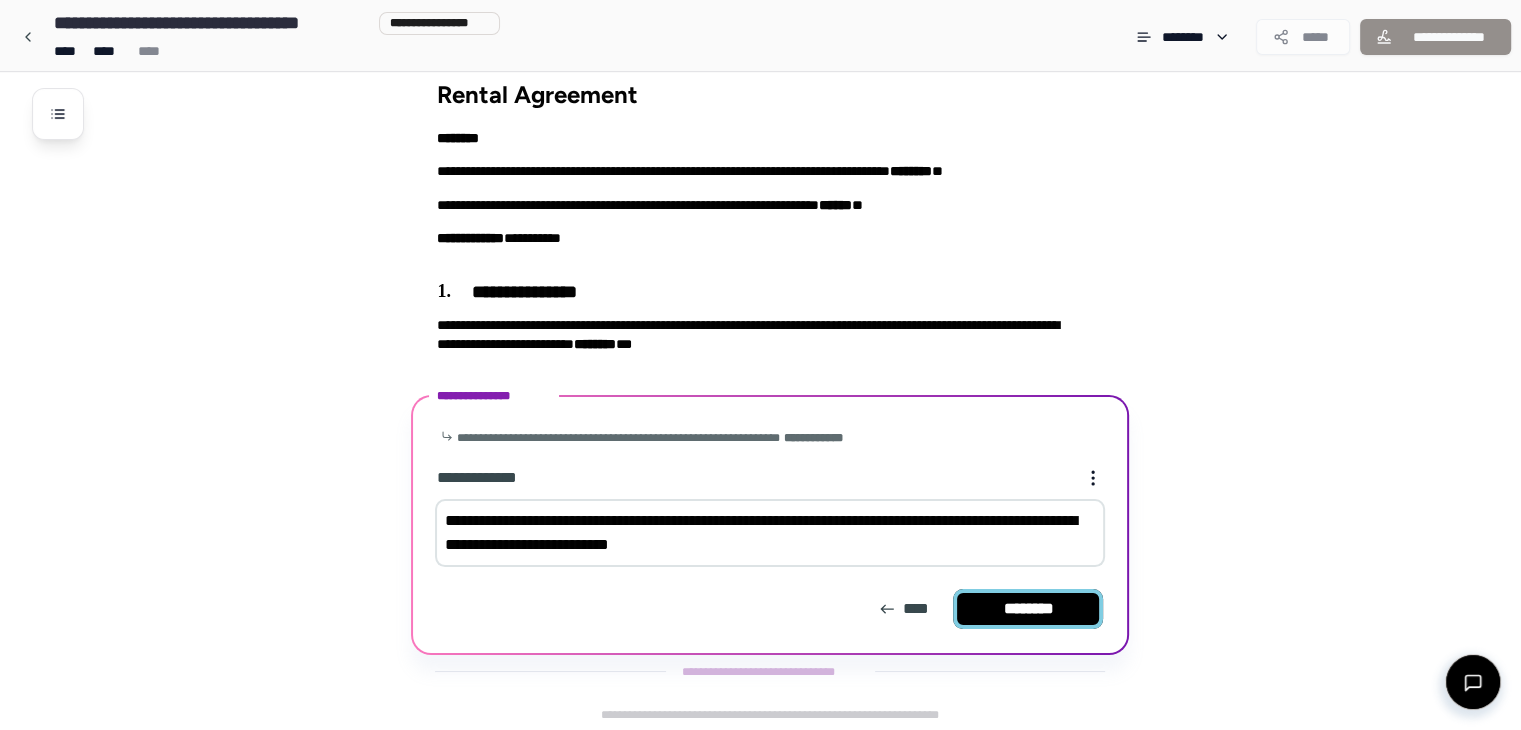 click on "********" at bounding box center (1028, 609) 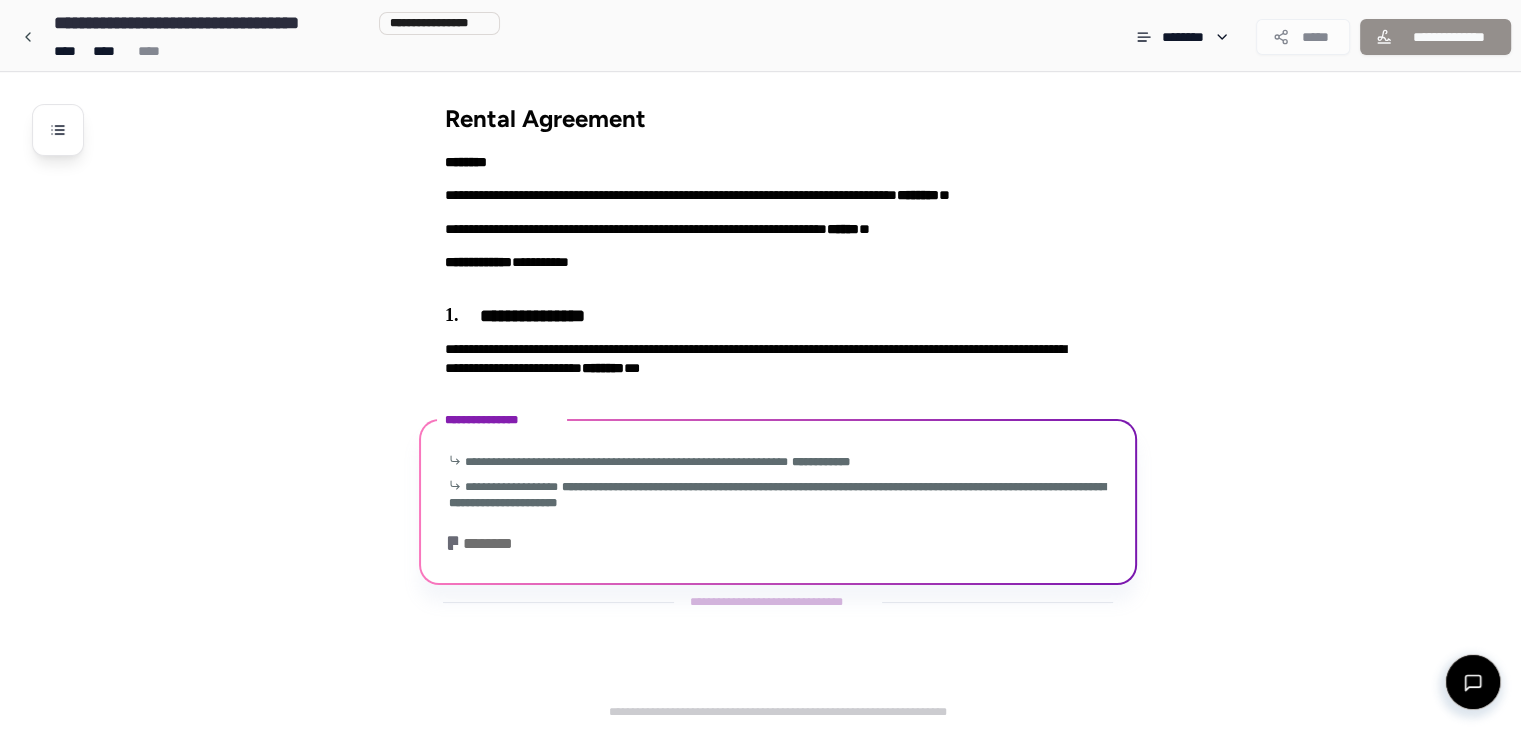 scroll, scrollTop: 69, scrollLeft: 0, axis: vertical 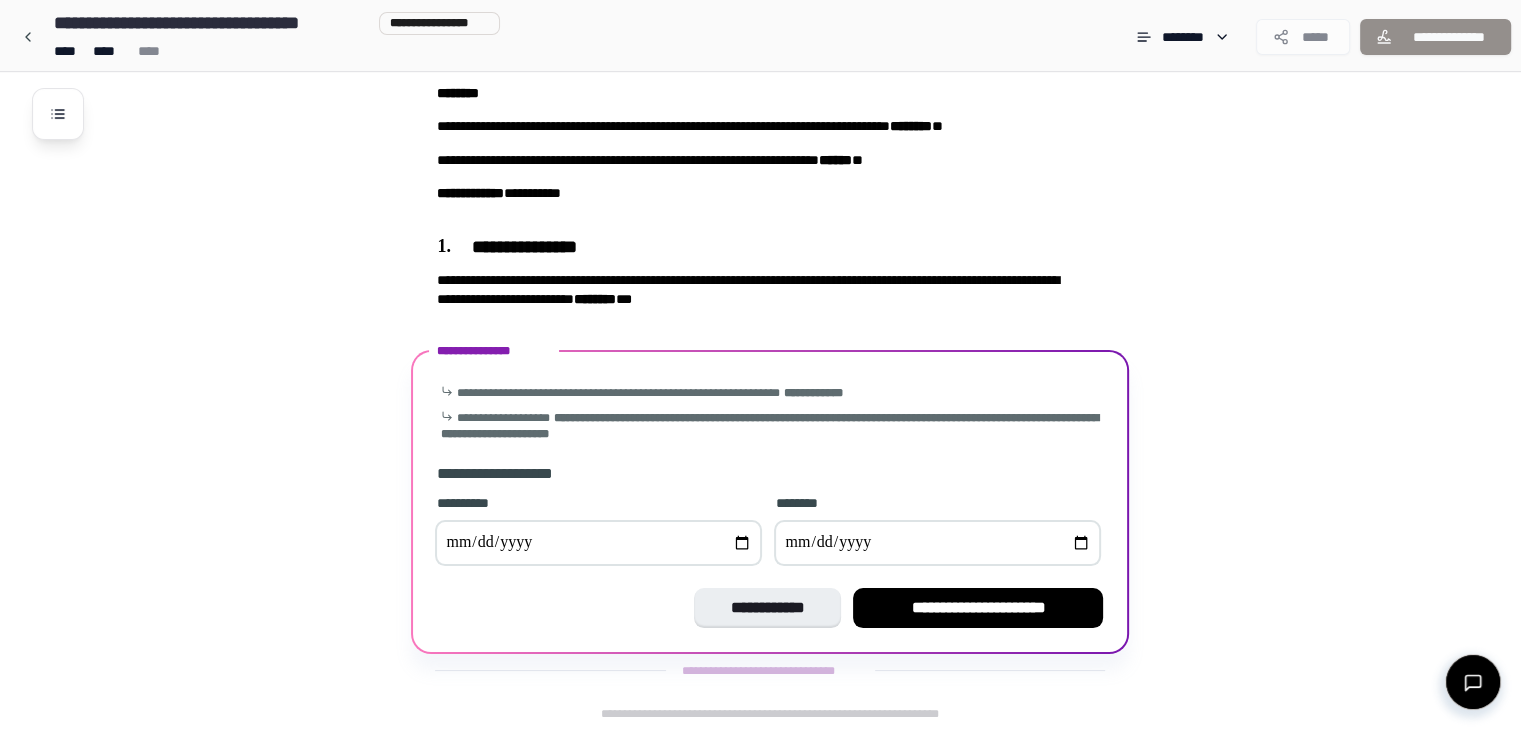 click at bounding box center (598, 543) 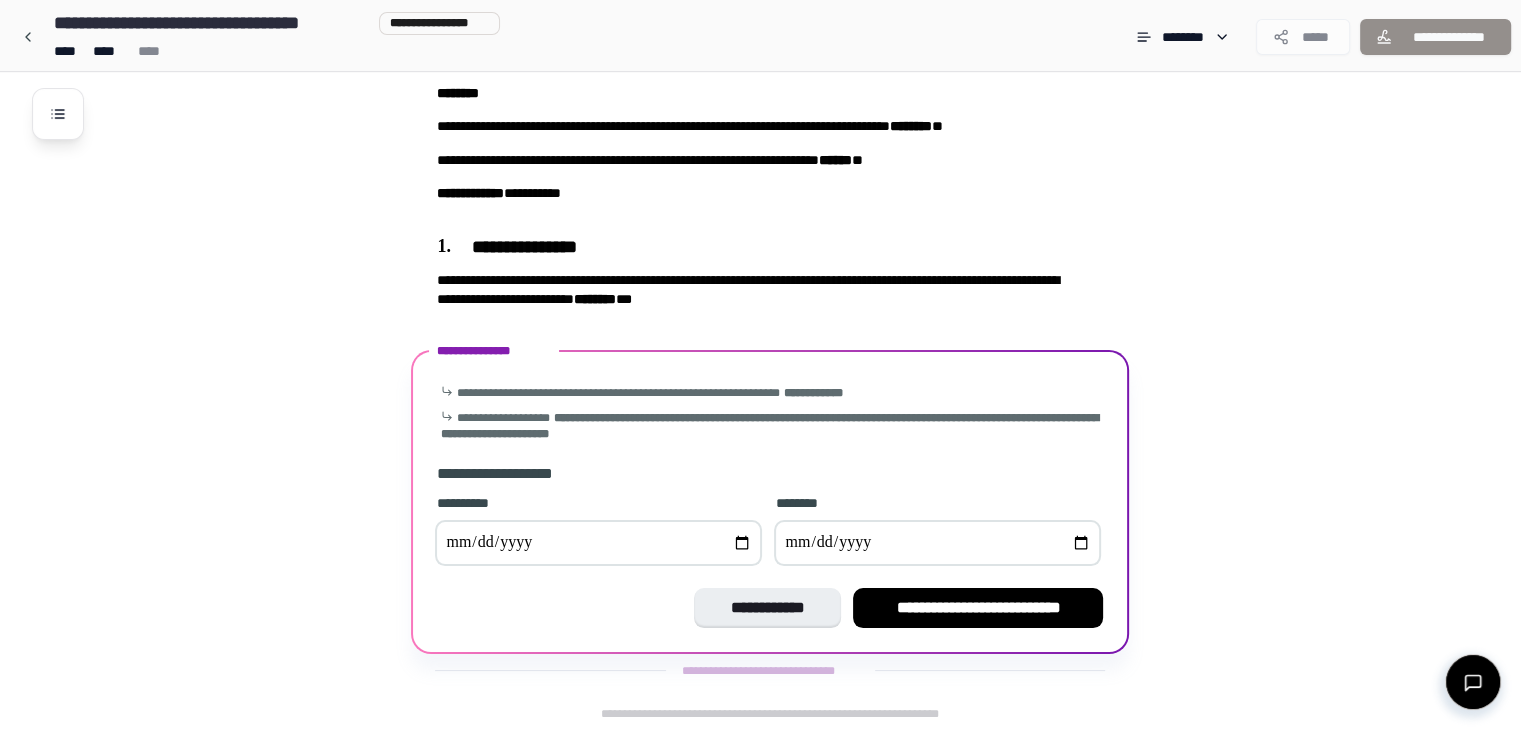 click at bounding box center (937, 543) 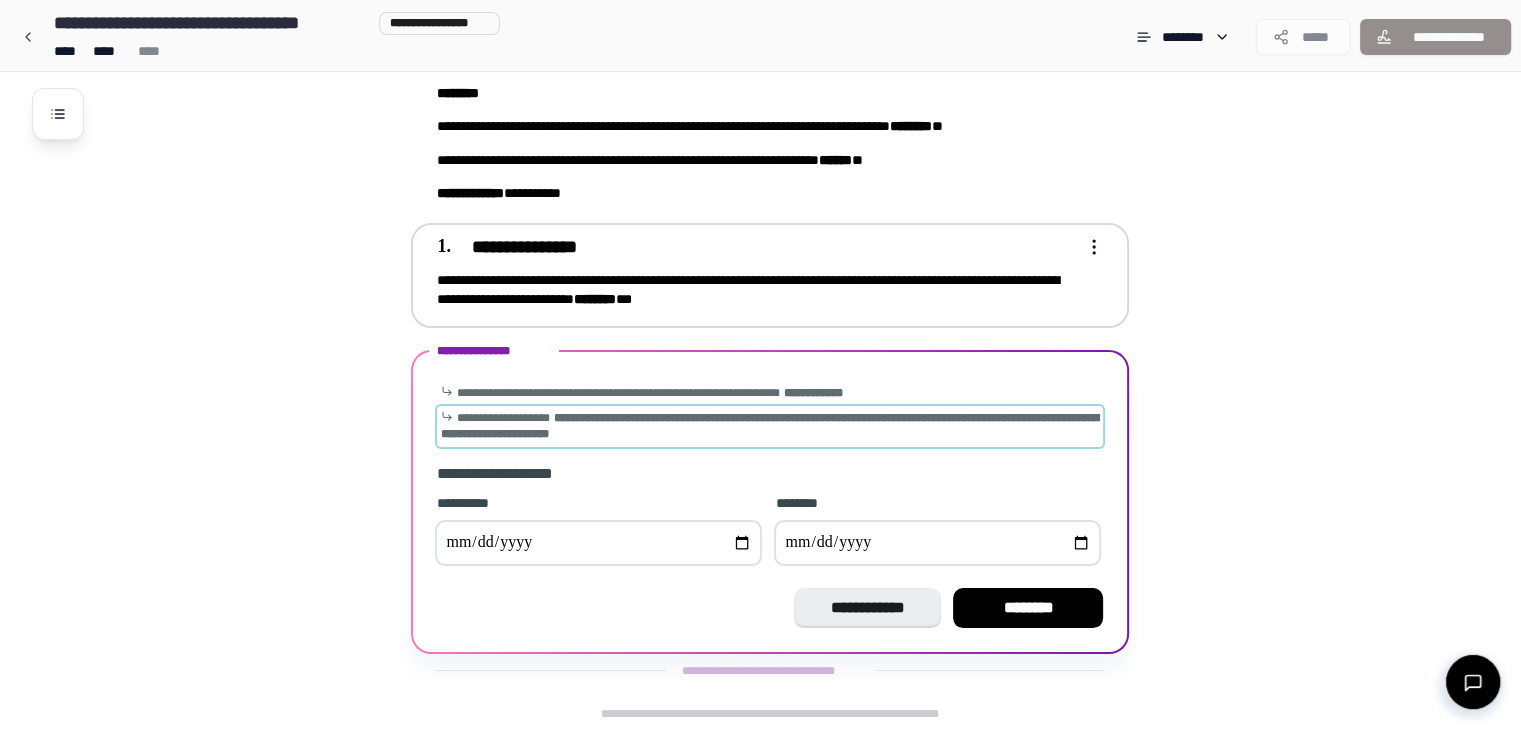 type on "**********" 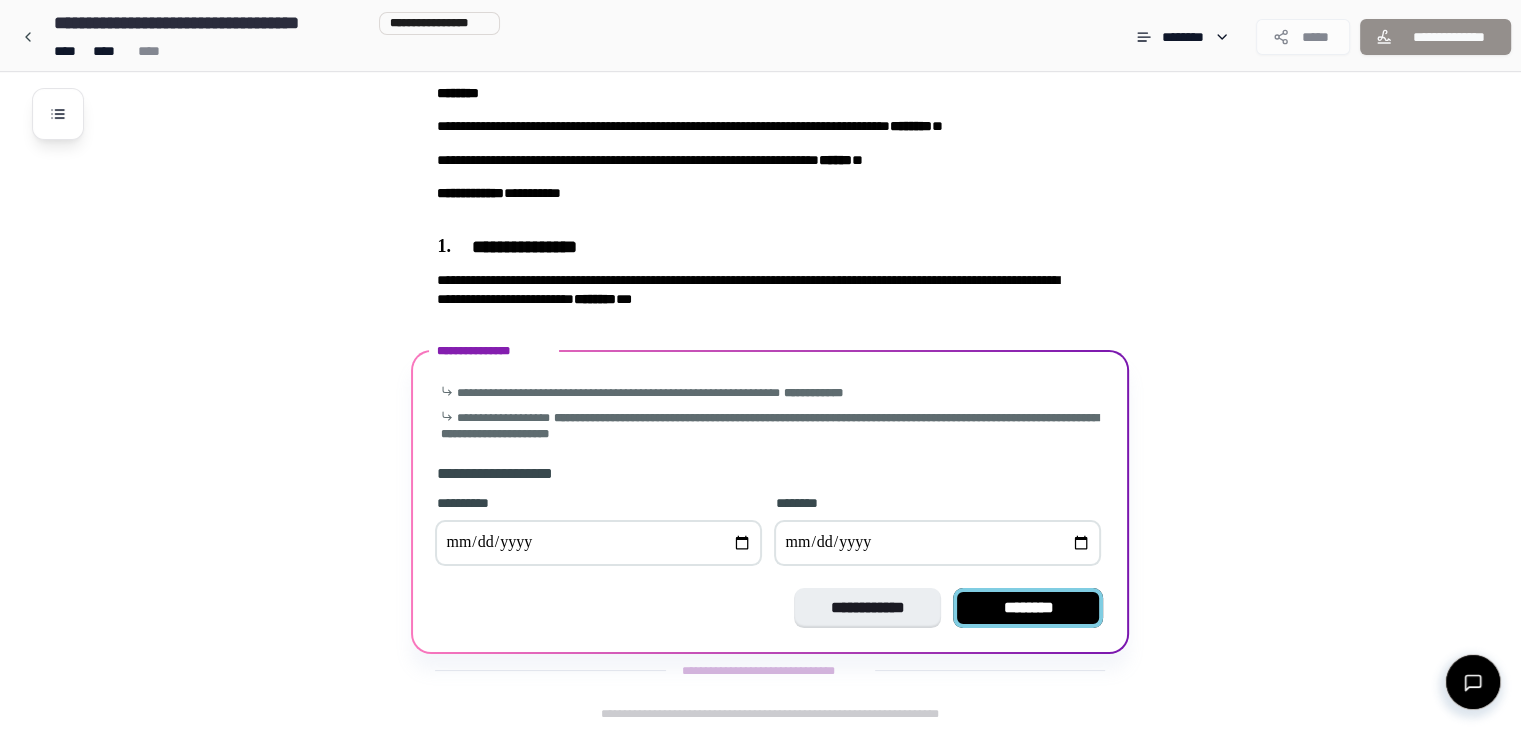 click on "********" at bounding box center [1028, 608] 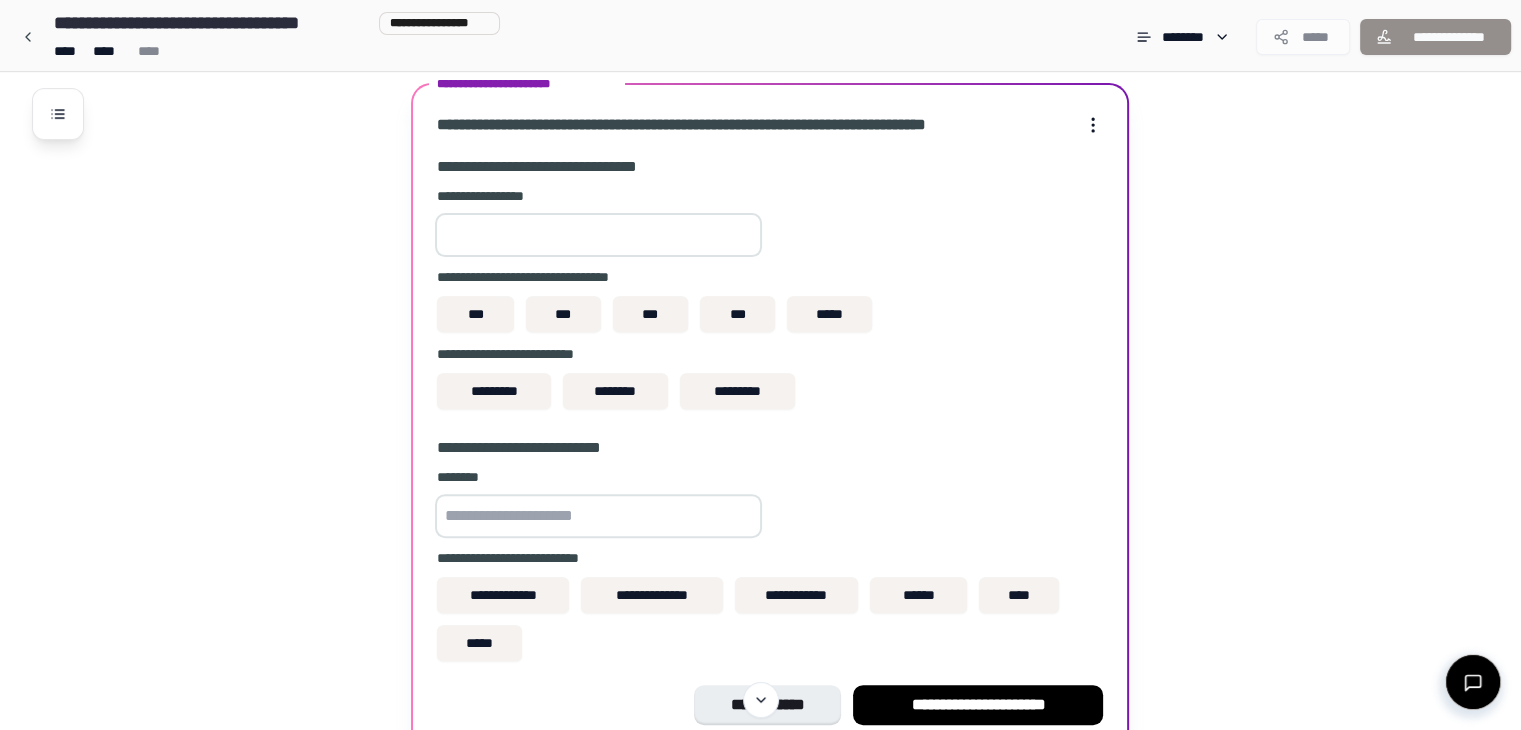 scroll, scrollTop: 462, scrollLeft: 0, axis: vertical 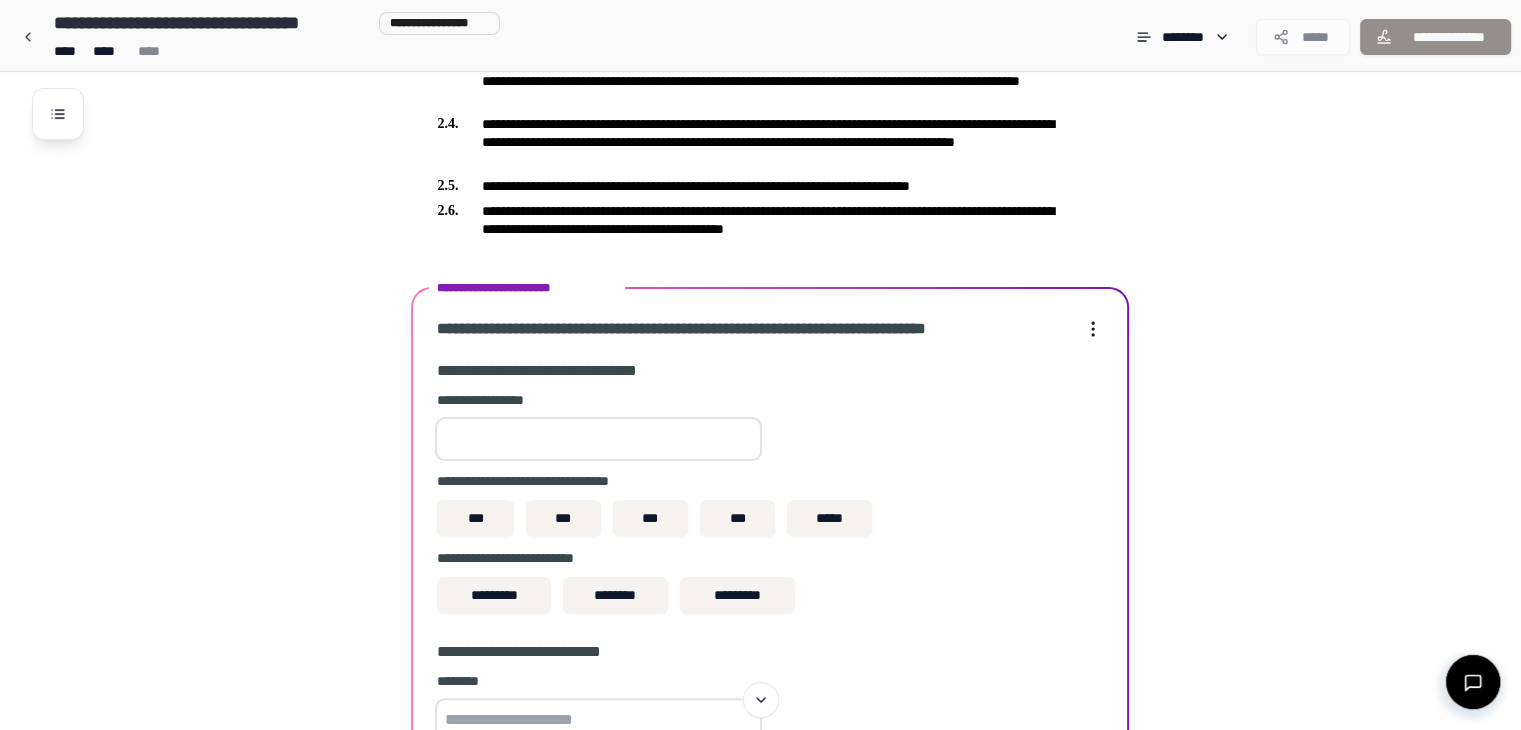click at bounding box center (598, 439) 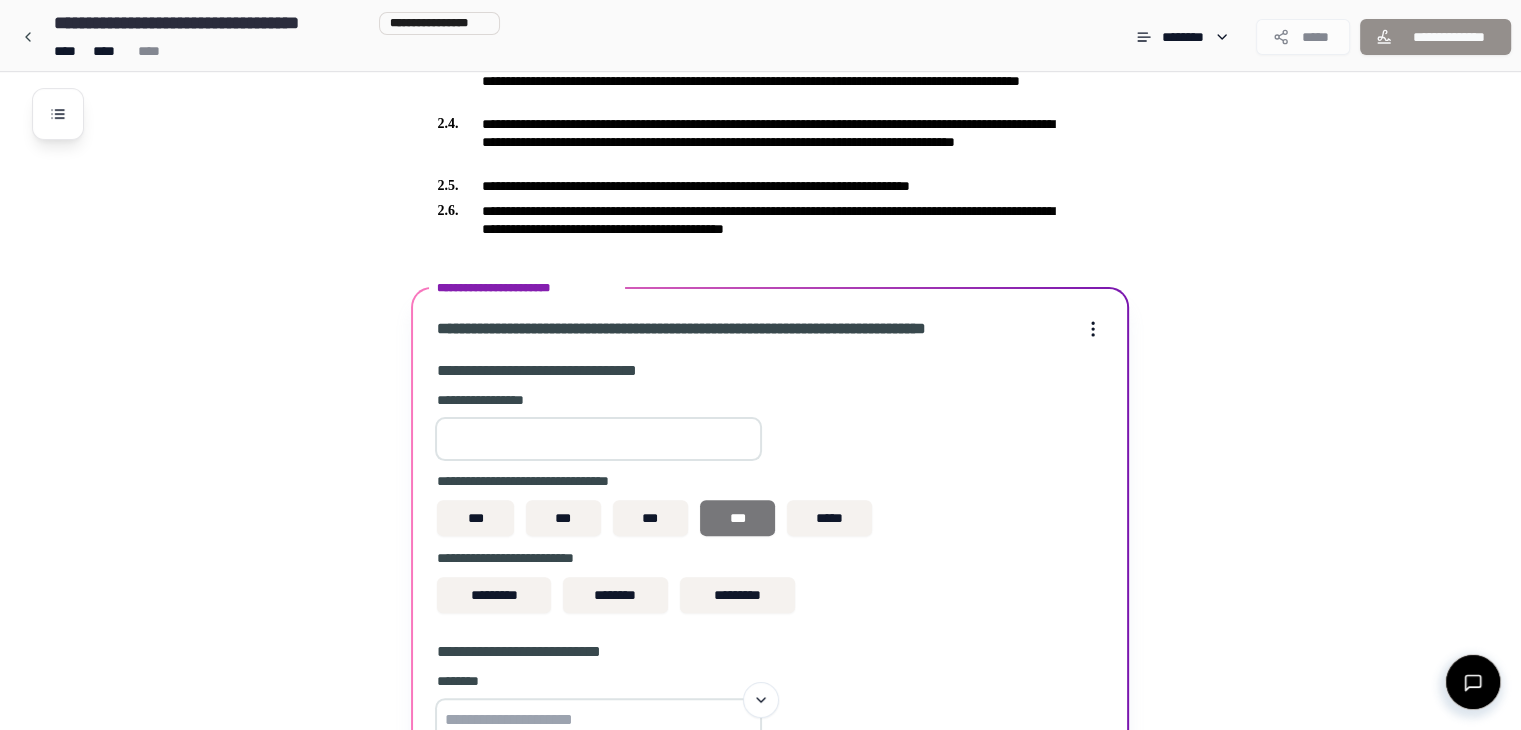 type on "****" 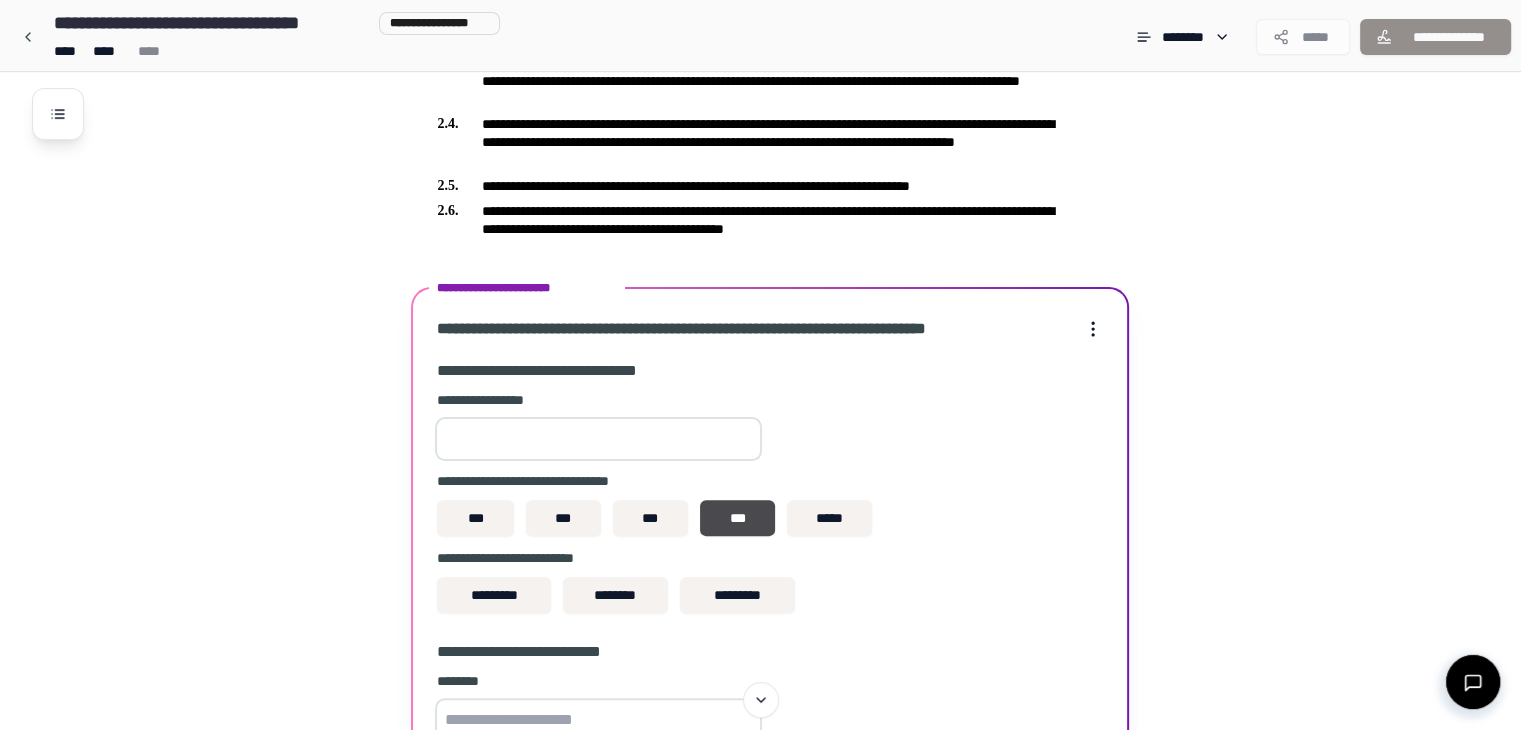 scroll, scrollTop: 562, scrollLeft: 0, axis: vertical 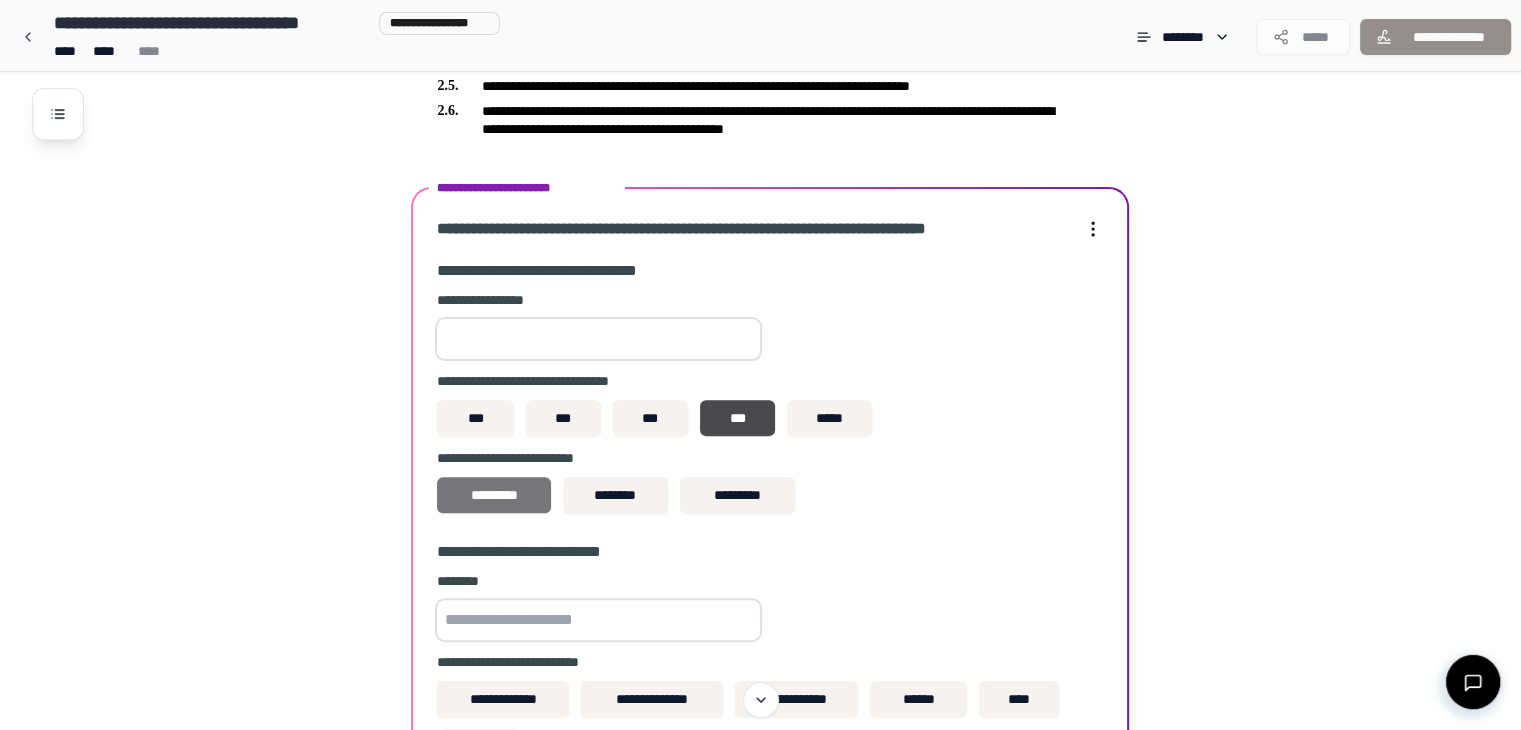 click on "*********" at bounding box center [493, 495] 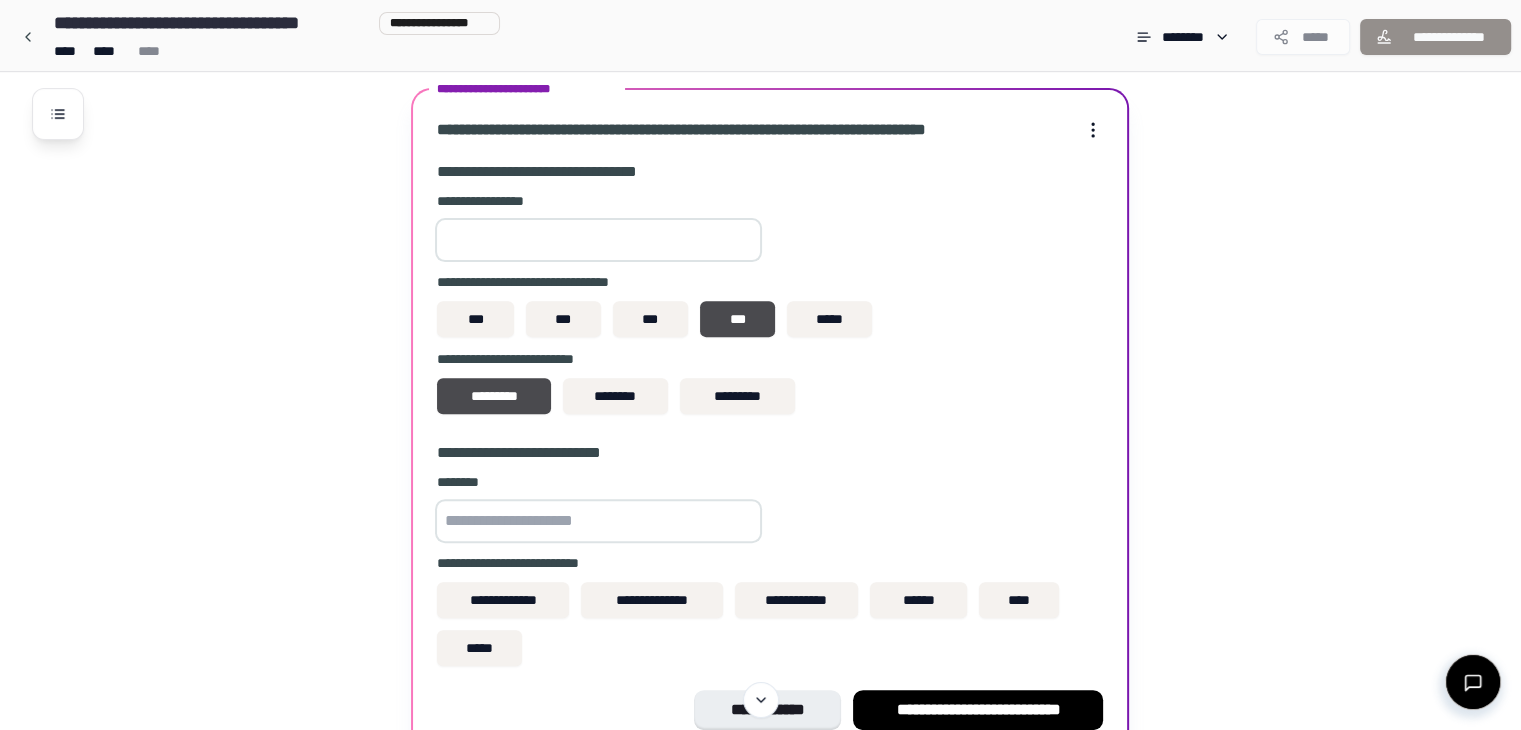scroll, scrollTop: 662, scrollLeft: 0, axis: vertical 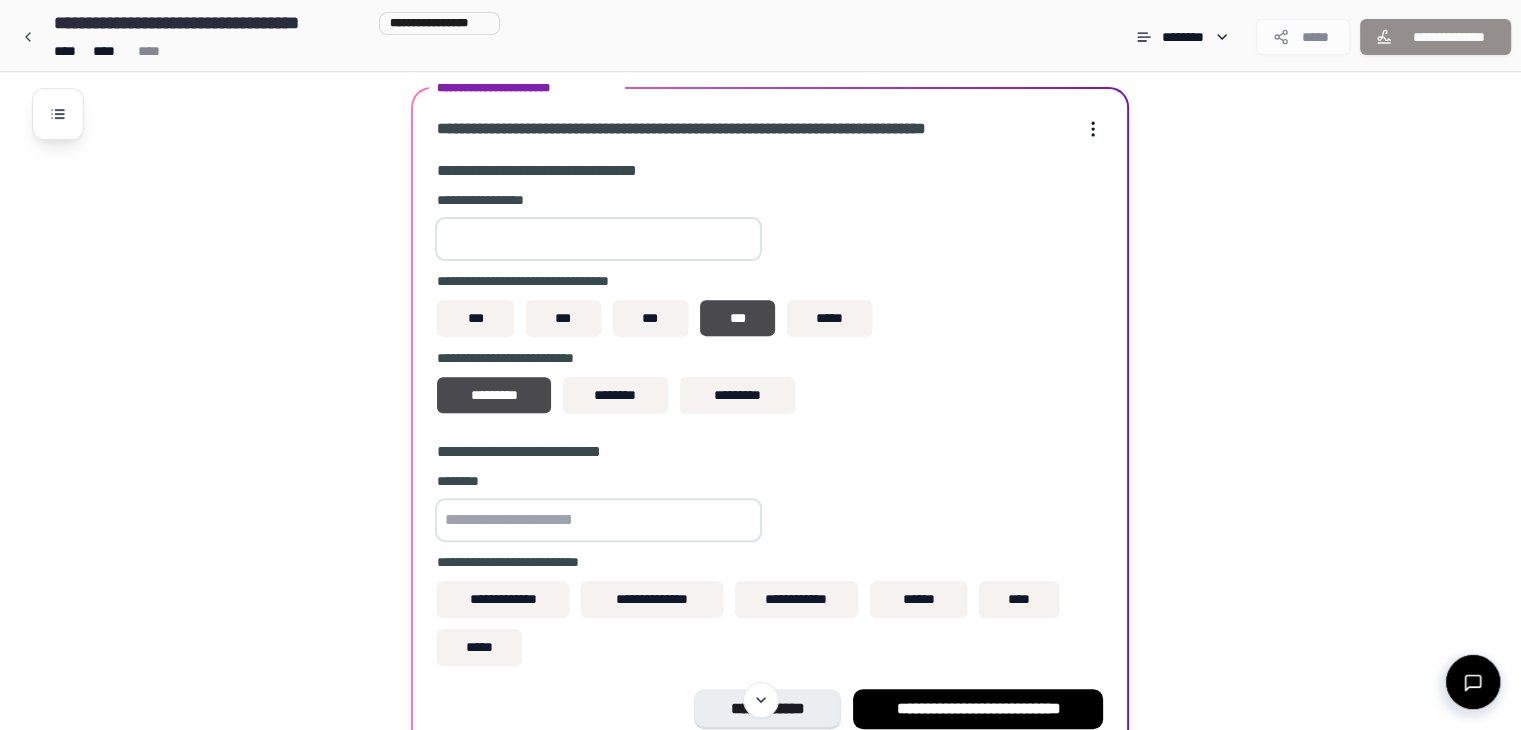 click at bounding box center (598, 520) 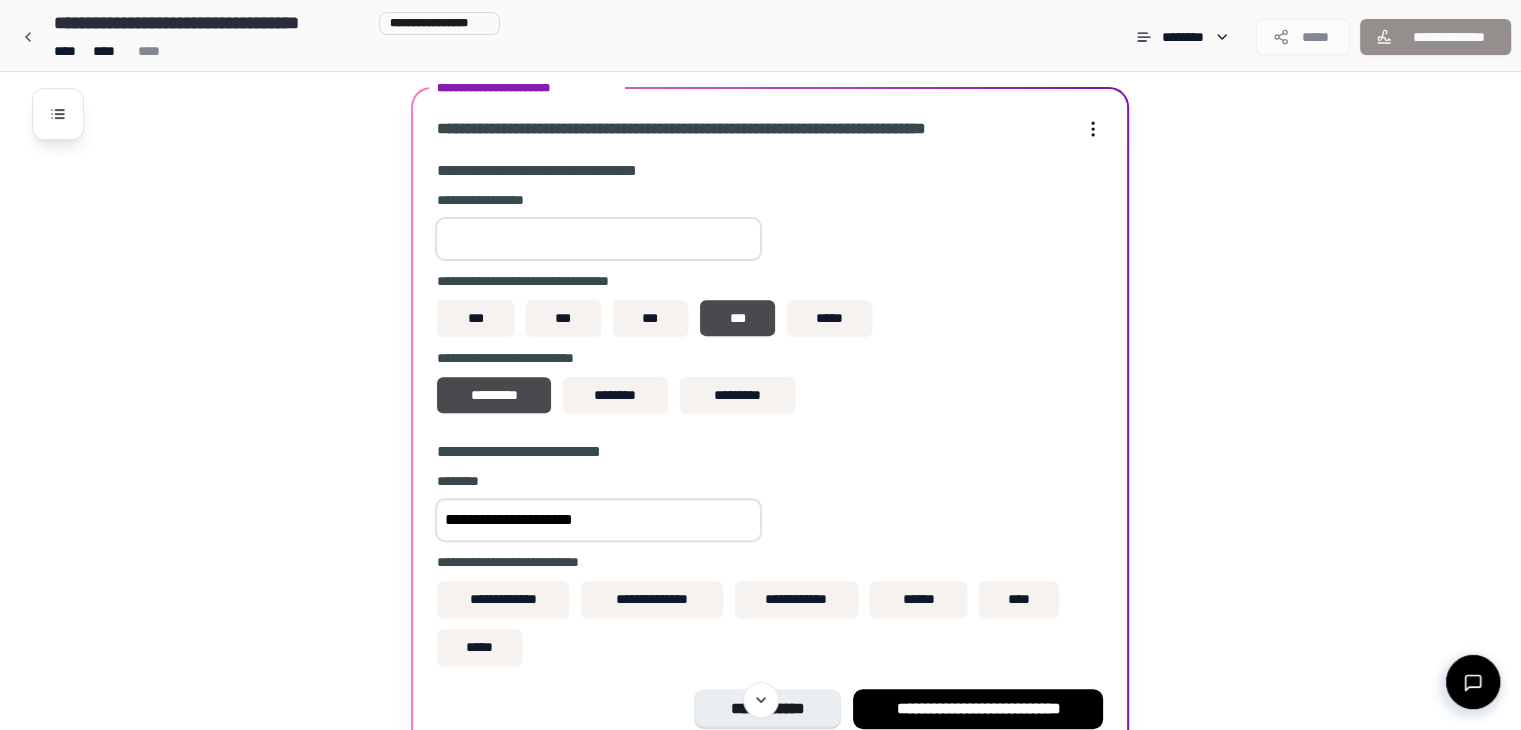 scroll, scrollTop: 762, scrollLeft: 0, axis: vertical 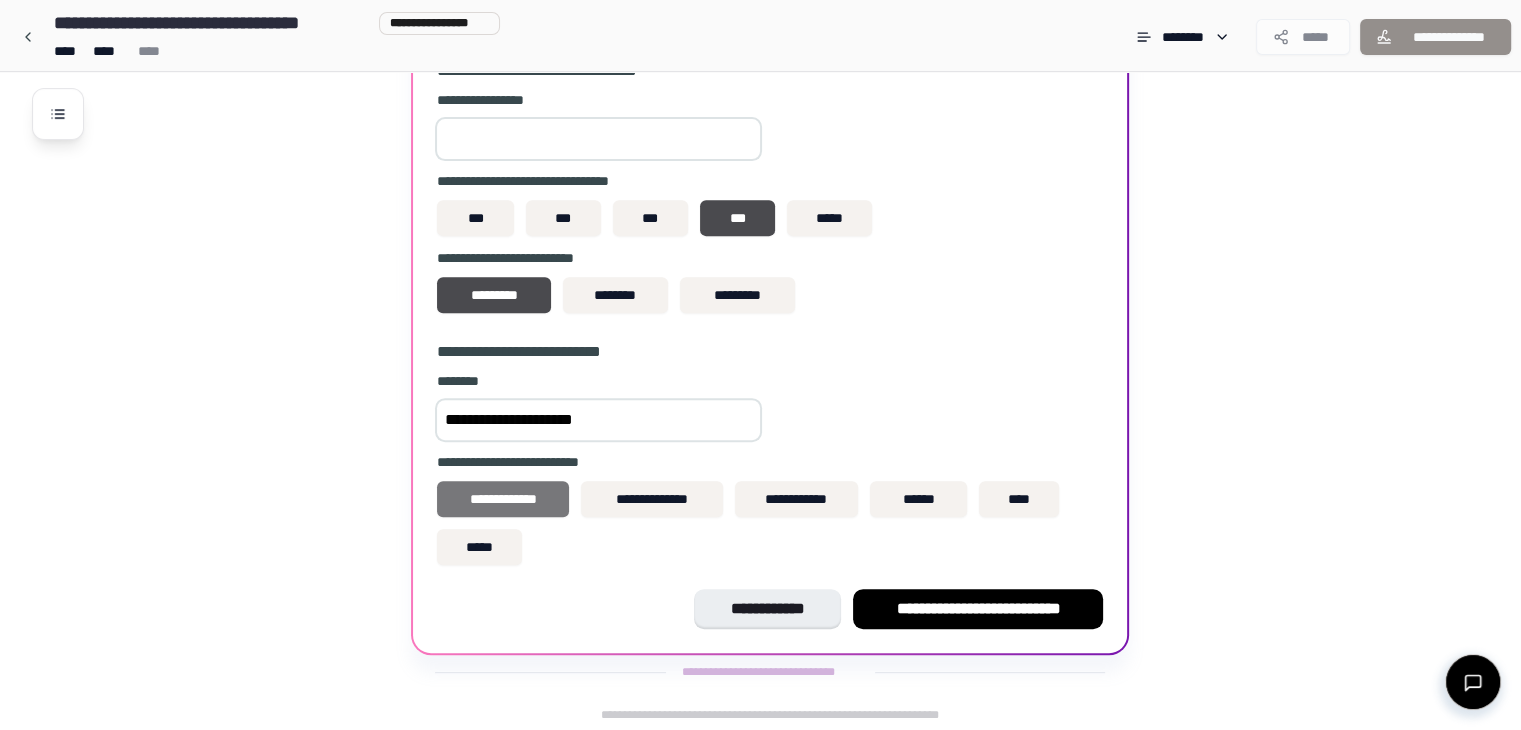 type on "**********" 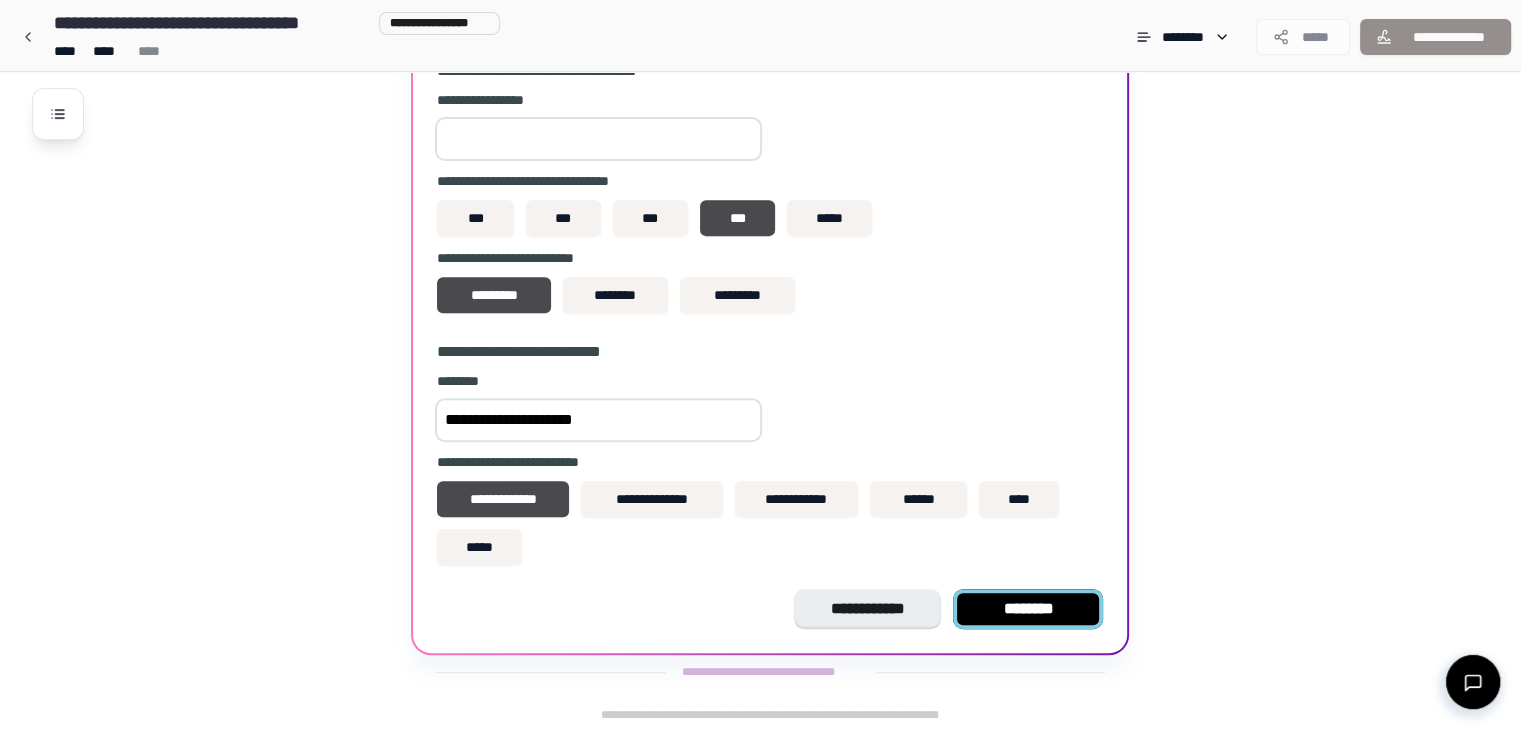 click on "********" at bounding box center [1028, 609] 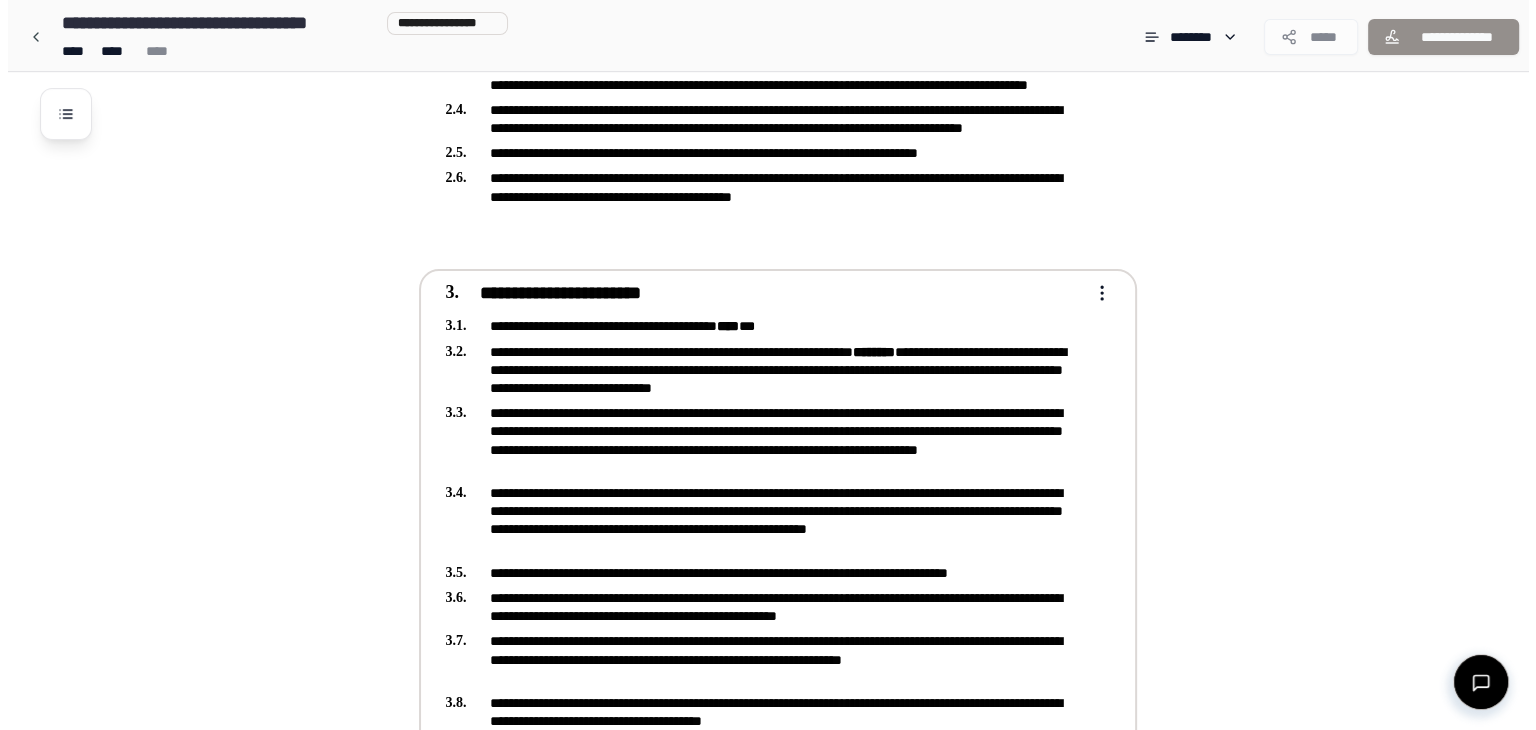 scroll, scrollTop: 640, scrollLeft: 0, axis: vertical 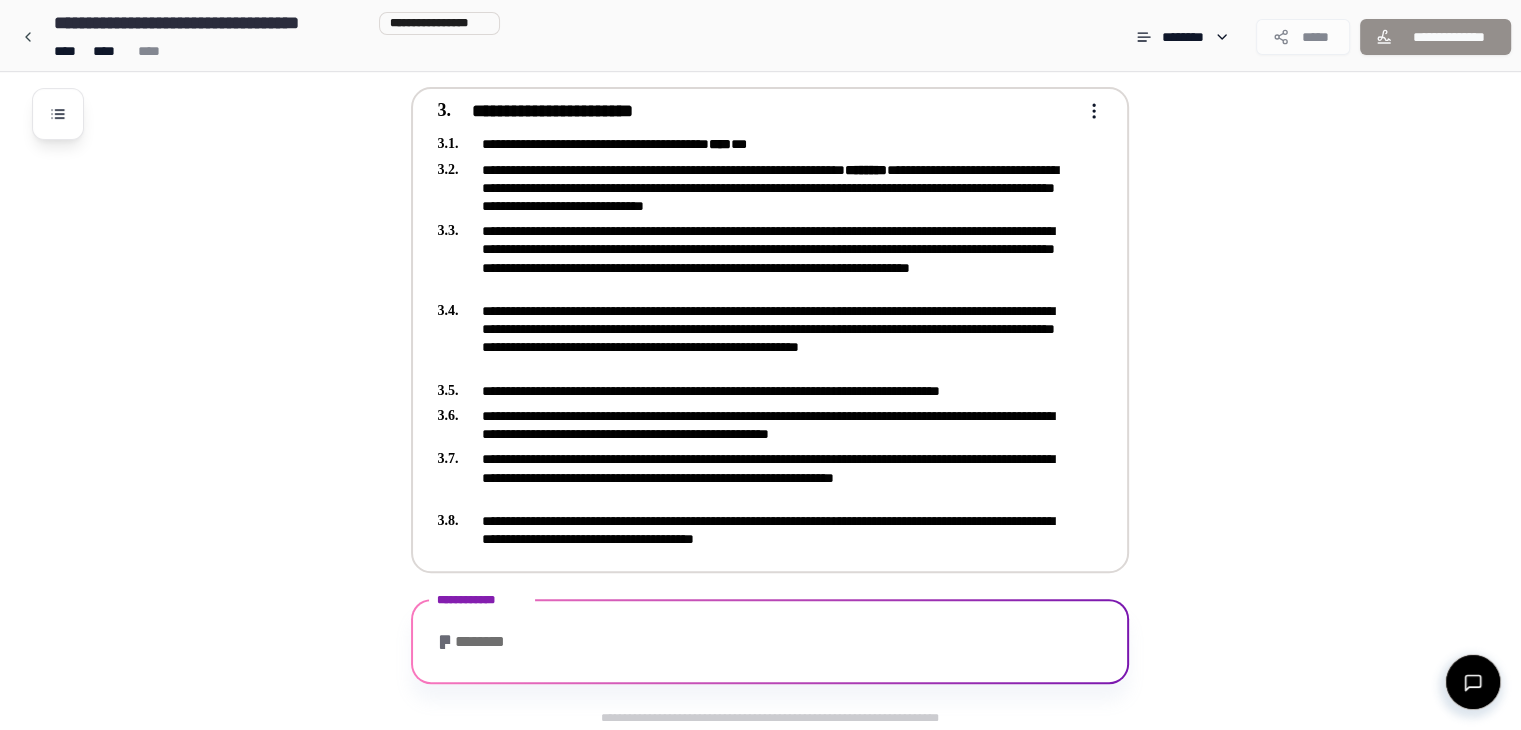 click on "**********" at bounding box center (760, 45) 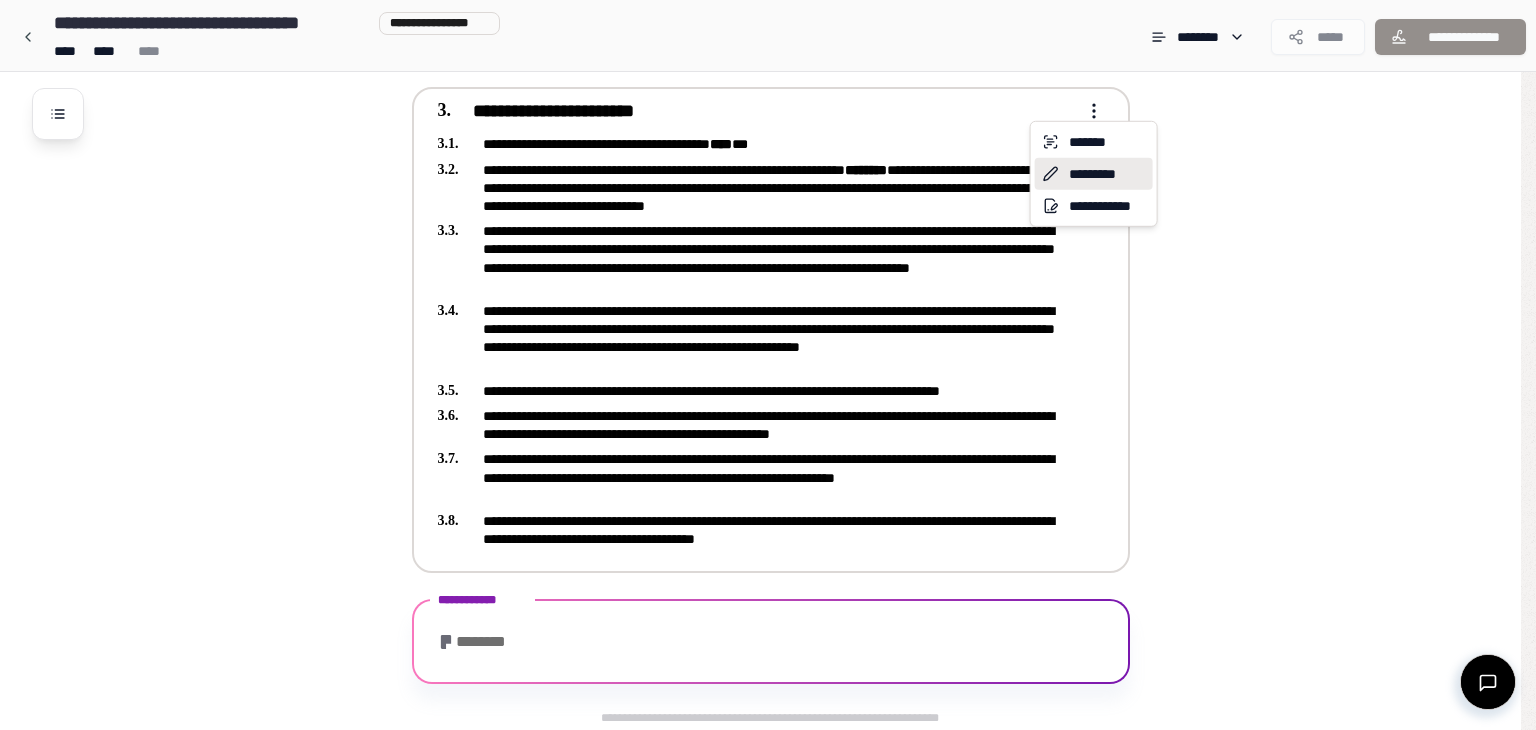 click on "*********" at bounding box center (1094, 174) 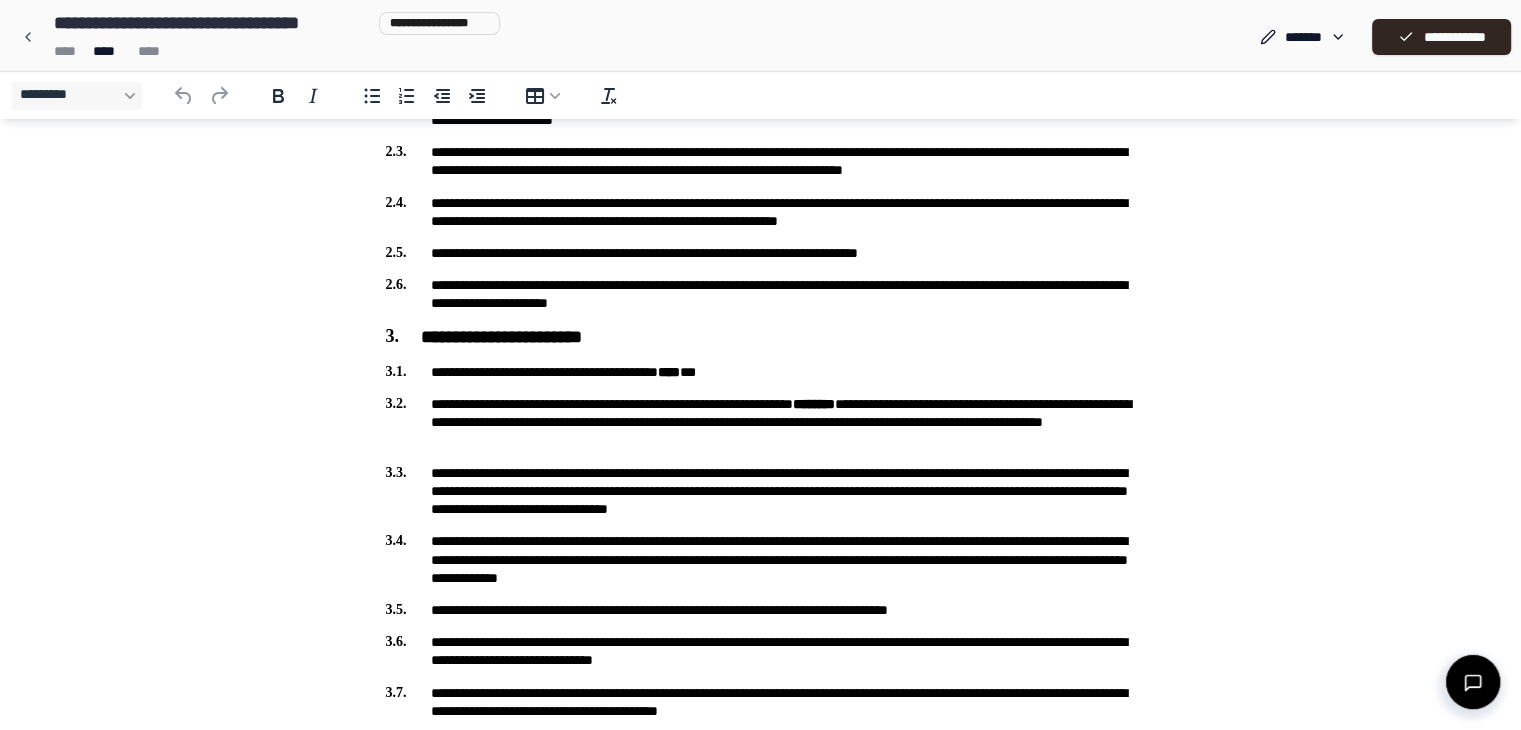 scroll, scrollTop: 500, scrollLeft: 0, axis: vertical 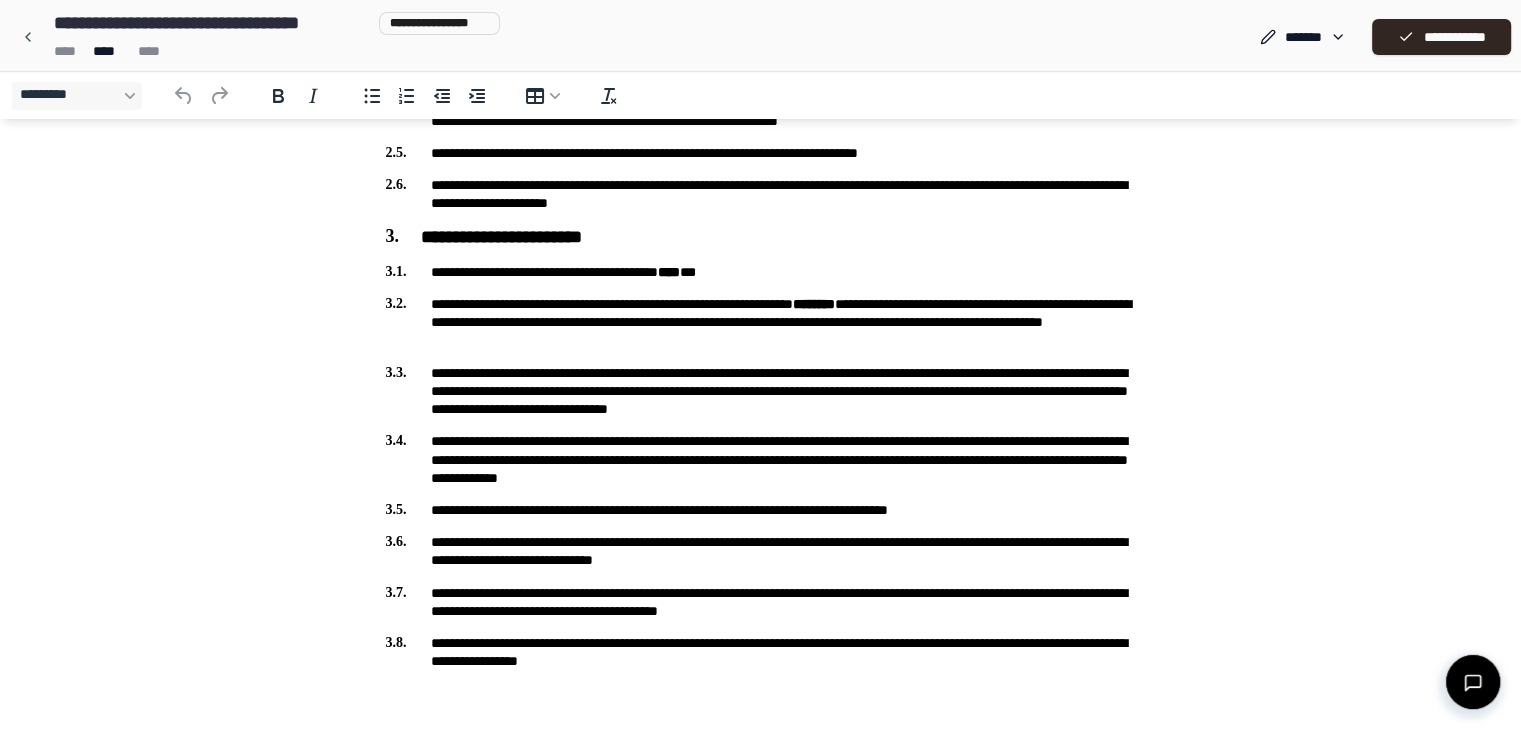 click on "**********" at bounding box center (761, 322) 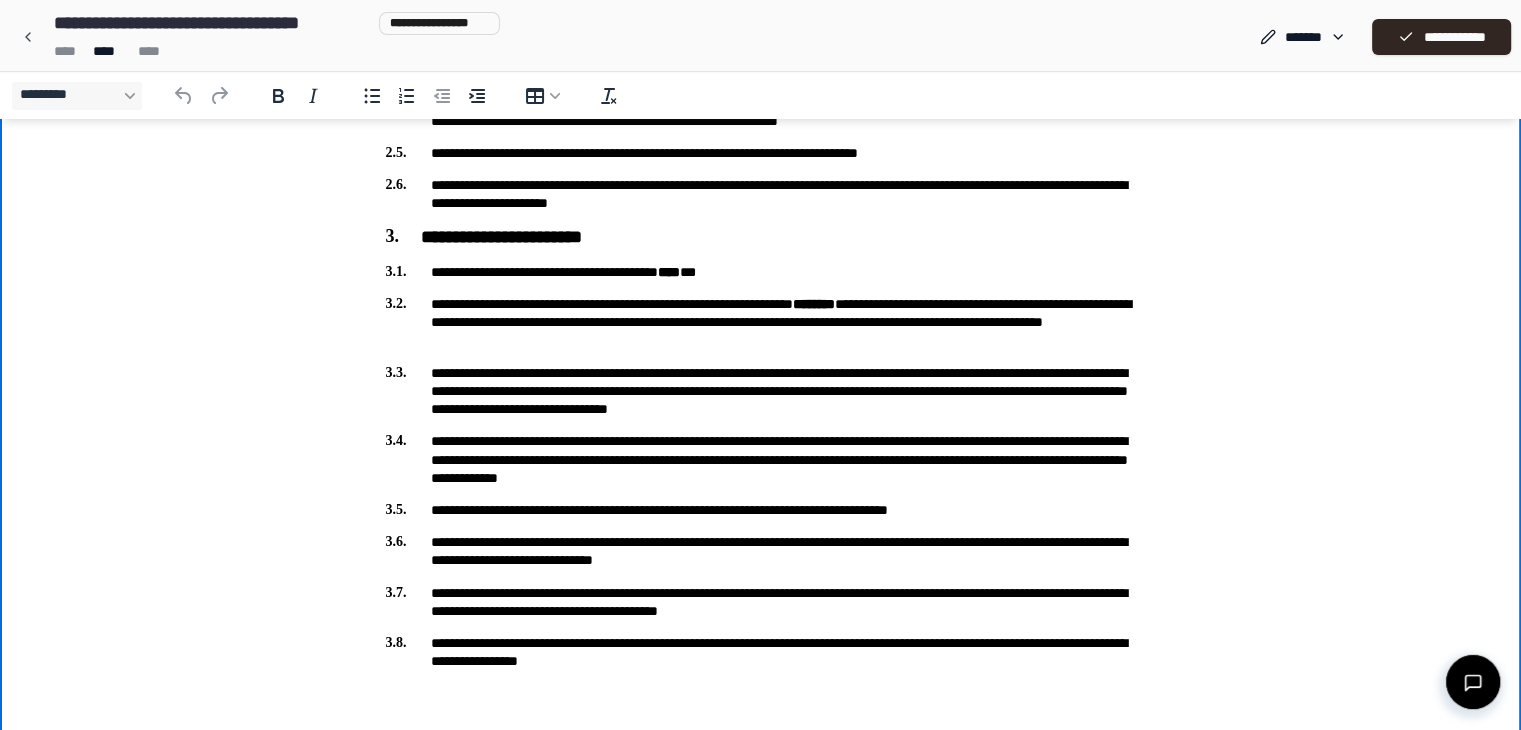 type 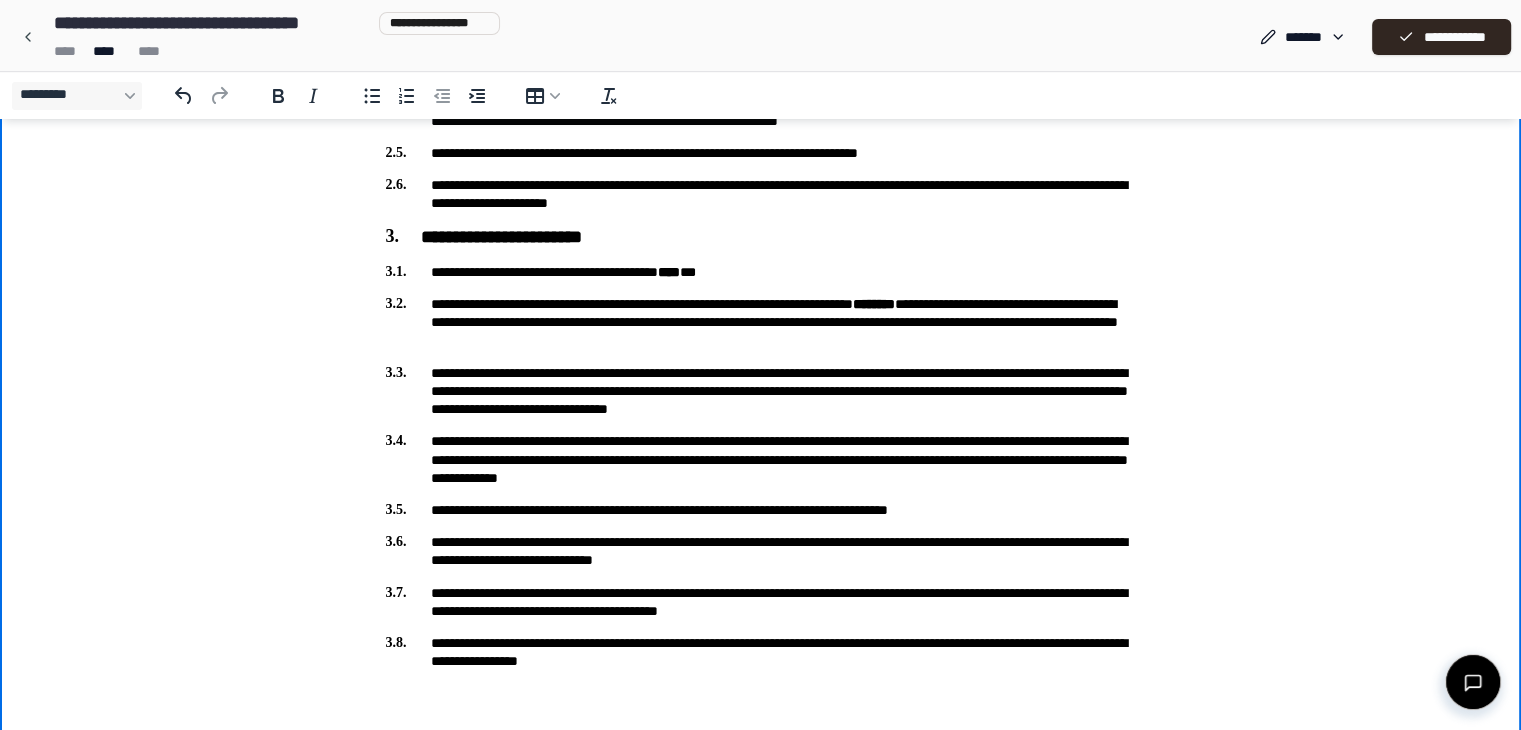 scroll, scrollTop: 522, scrollLeft: 0, axis: vertical 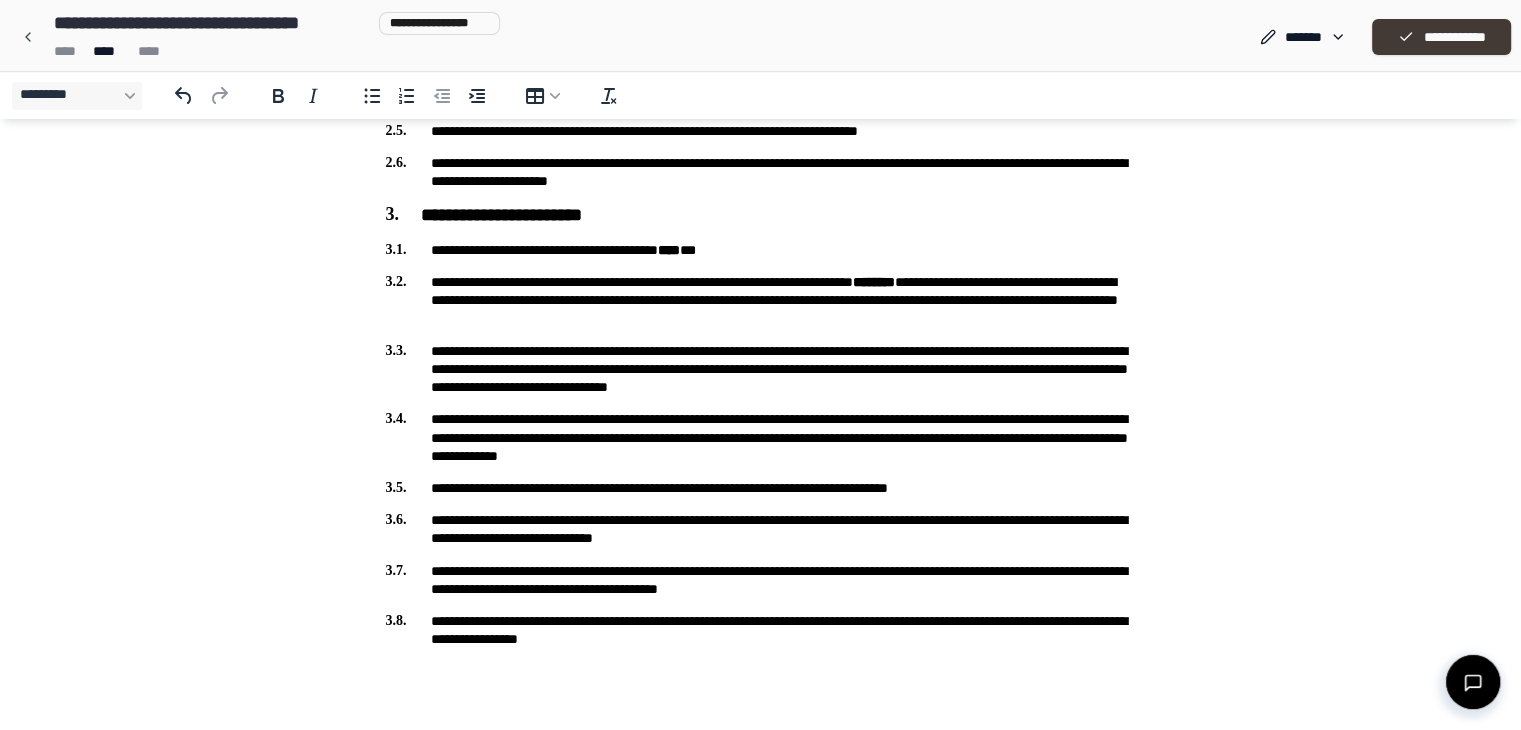 click on "**********" at bounding box center [1441, 37] 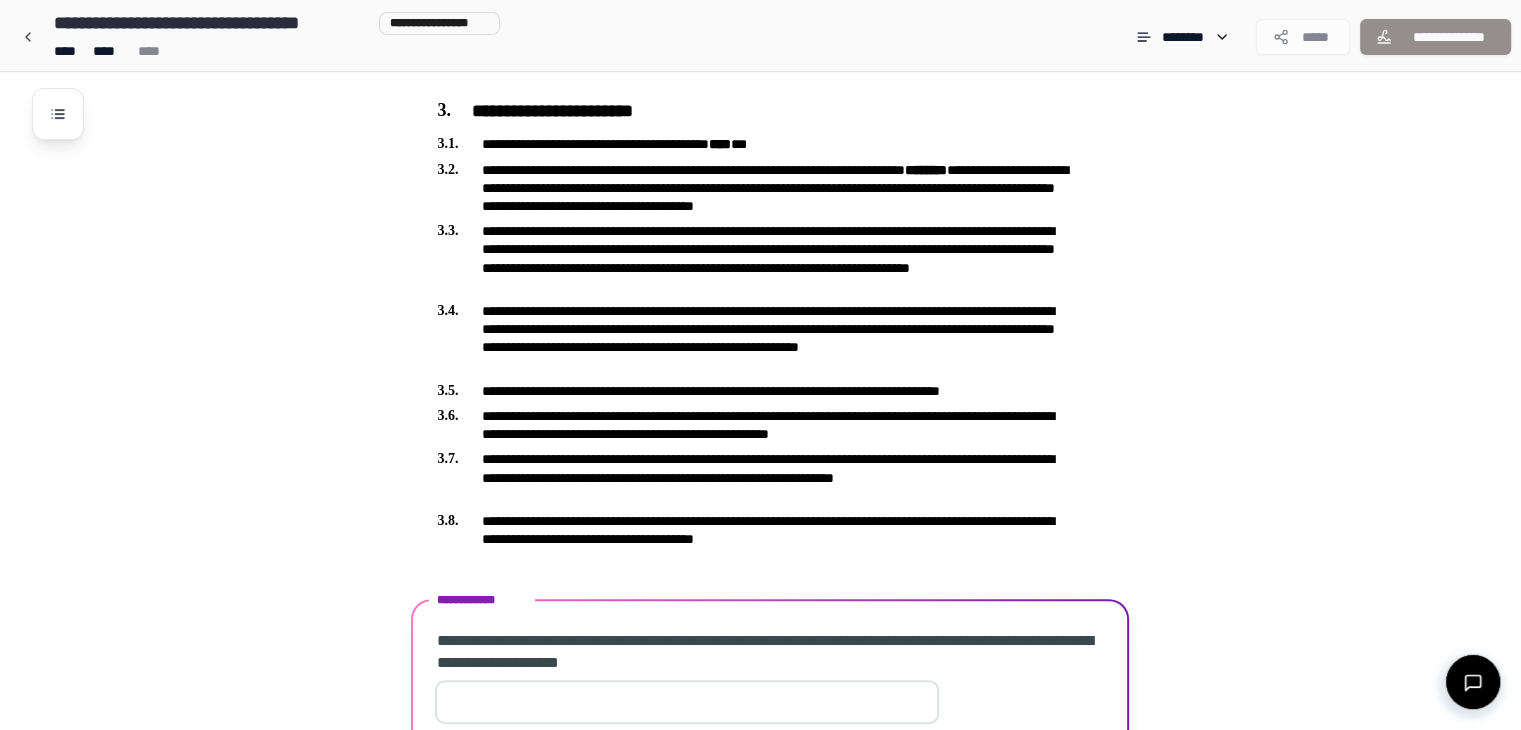 scroll, scrollTop: 796, scrollLeft: 0, axis: vertical 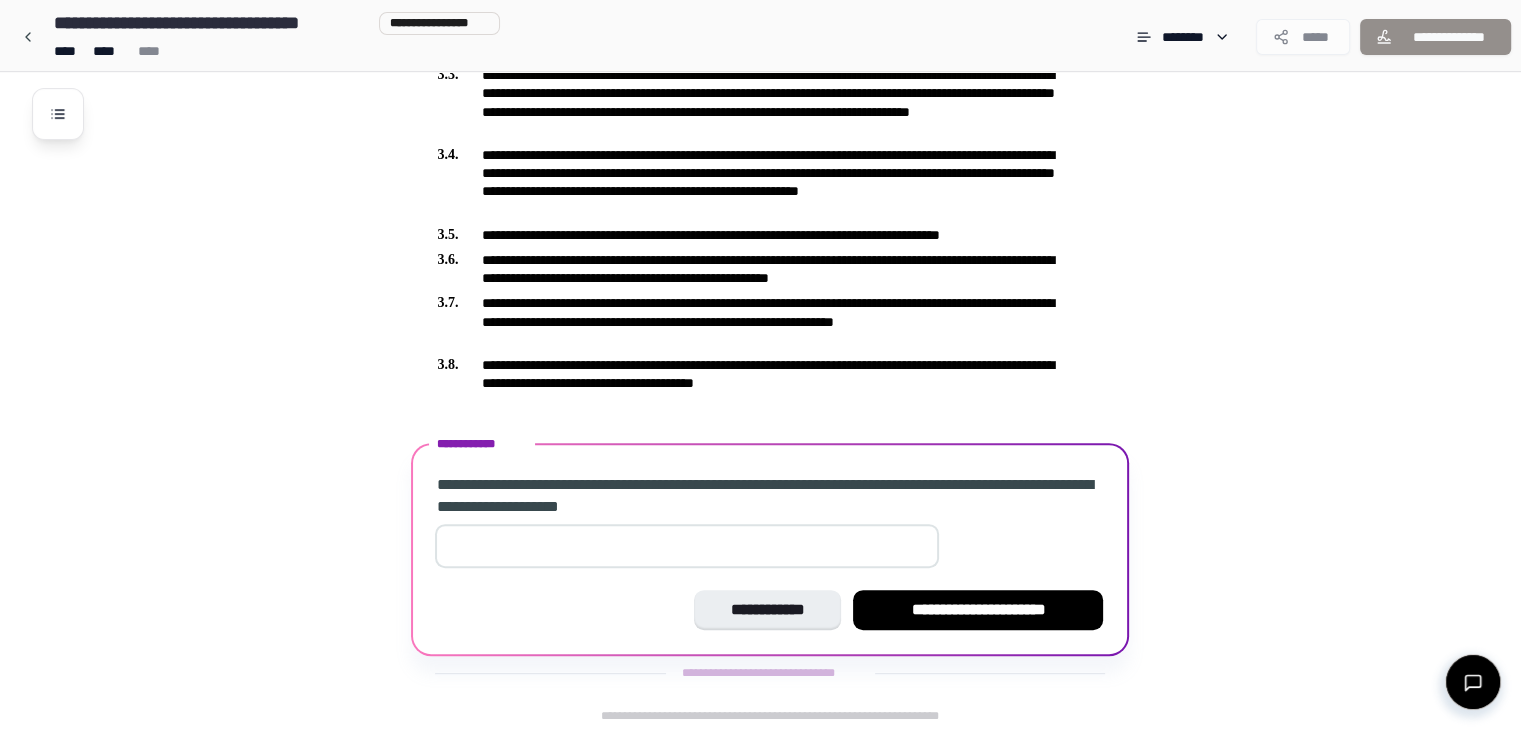 click at bounding box center [687, 546] 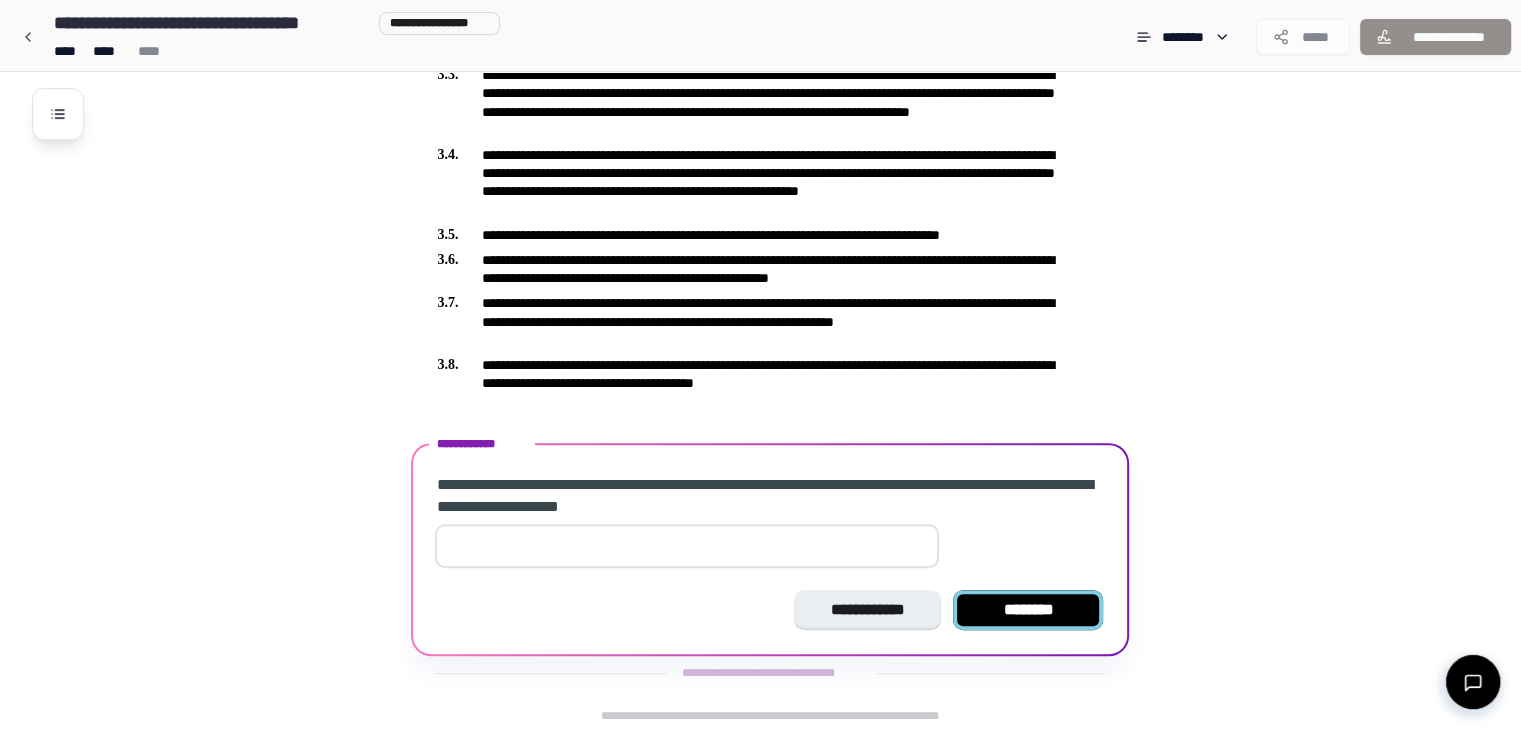 type on "*" 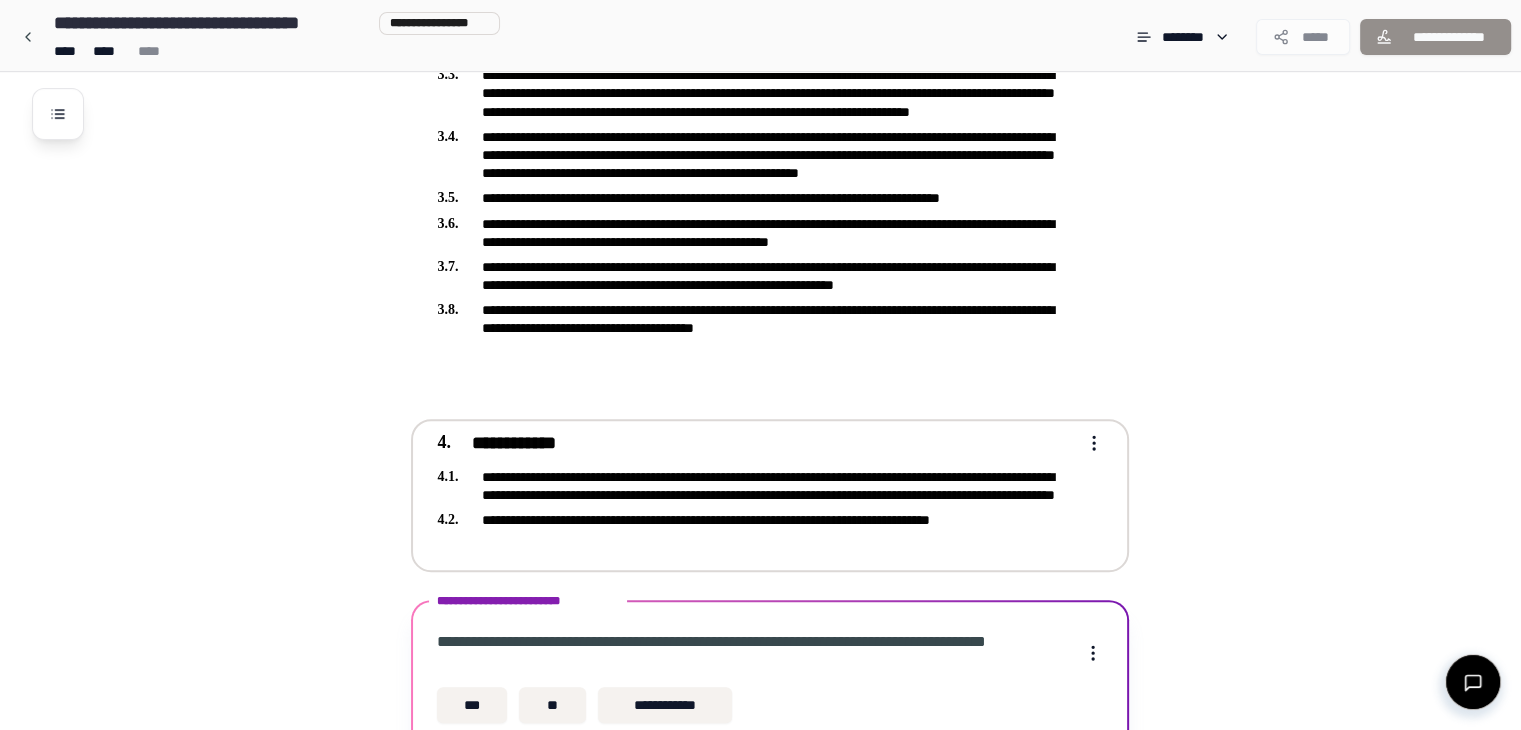 scroll, scrollTop: 888, scrollLeft: 0, axis: vertical 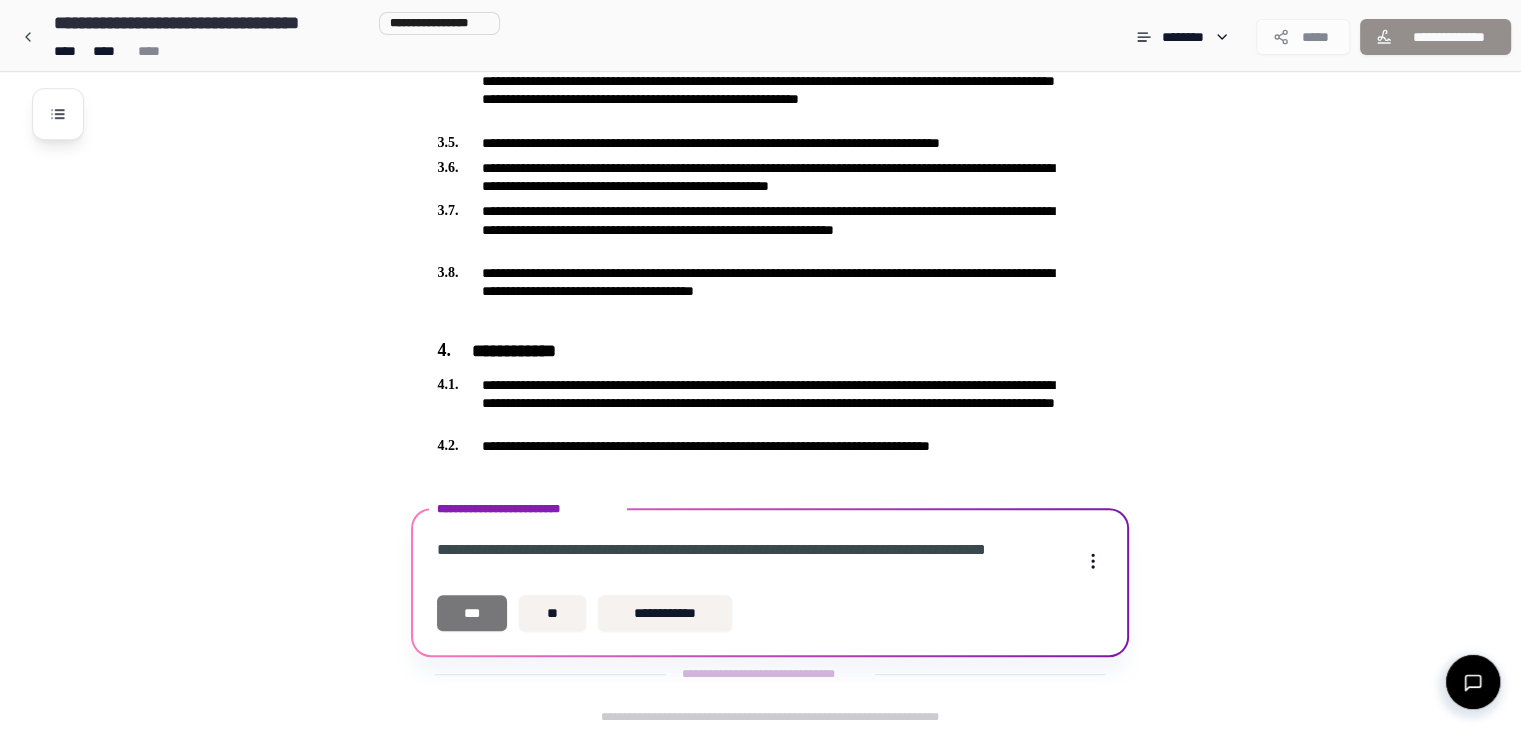 click on "***" at bounding box center [472, 613] 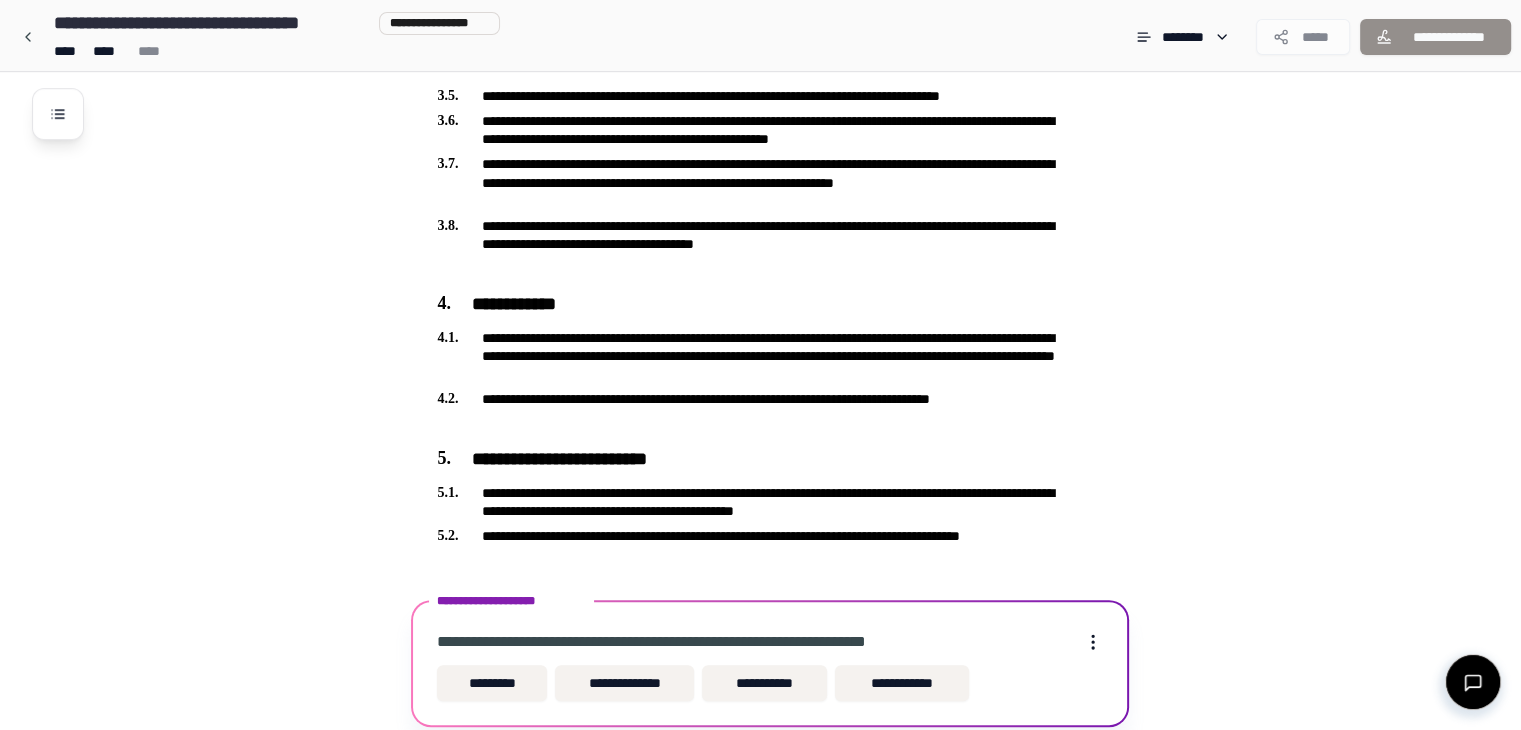 scroll, scrollTop: 1004, scrollLeft: 0, axis: vertical 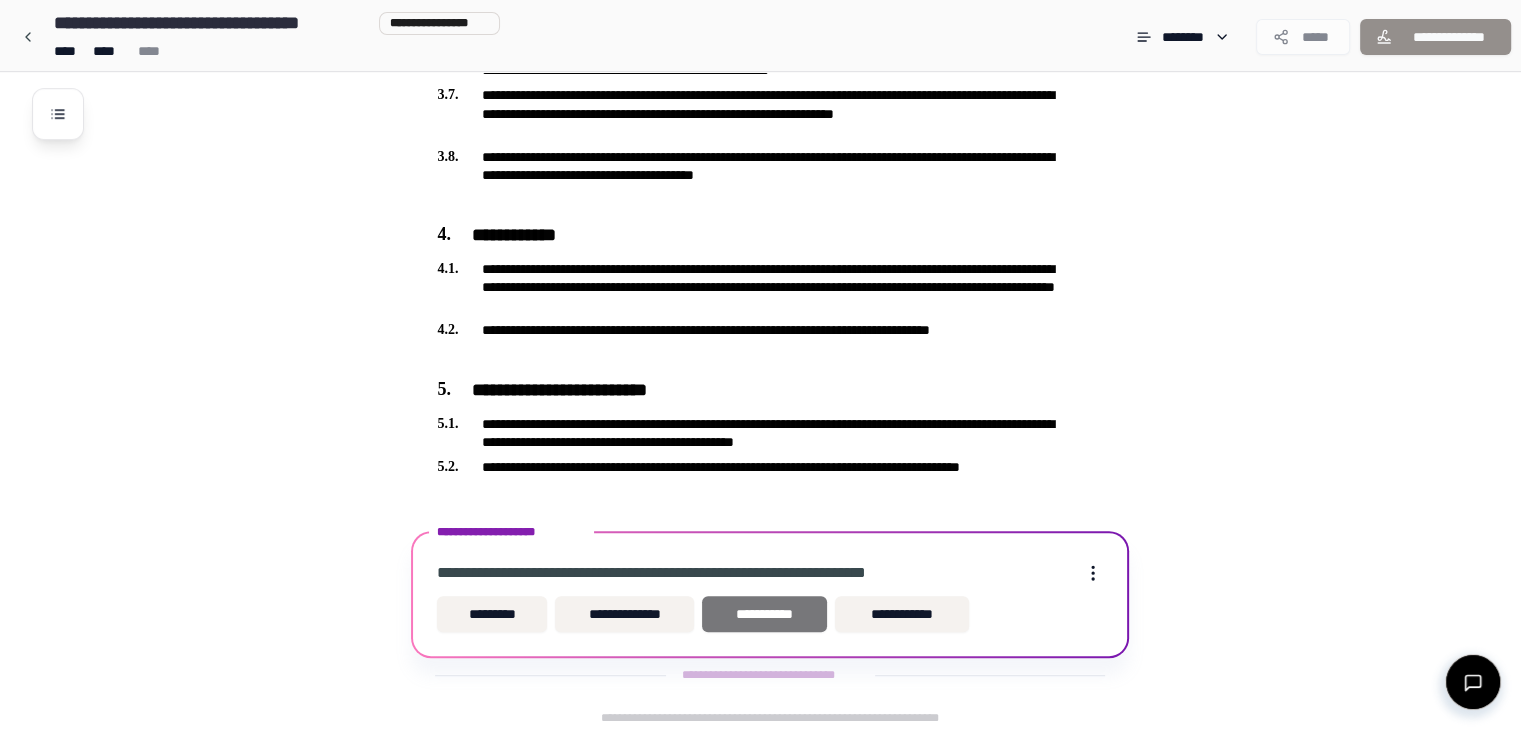 click on "**********" at bounding box center [764, 614] 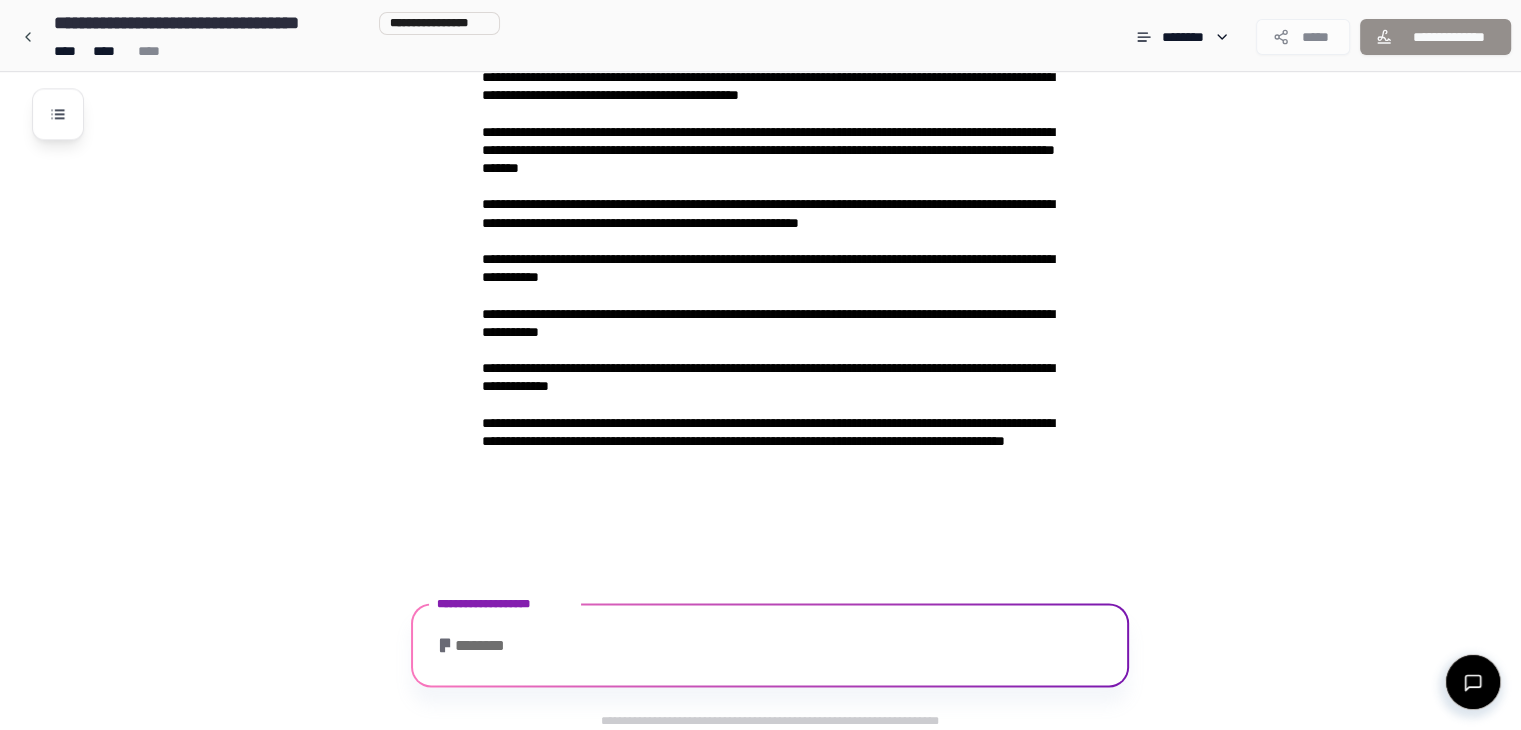 scroll, scrollTop: 2624, scrollLeft: 0, axis: vertical 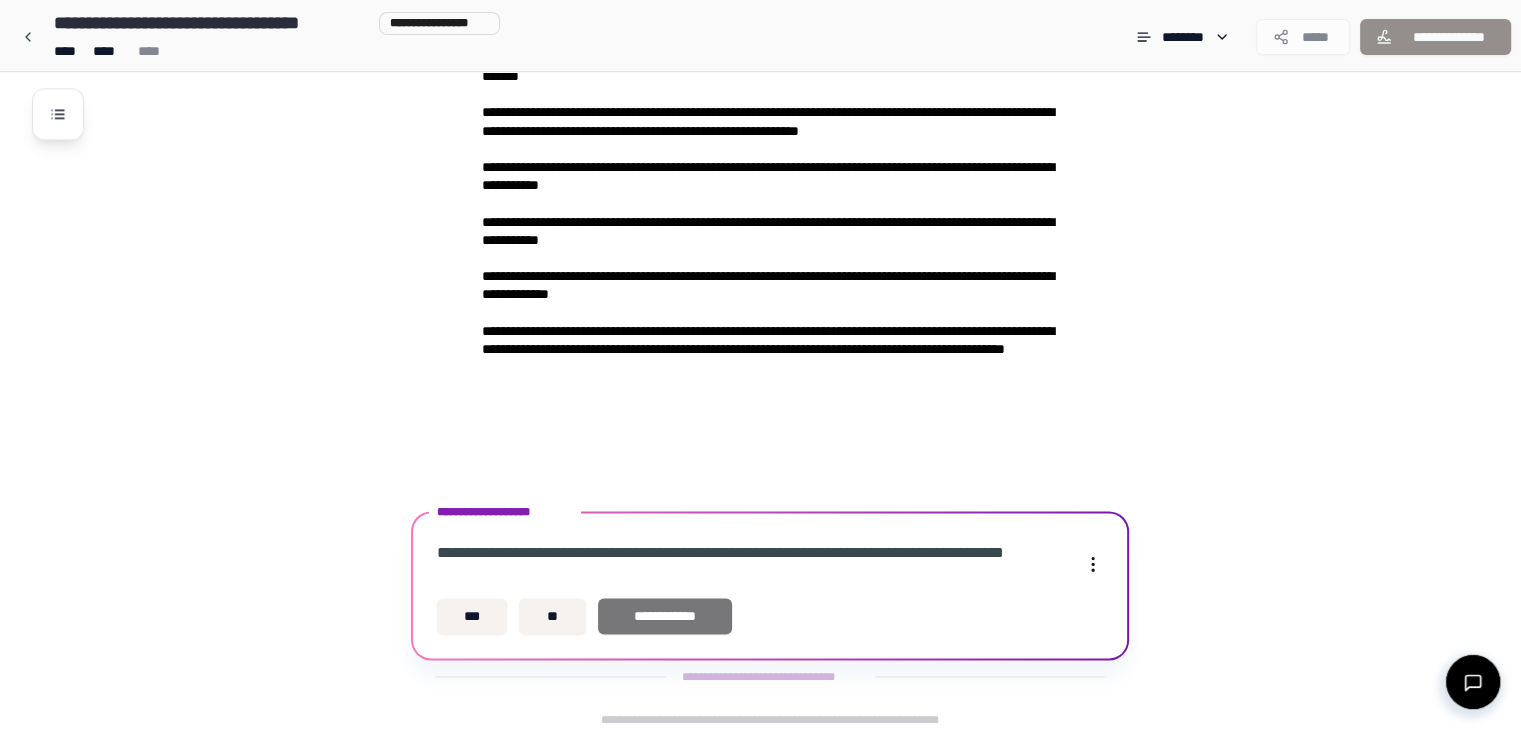 click on "**********" at bounding box center (665, 616) 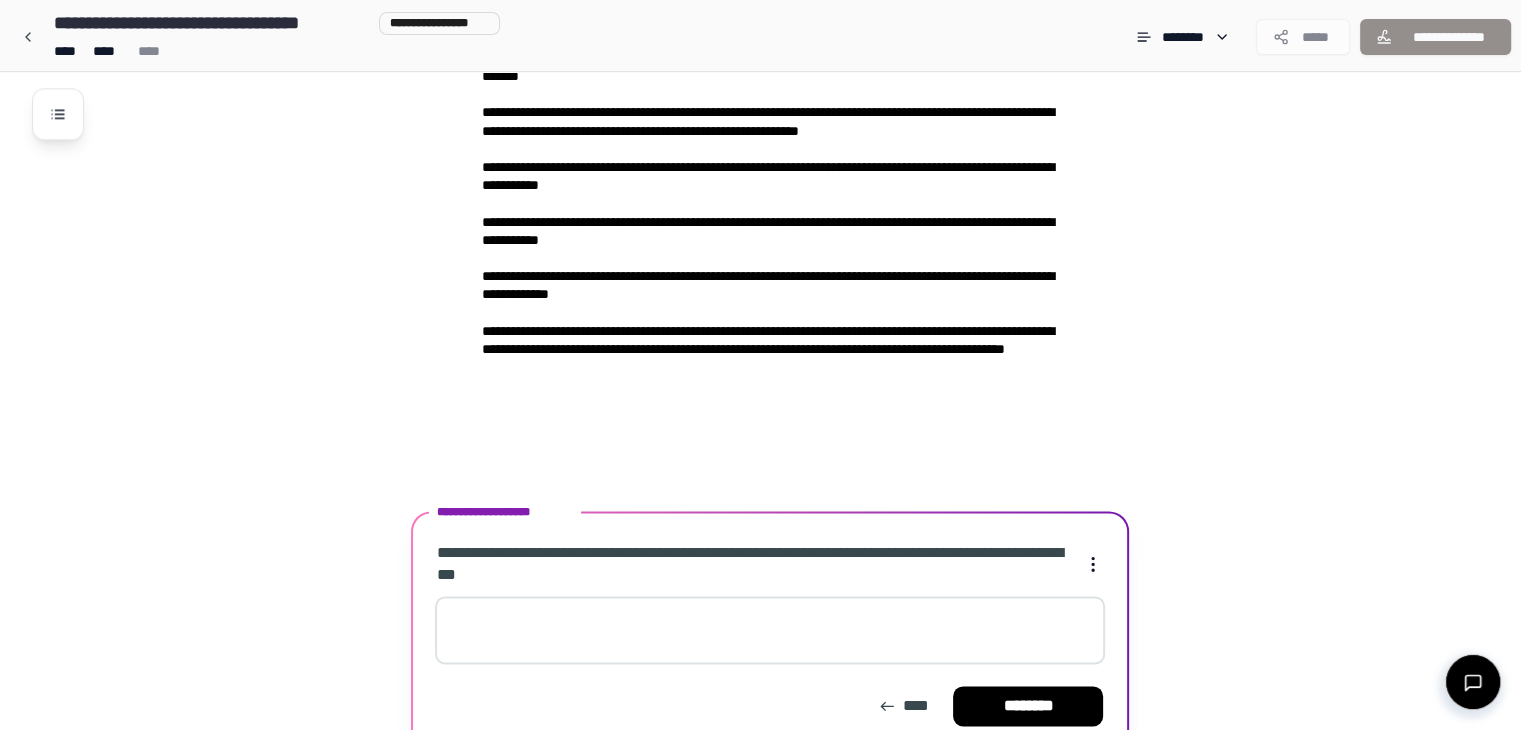 scroll, scrollTop: 2716, scrollLeft: 0, axis: vertical 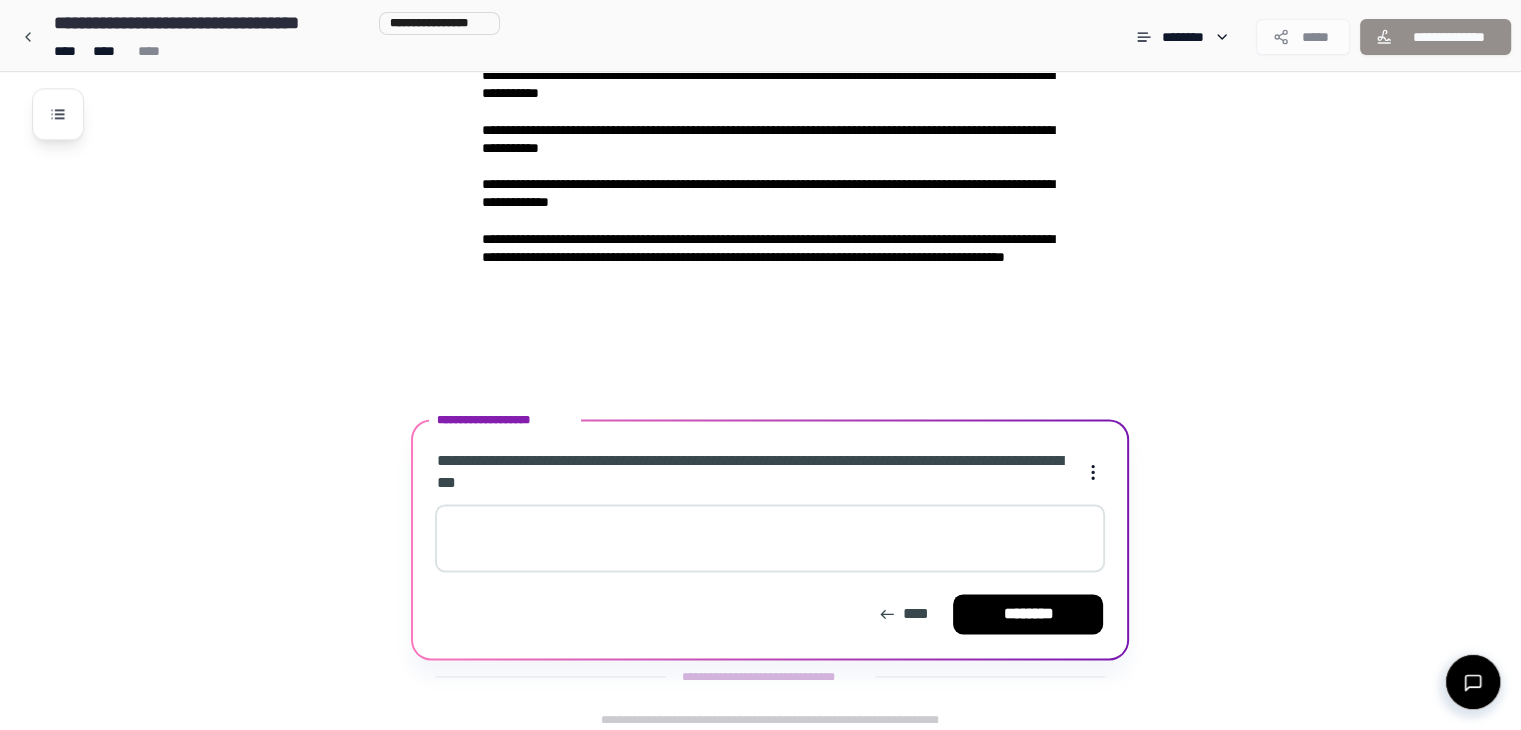 click at bounding box center (770, 538) 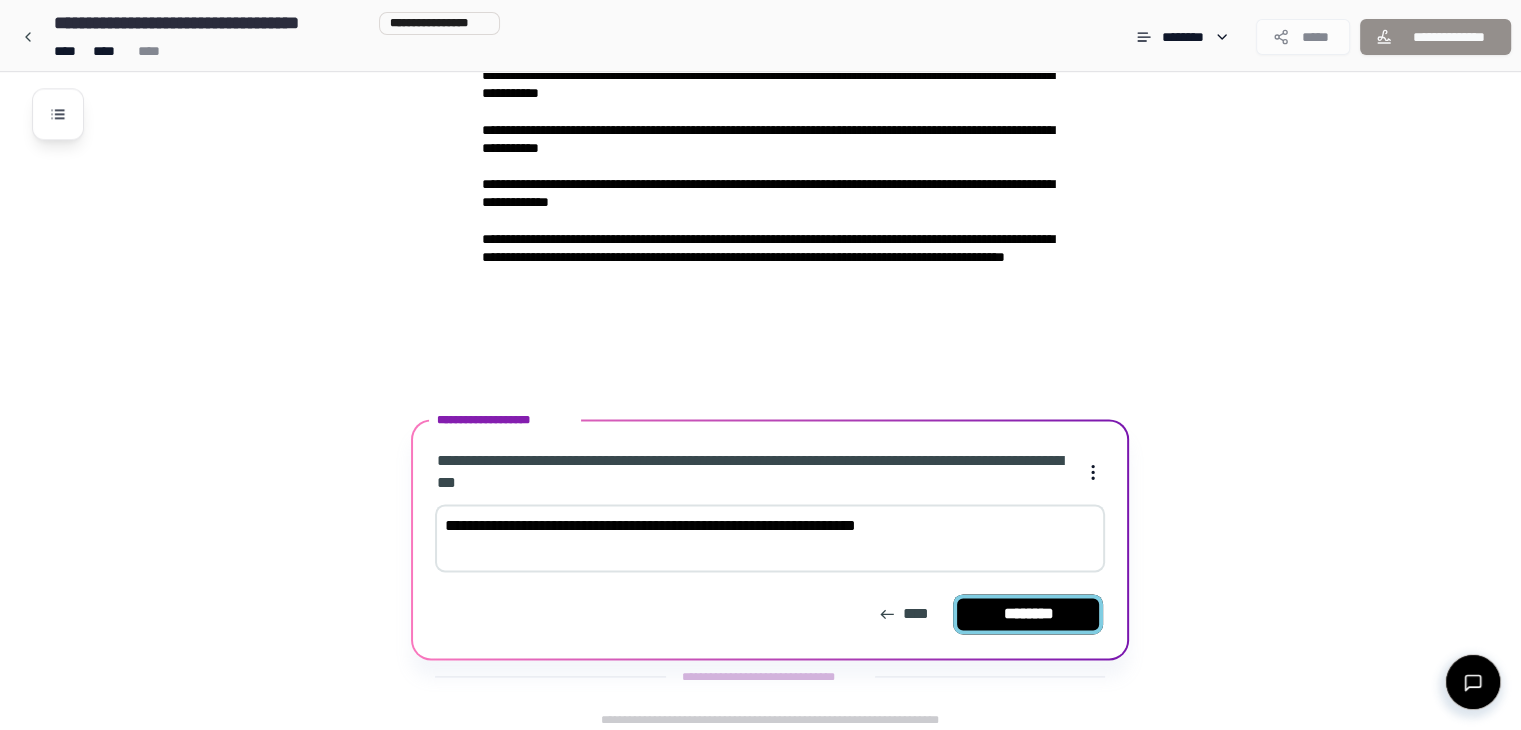 type on "**********" 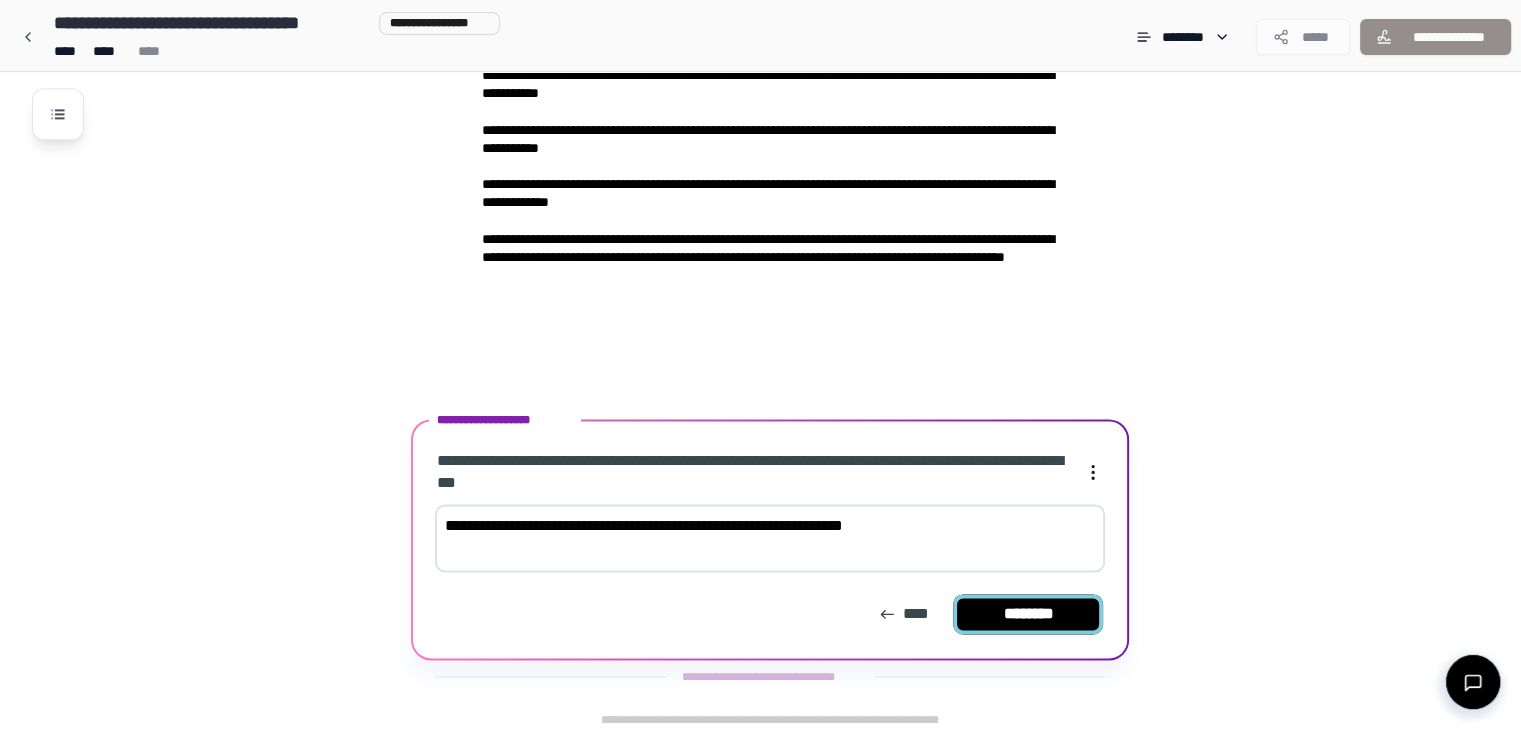 click on "********" at bounding box center [1028, 614] 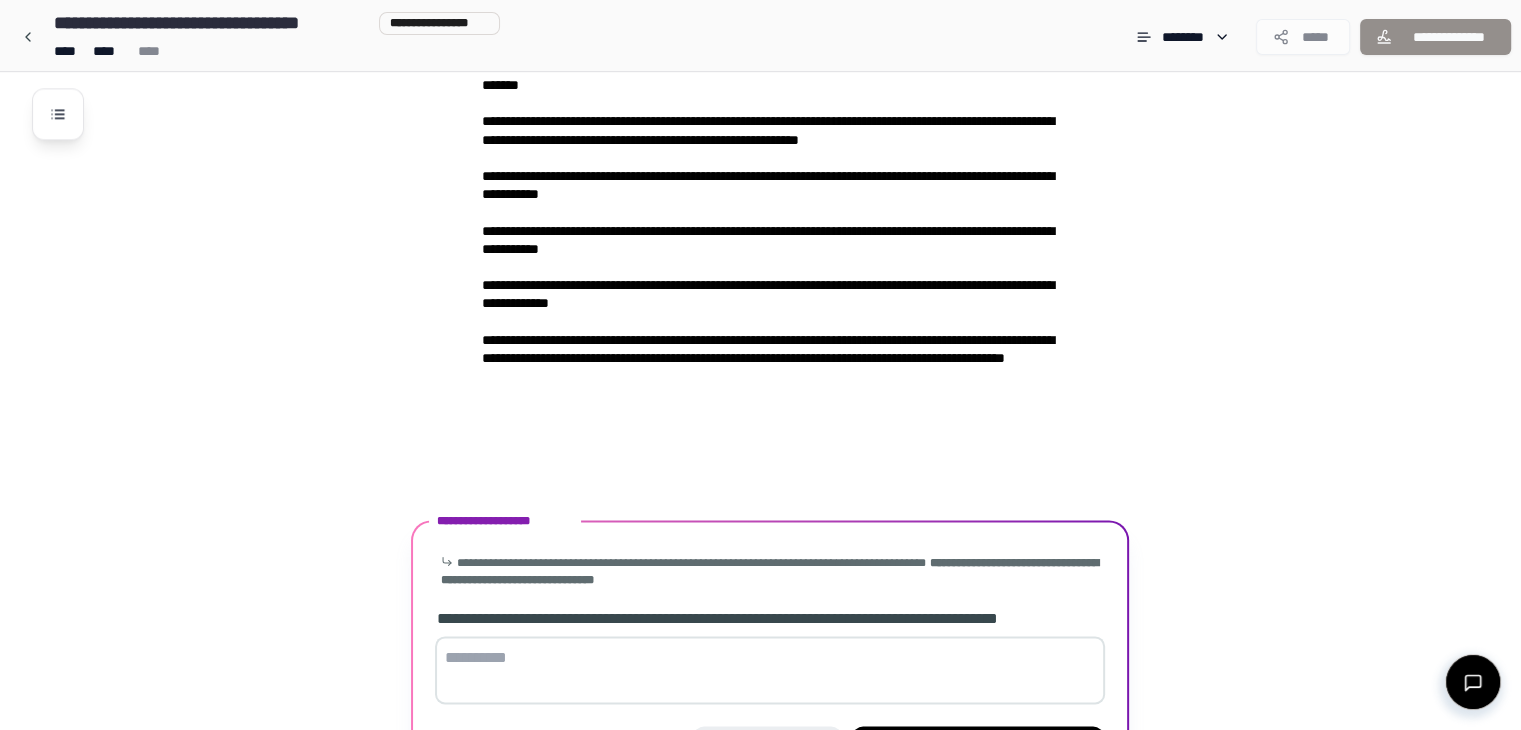 scroll, scrollTop: 2748, scrollLeft: 0, axis: vertical 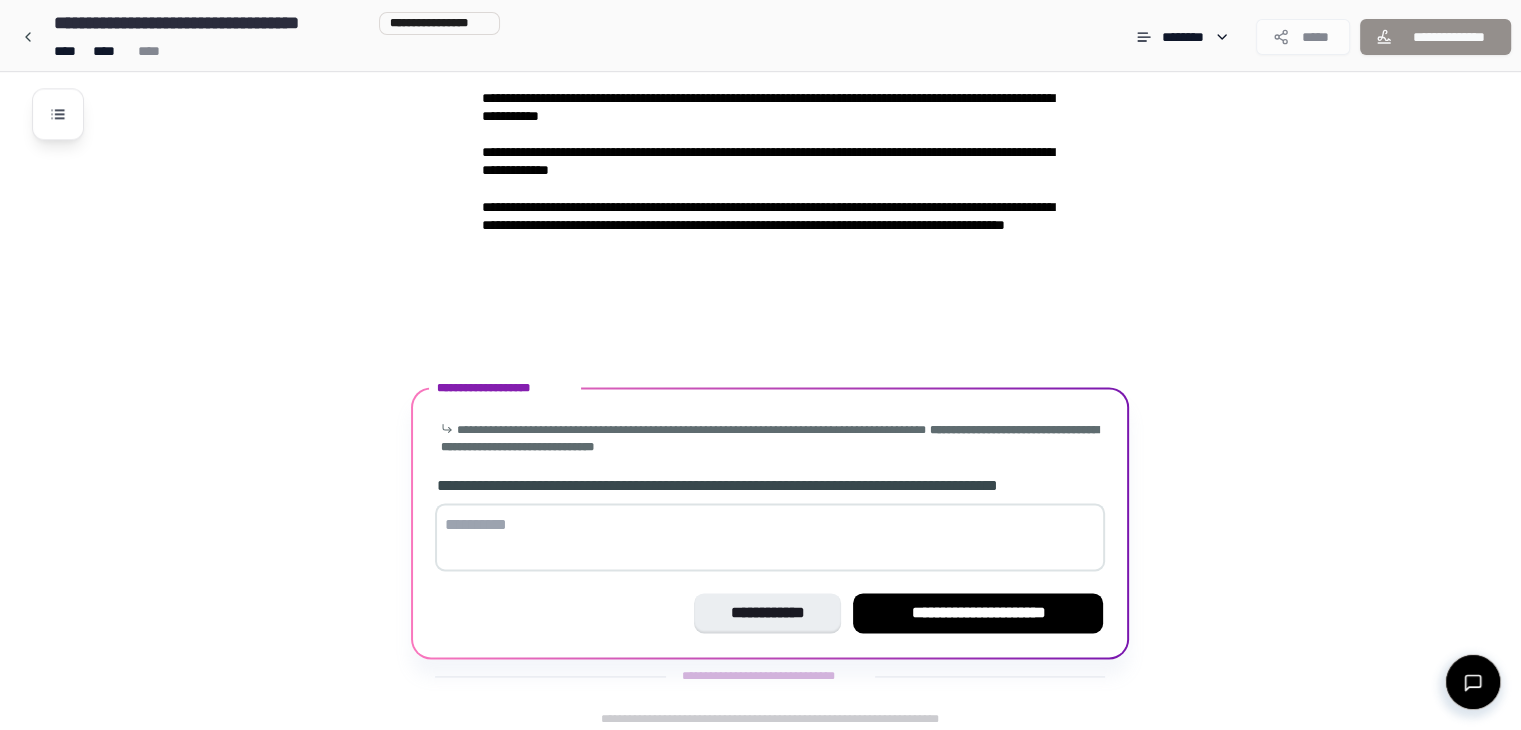 drag, startPoint x: 529, startPoint y: 519, endPoint x: 460, endPoint y: 515, distance: 69.115845 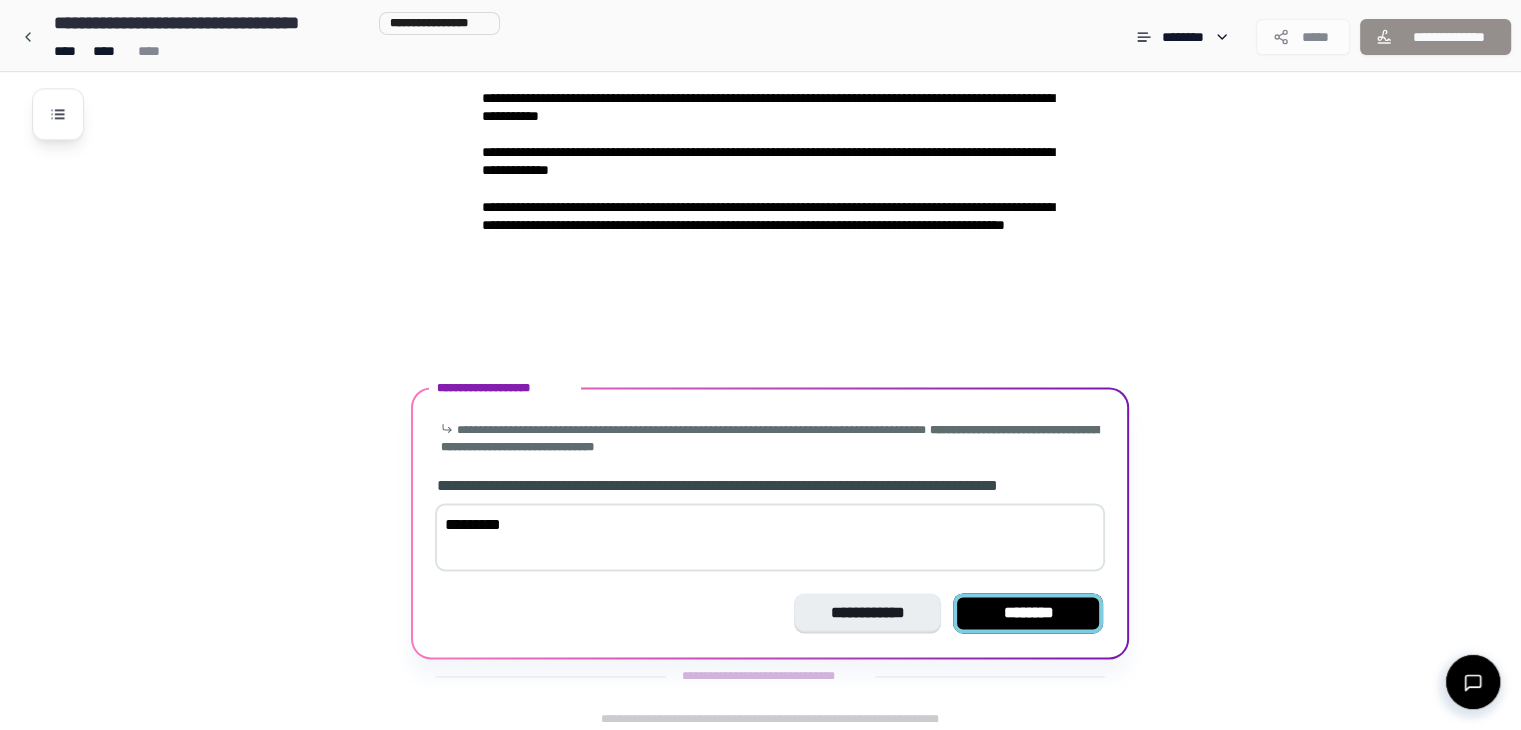 type on "*********" 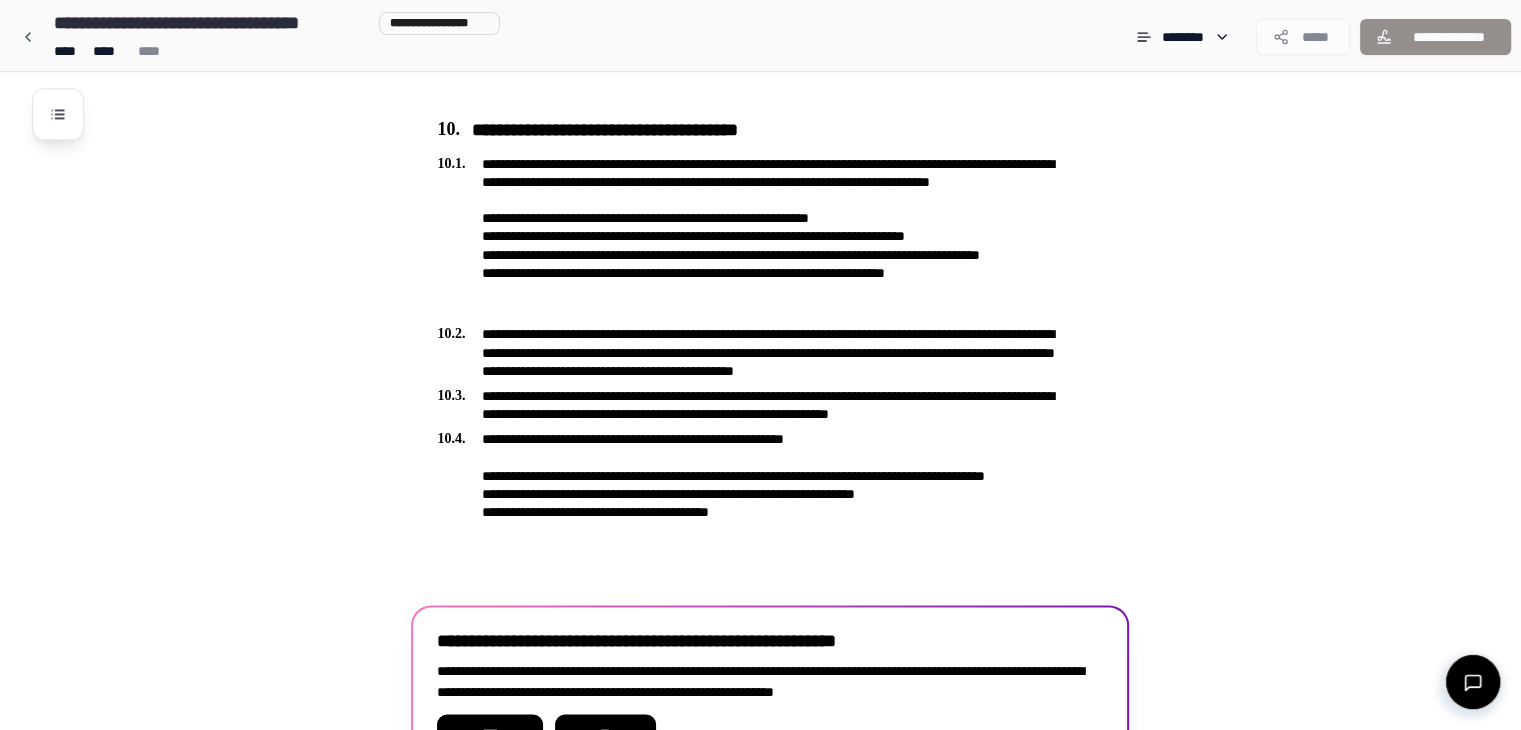 scroll, scrollTop: 3352, scrollLeft: 0, axis: vertical 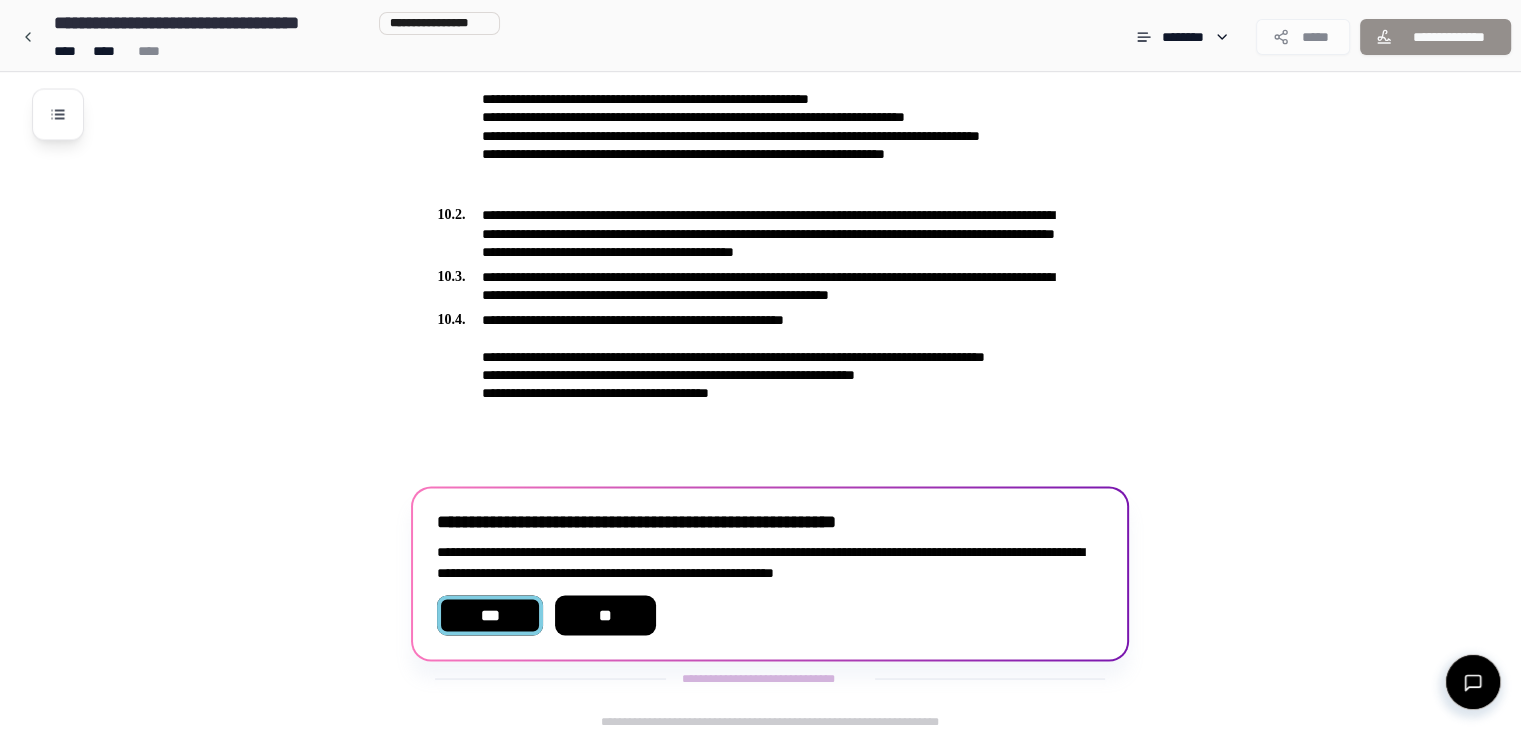 click on "***" at bounding box center [489, 615] 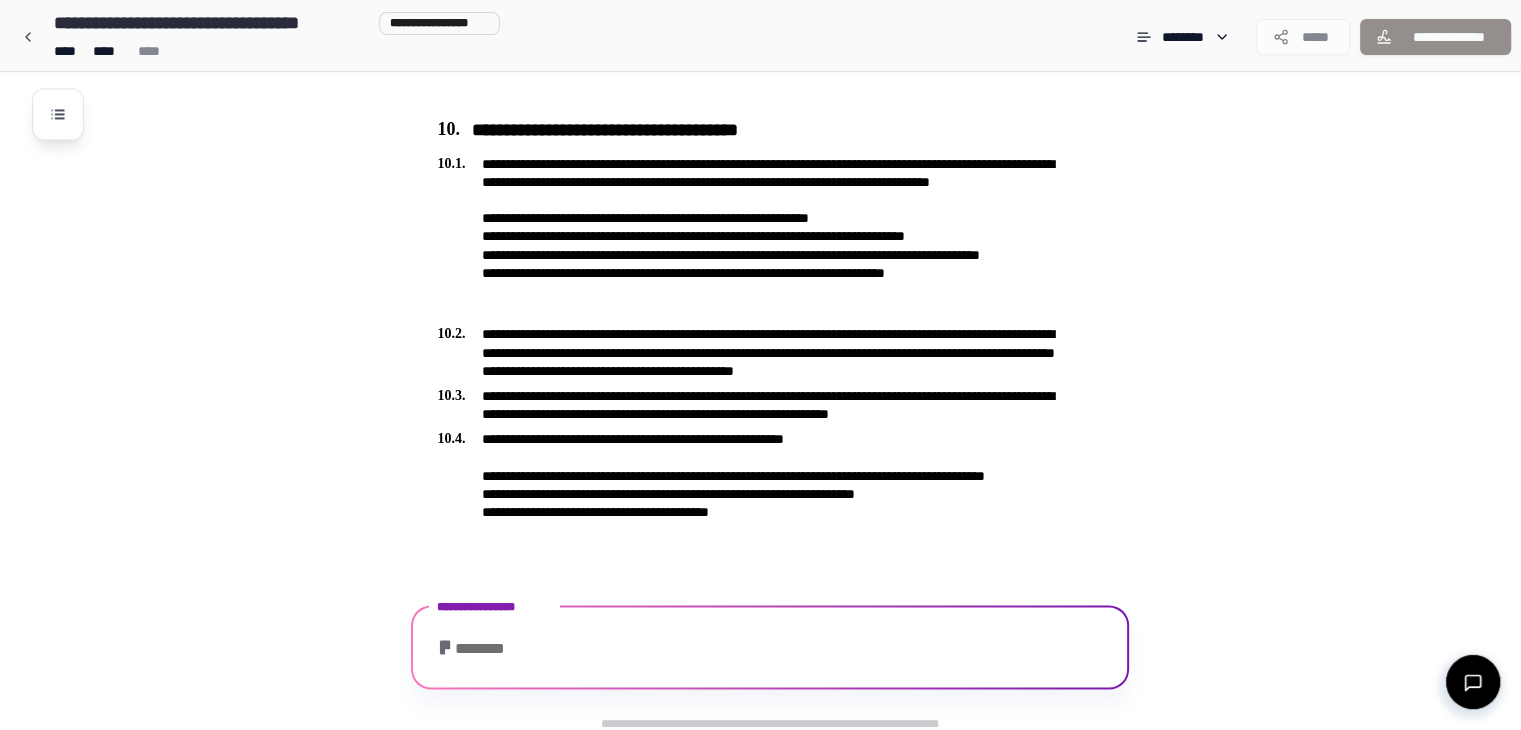 scroll, scrollTop: 3367, scrollLeft: 0, axis: vertical 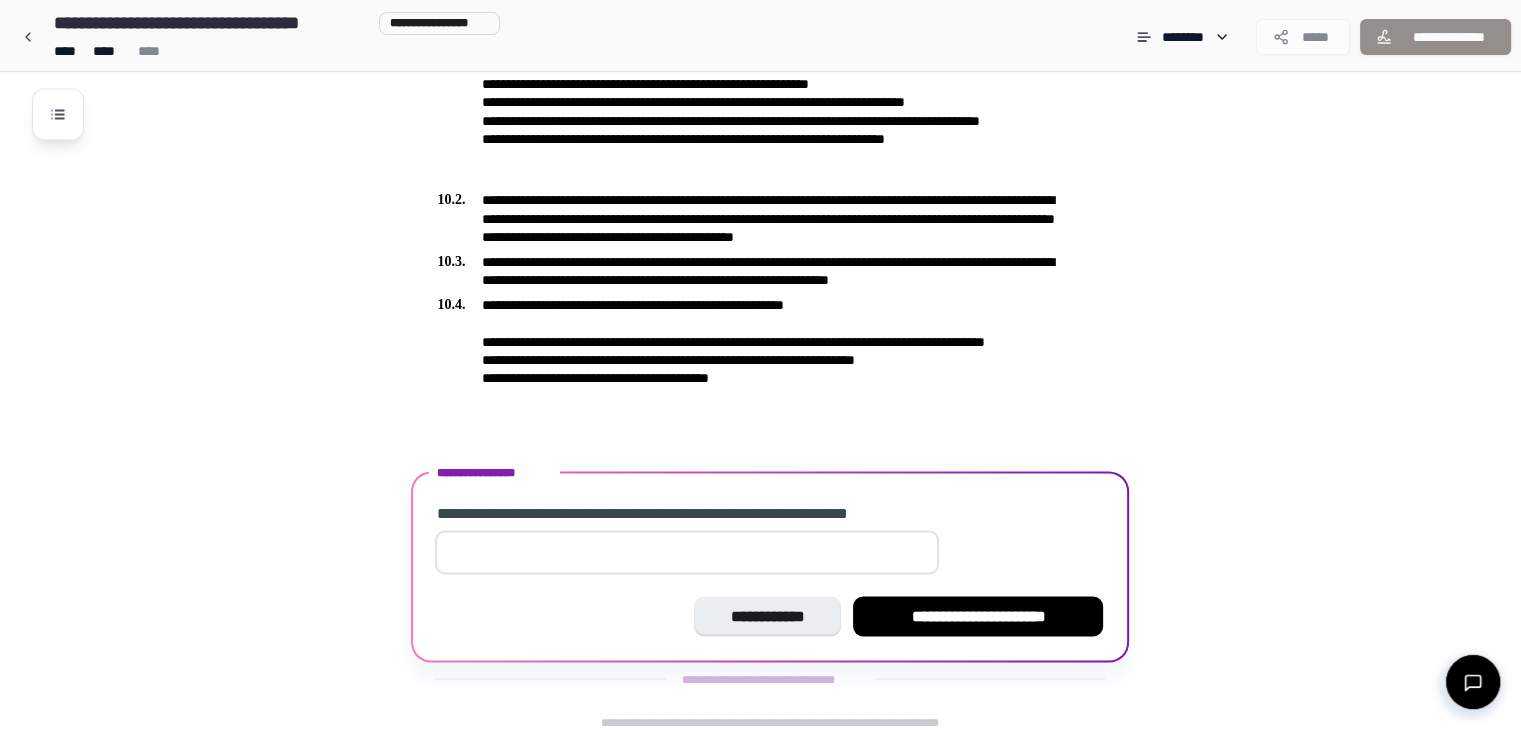 drag, startPoint x: 457, startPoint y: 536, endPoint x: 472, endPoint y: 536, distance: 15 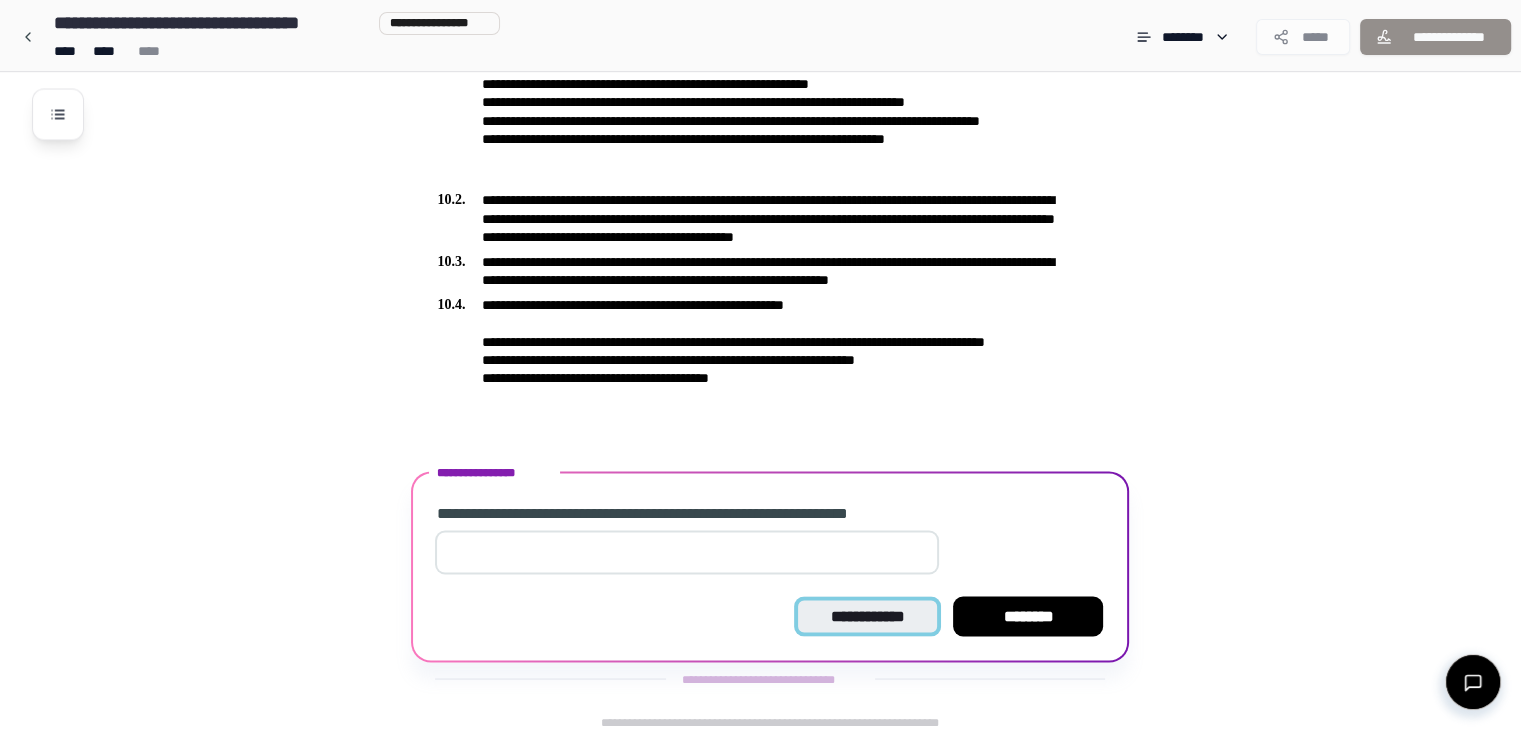 type on "****" 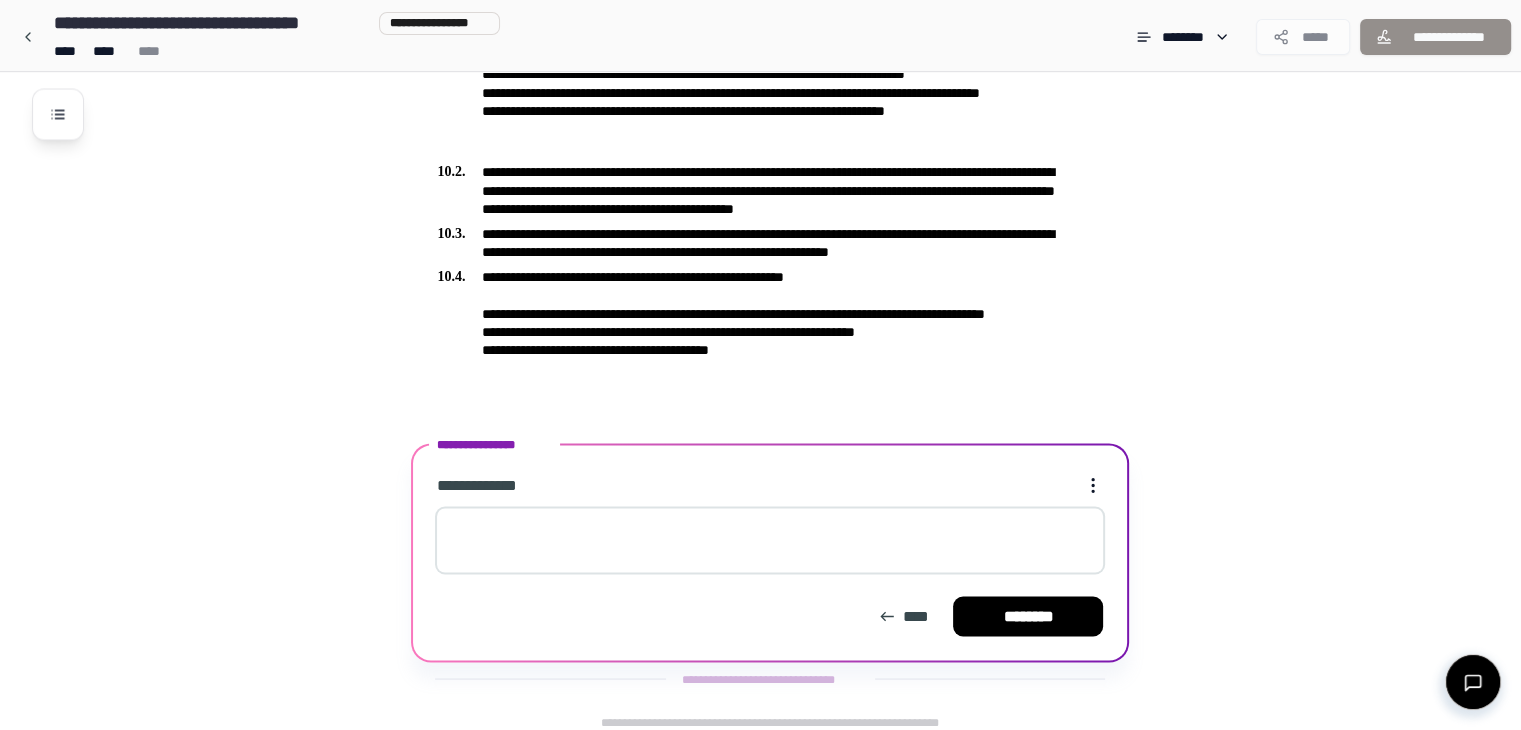 click at bounding box center [770, 540] 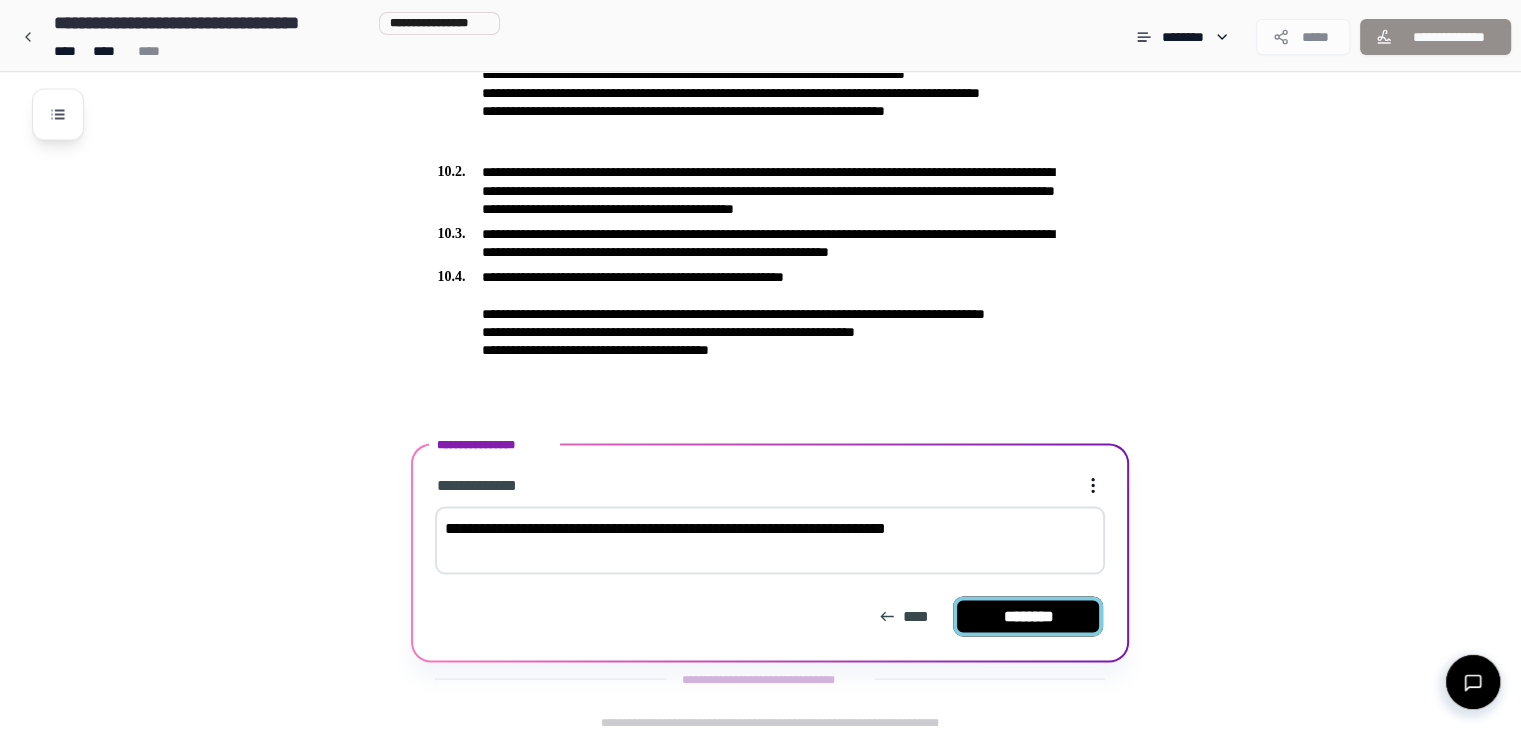 type on "**********" 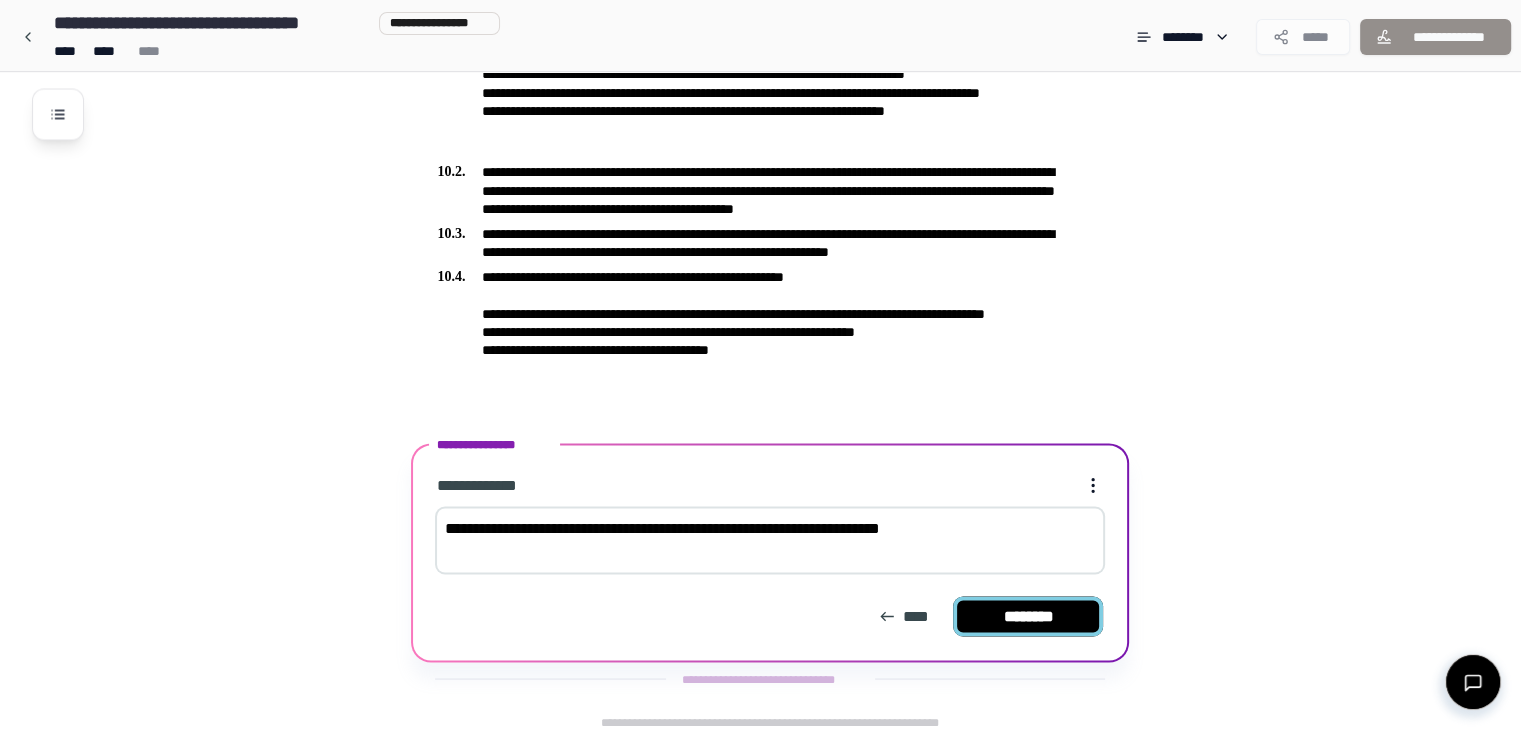 click on "********" at bounding box center [1028, 616] 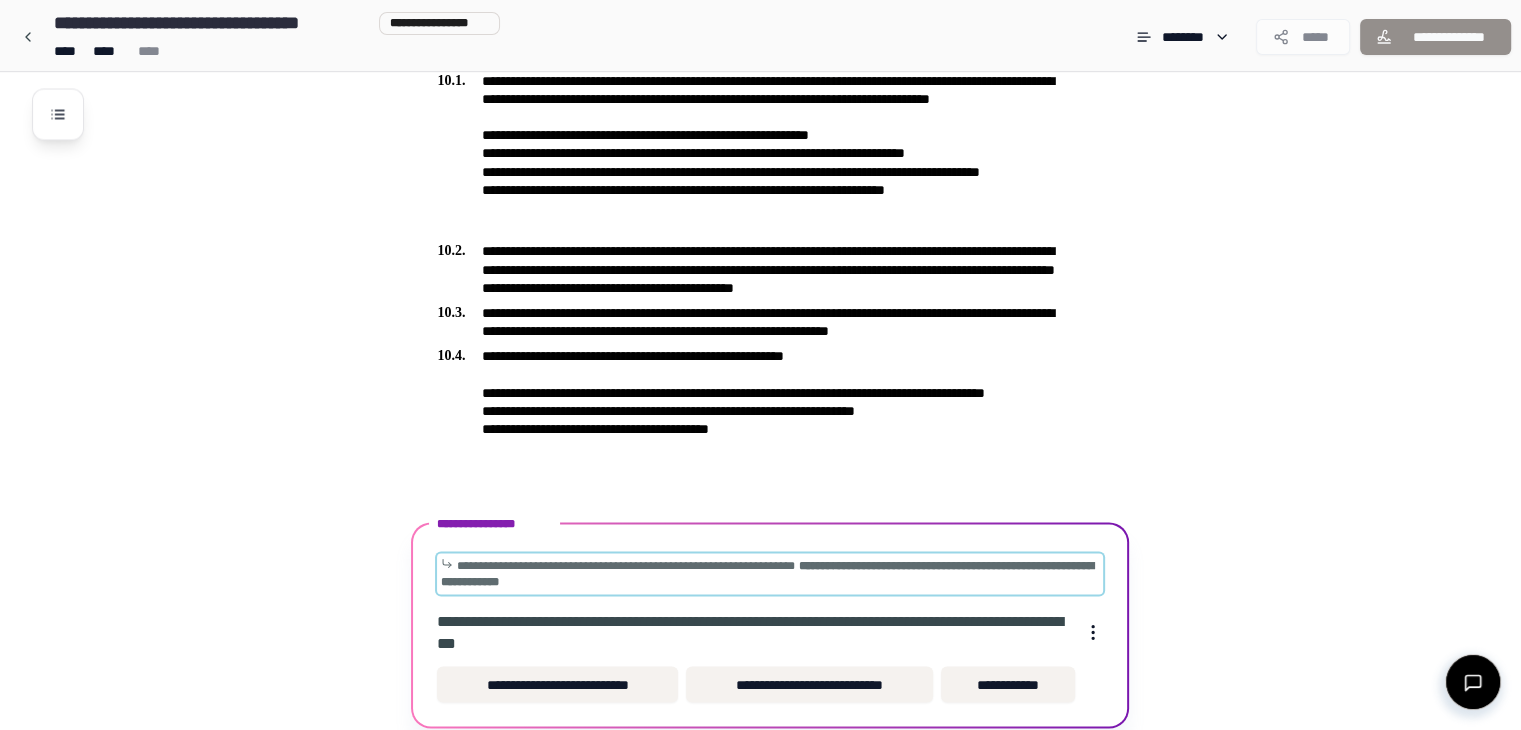 scroll, scrollTop: 3383, scrollLeft: 0, axis: vertical 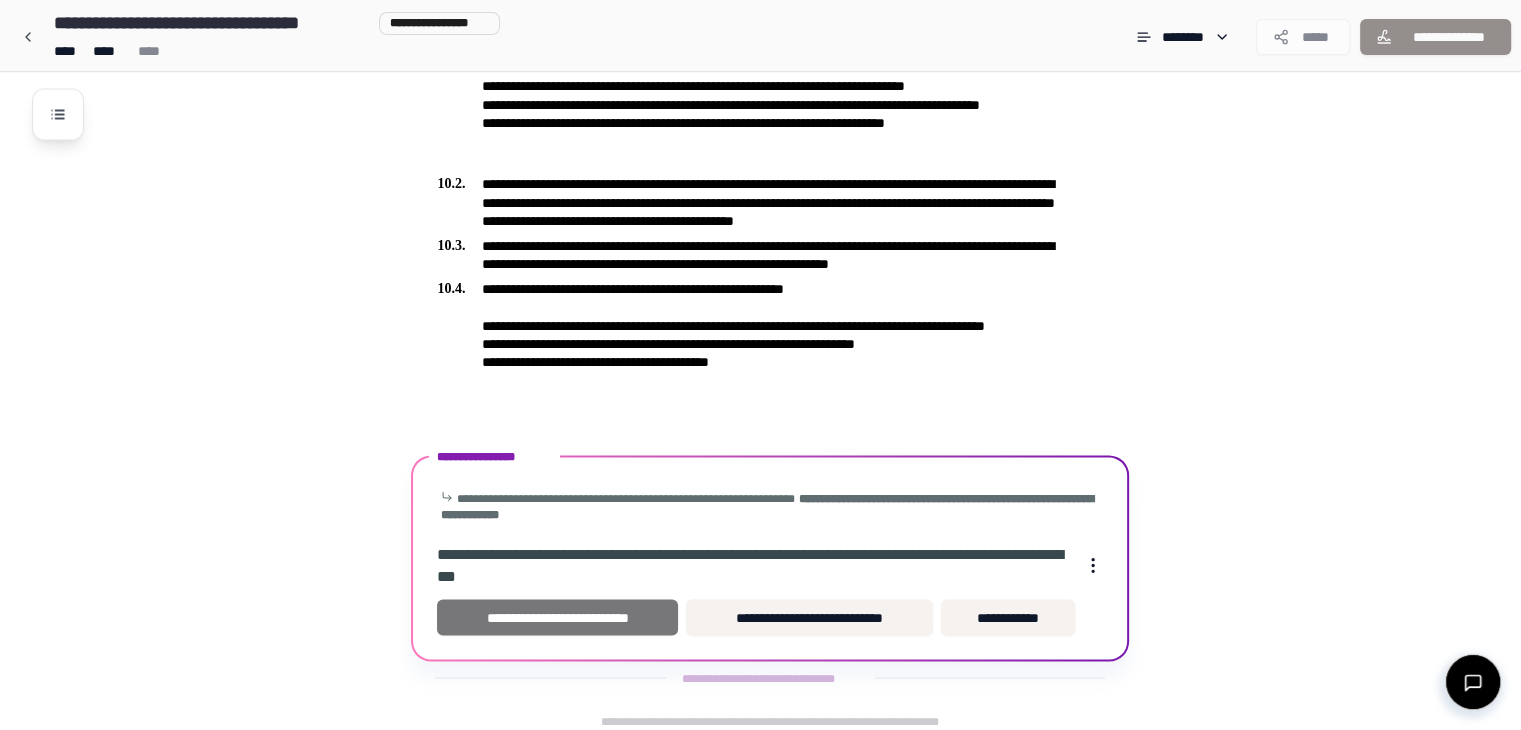 click on "**********" at bounding box center (557, 617) 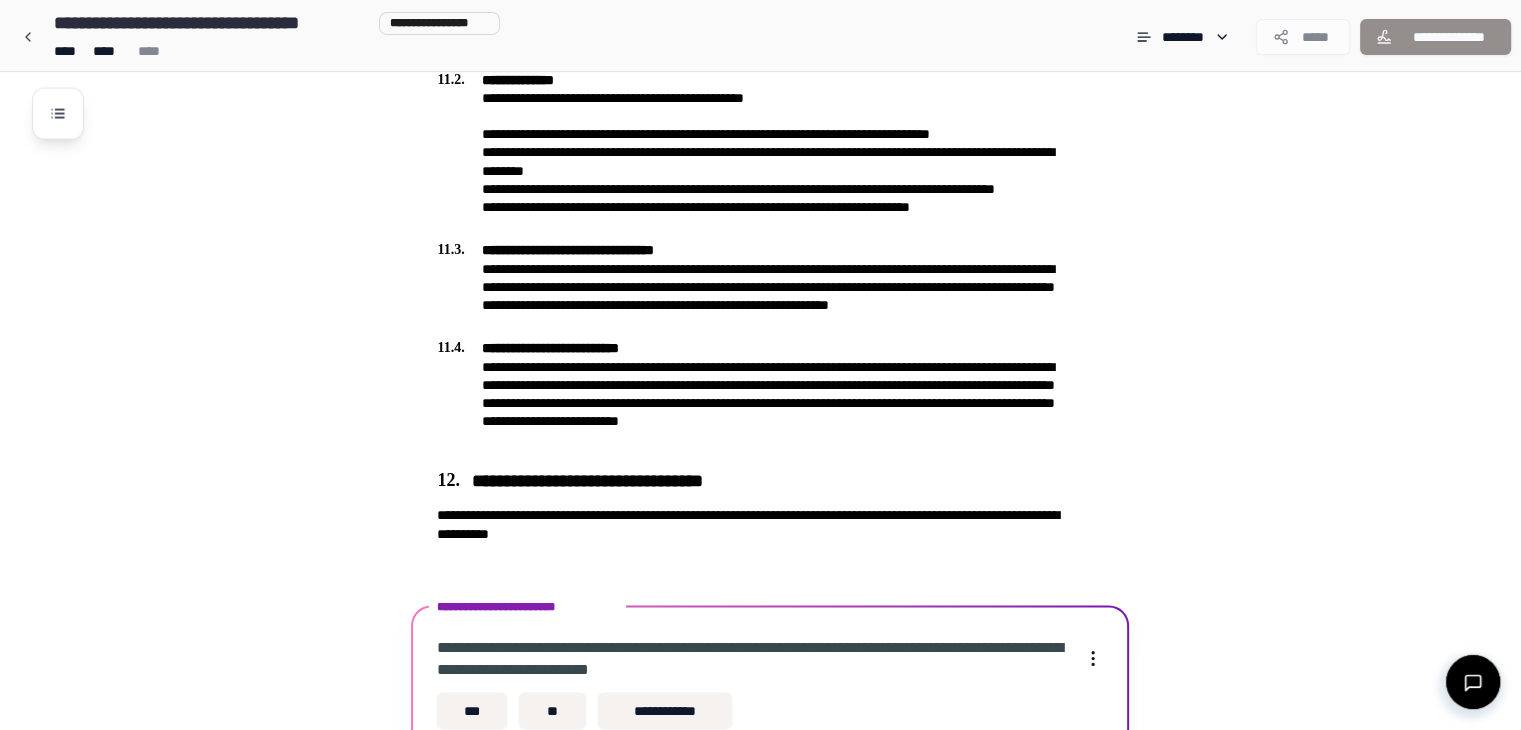 scroll, scrollTop: 3949, scrollLeft: 0, axis: vertical 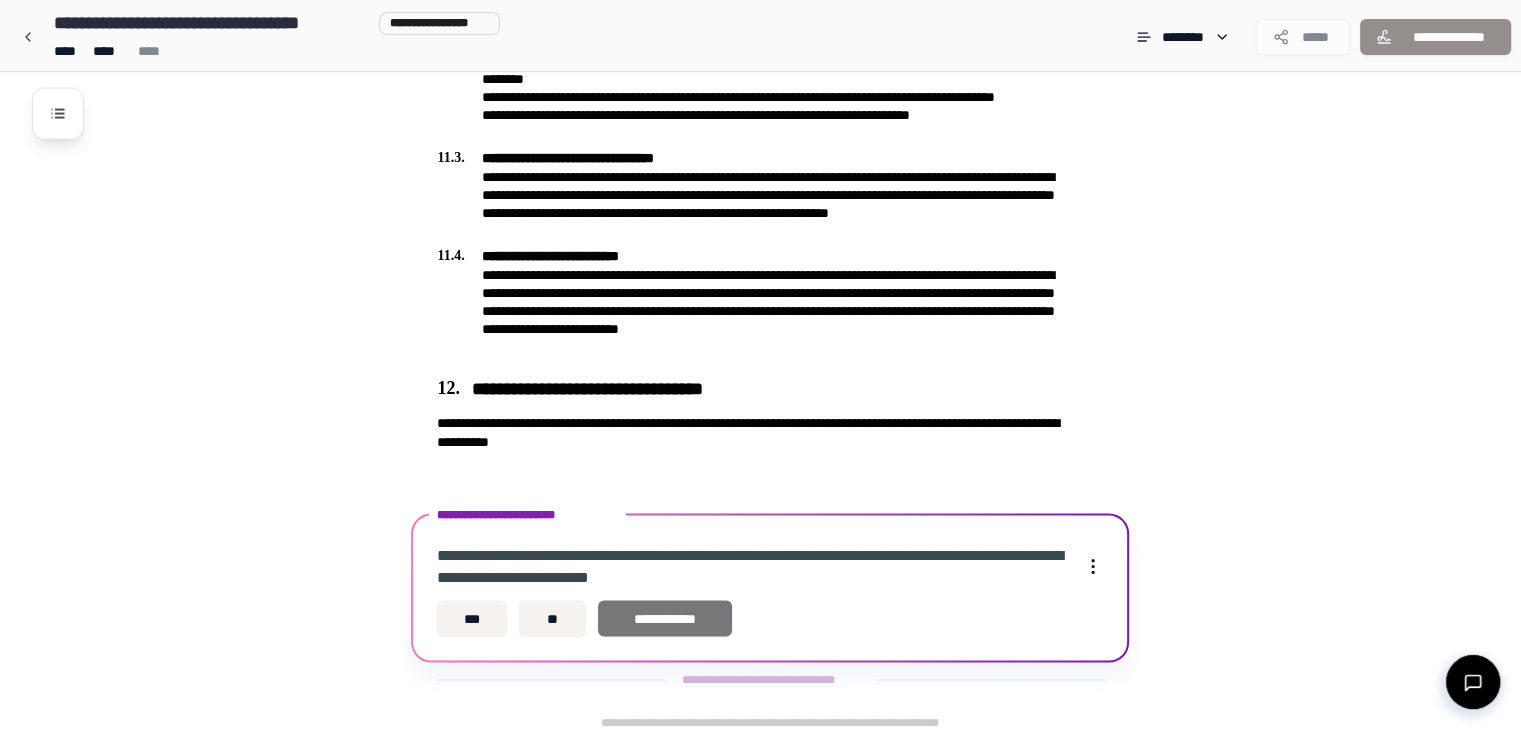click on "**********" at bounding box center (665, 619) 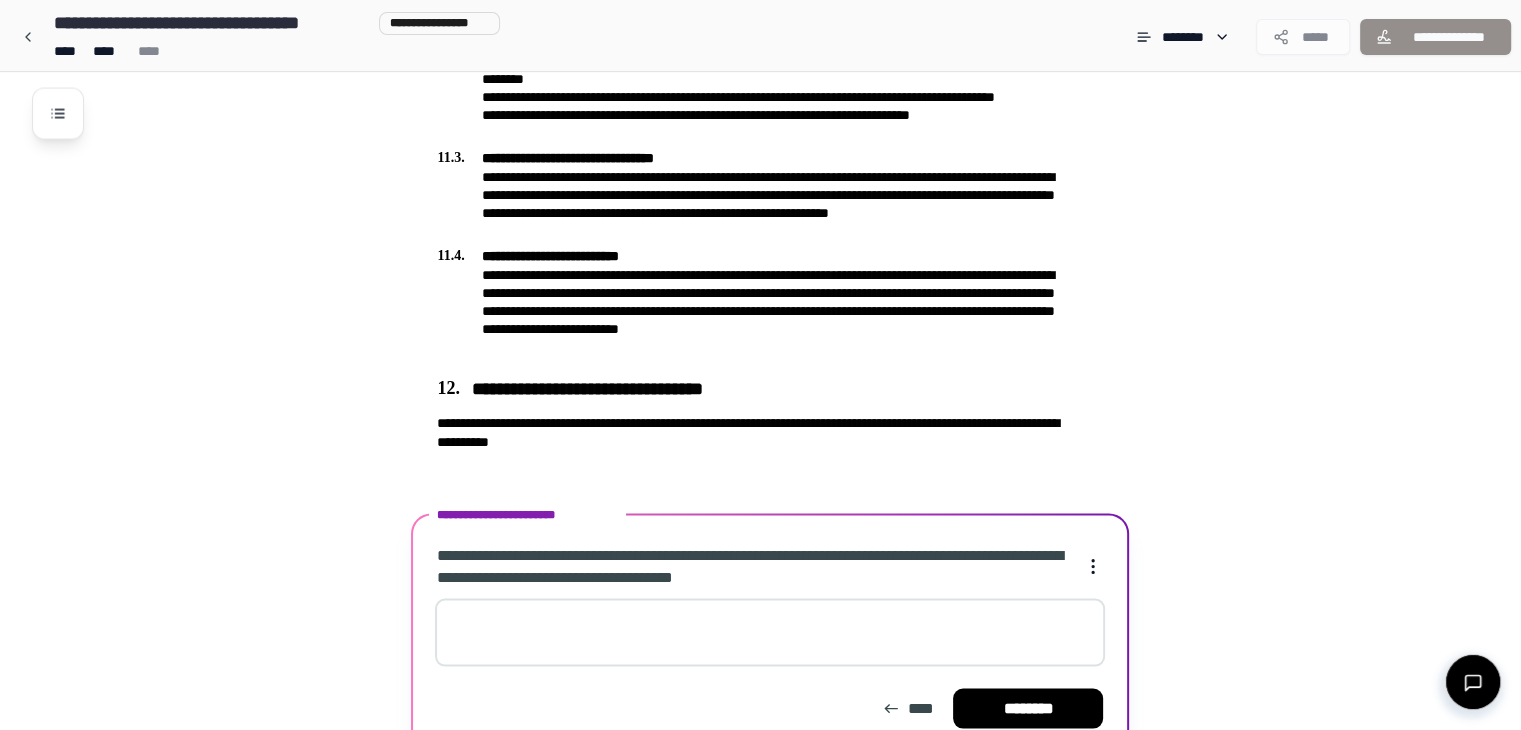 scroll, scrollTop: 4041, scrollLeft: 0, axis: vertical 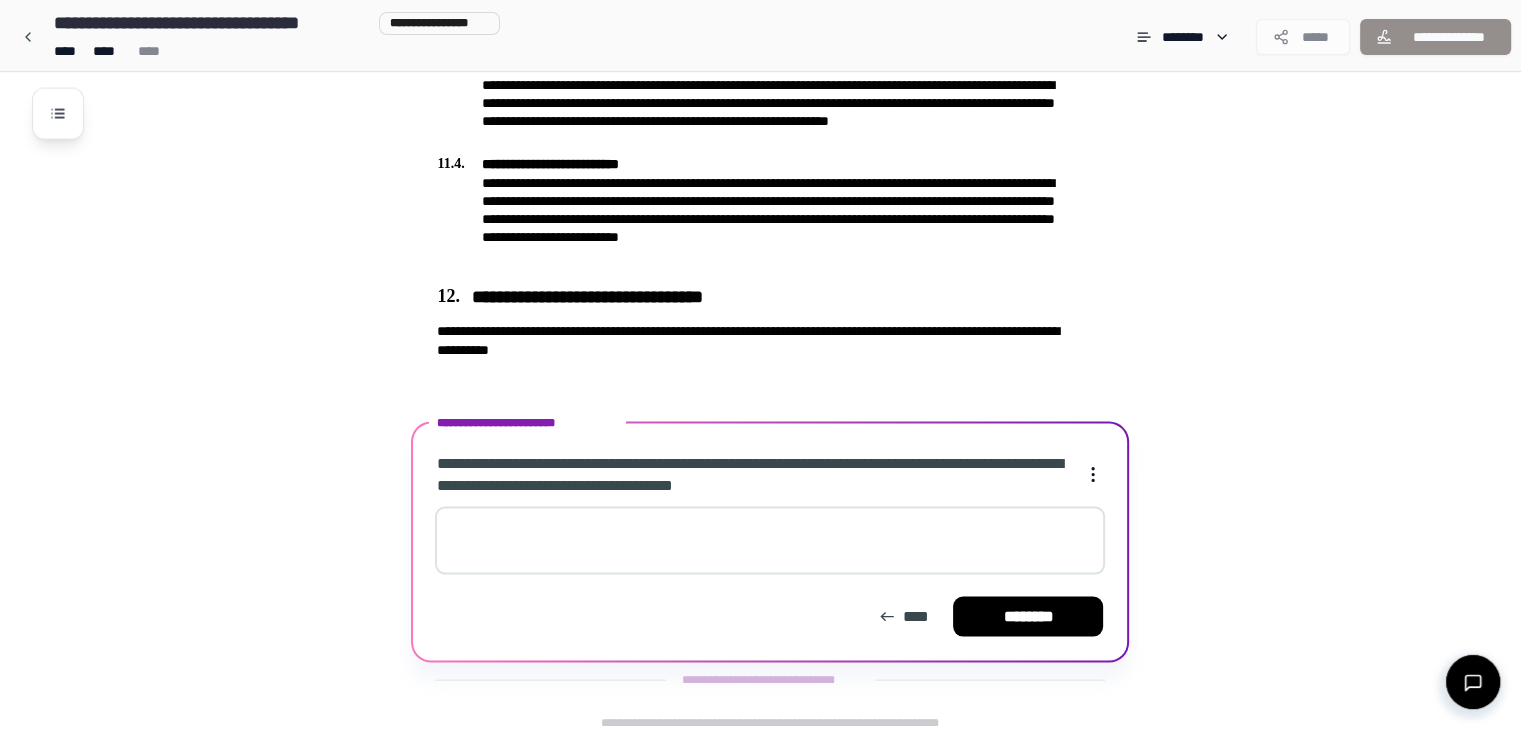 click at bounding box center (770, 541) 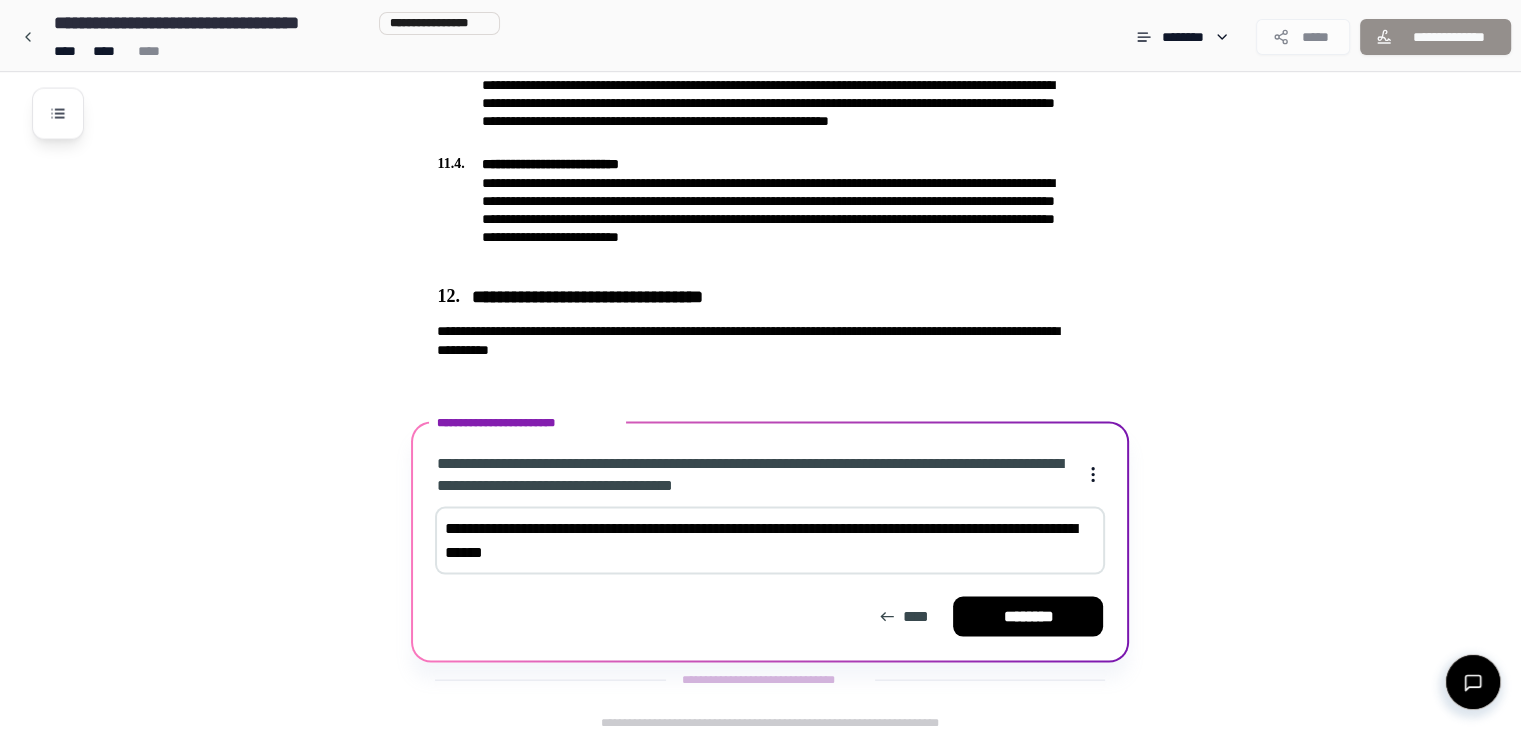 click on "**********" at bounding box center [770, 541] 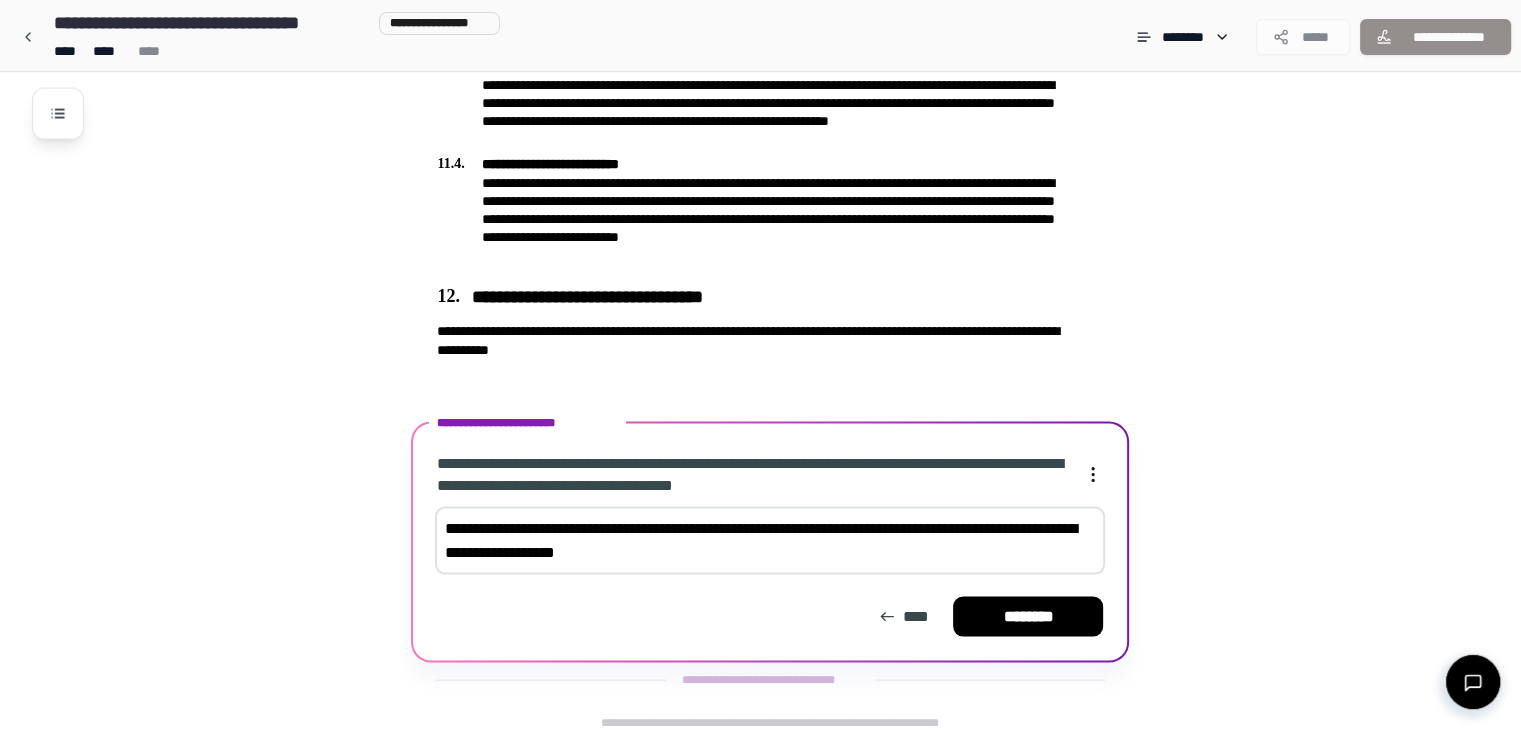 click on "**********" at bounding box center (770, 541) 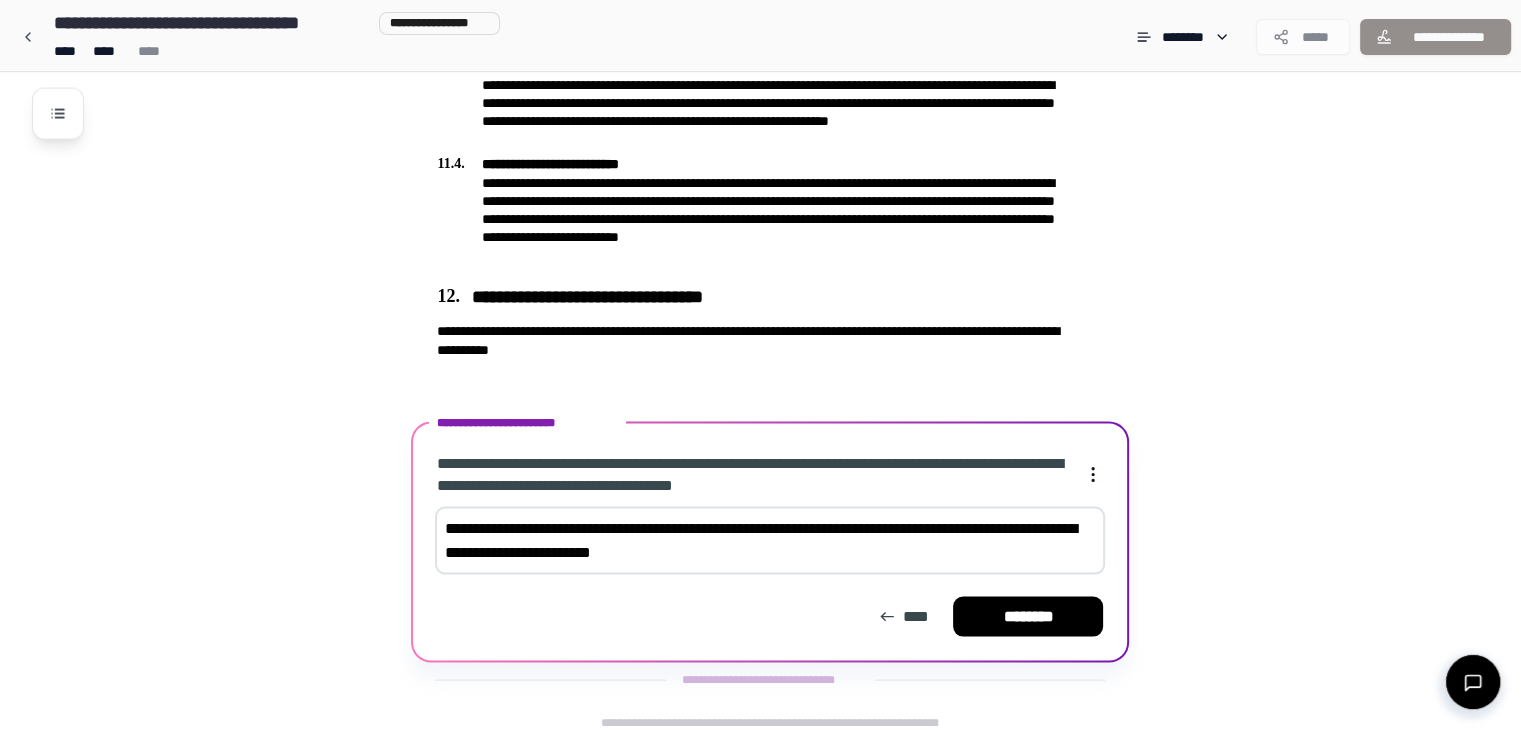 click on "**********" at bounding box center [770, 541] 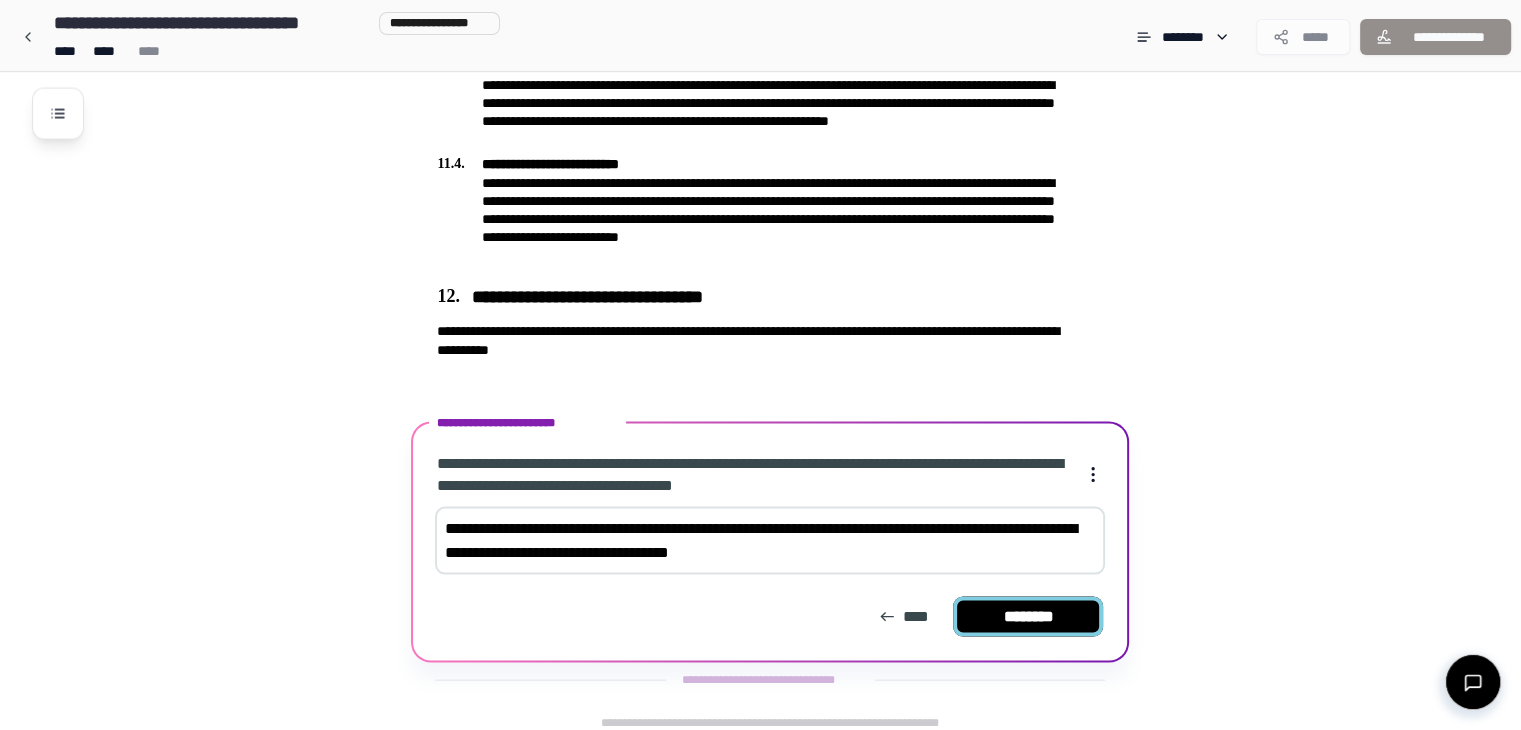 type on "**********" 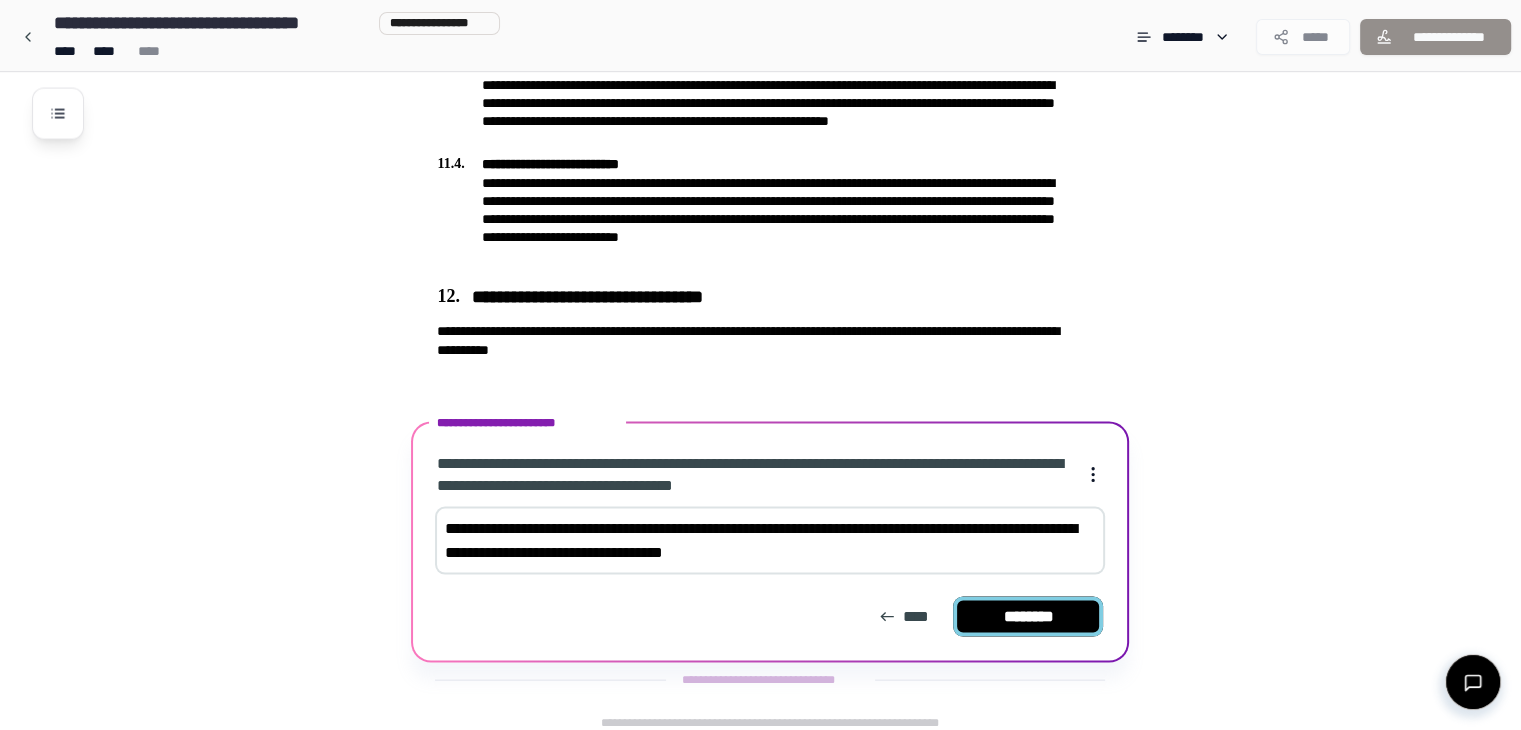 click on "********" at bounding box center (1028, 617) 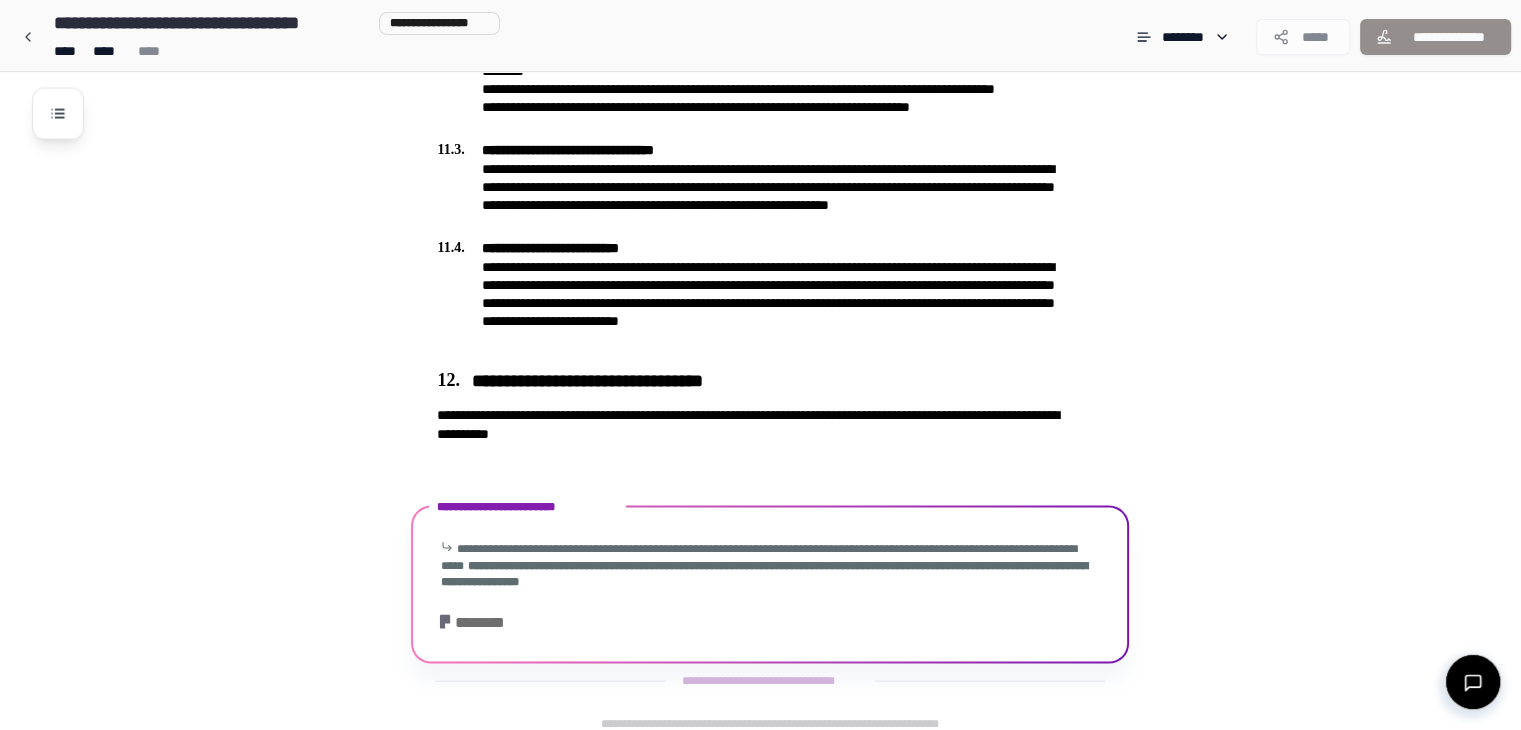 scroll, scrollTop: 4241, scrollLeft: 0, axis: vertical 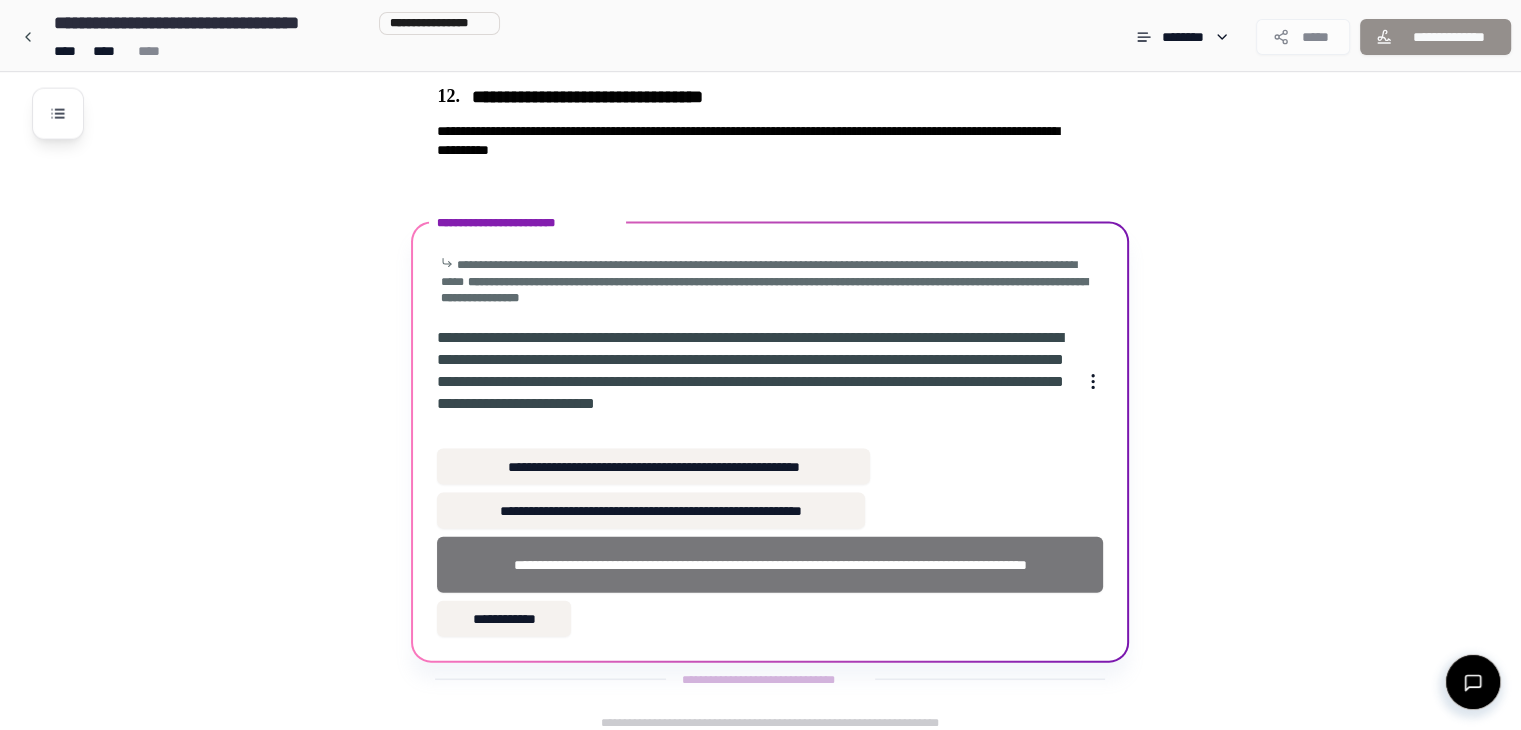 click on "**********" at bounding box center [770, 565] 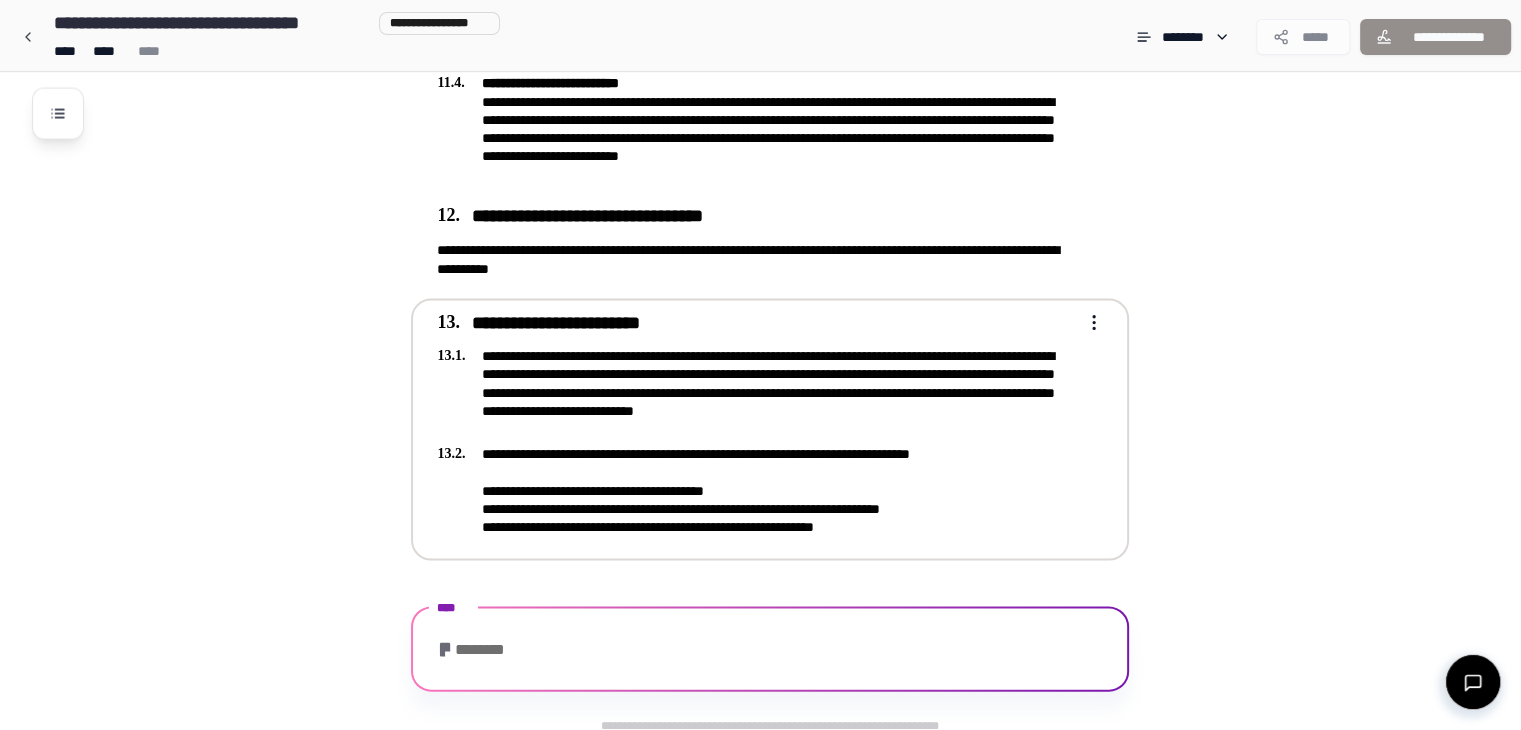 scroll, scrollTop: 4220, scrollLeft: 0, axis: vertical 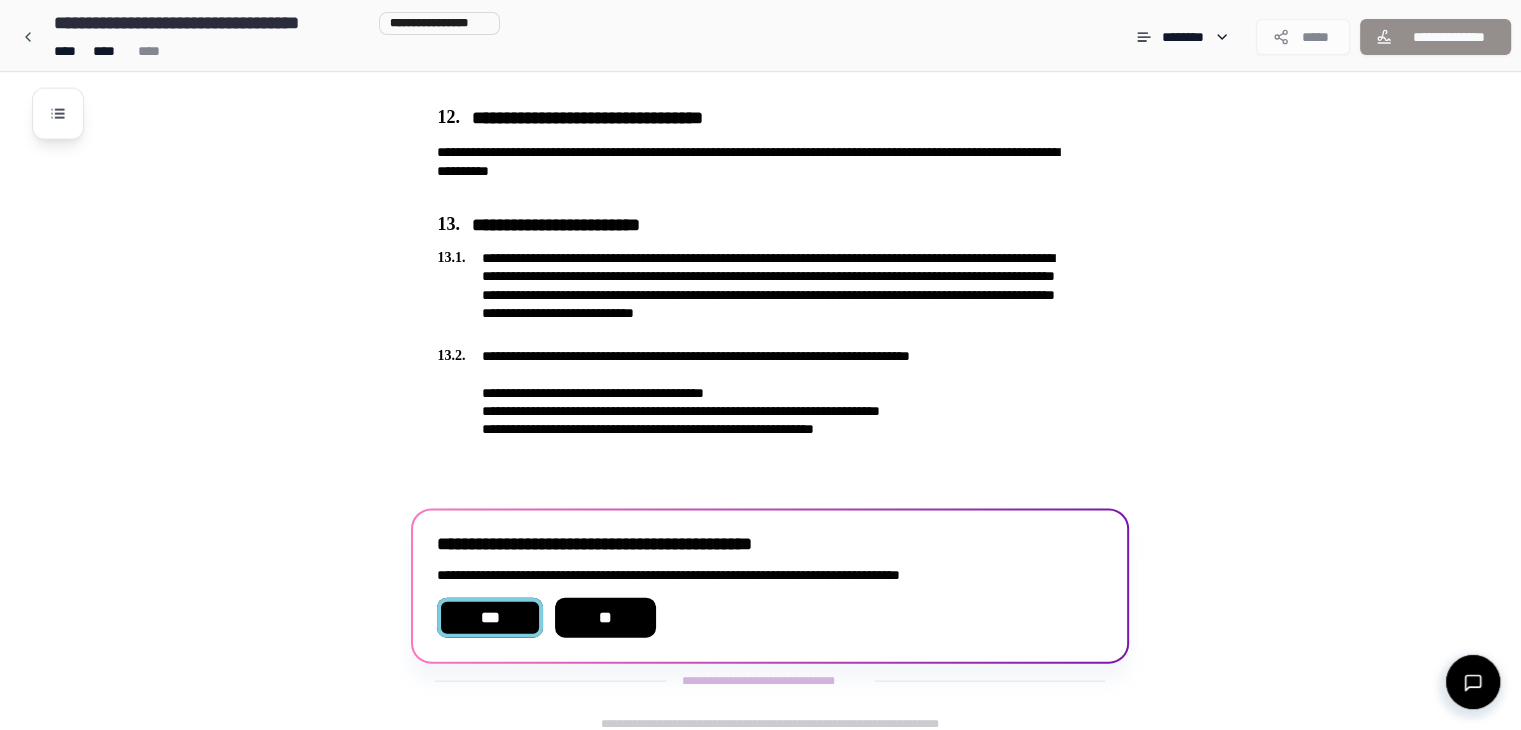 click on "***" at bounding box center [489, 618] 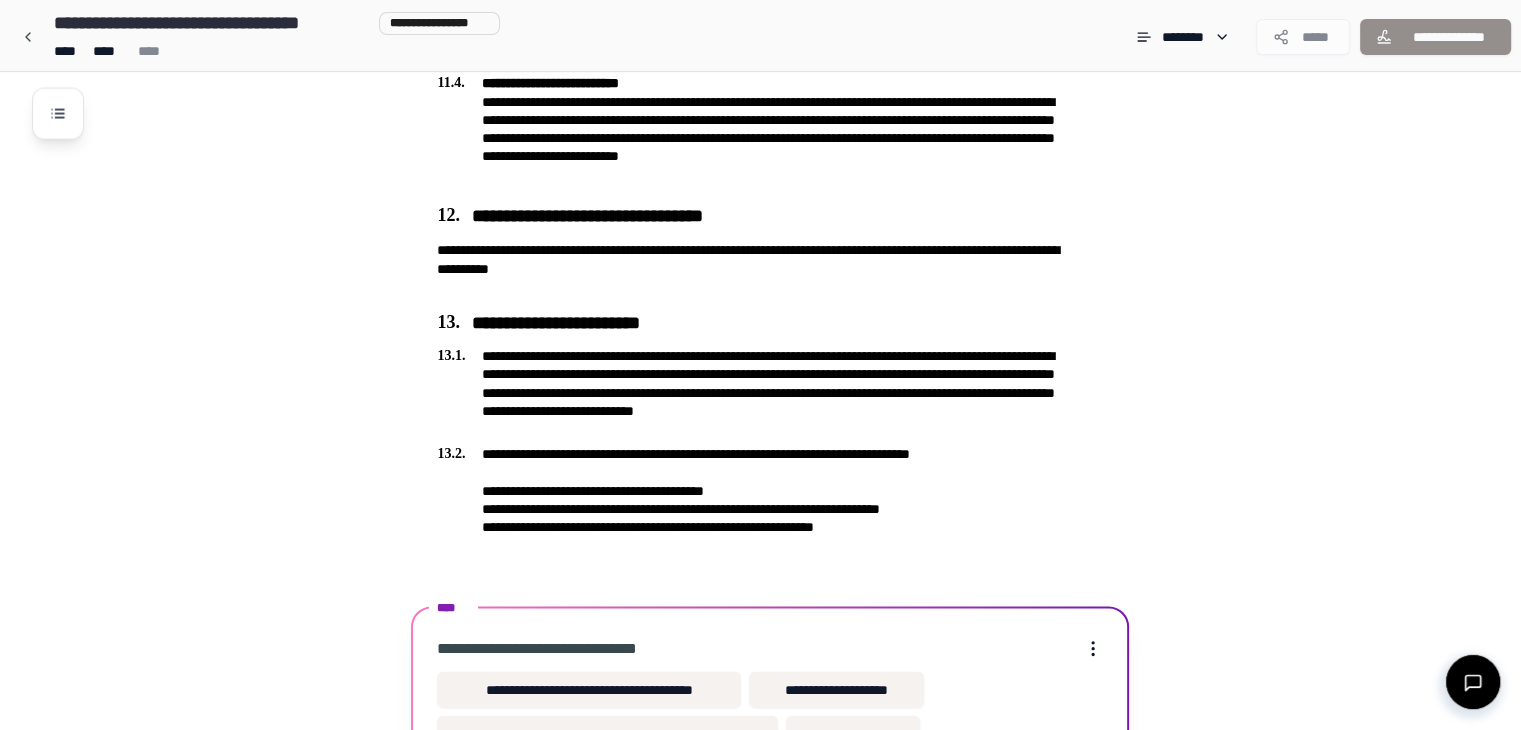 scroll, scrollTop: 4236, scrollLeft: 0, axis: vertical 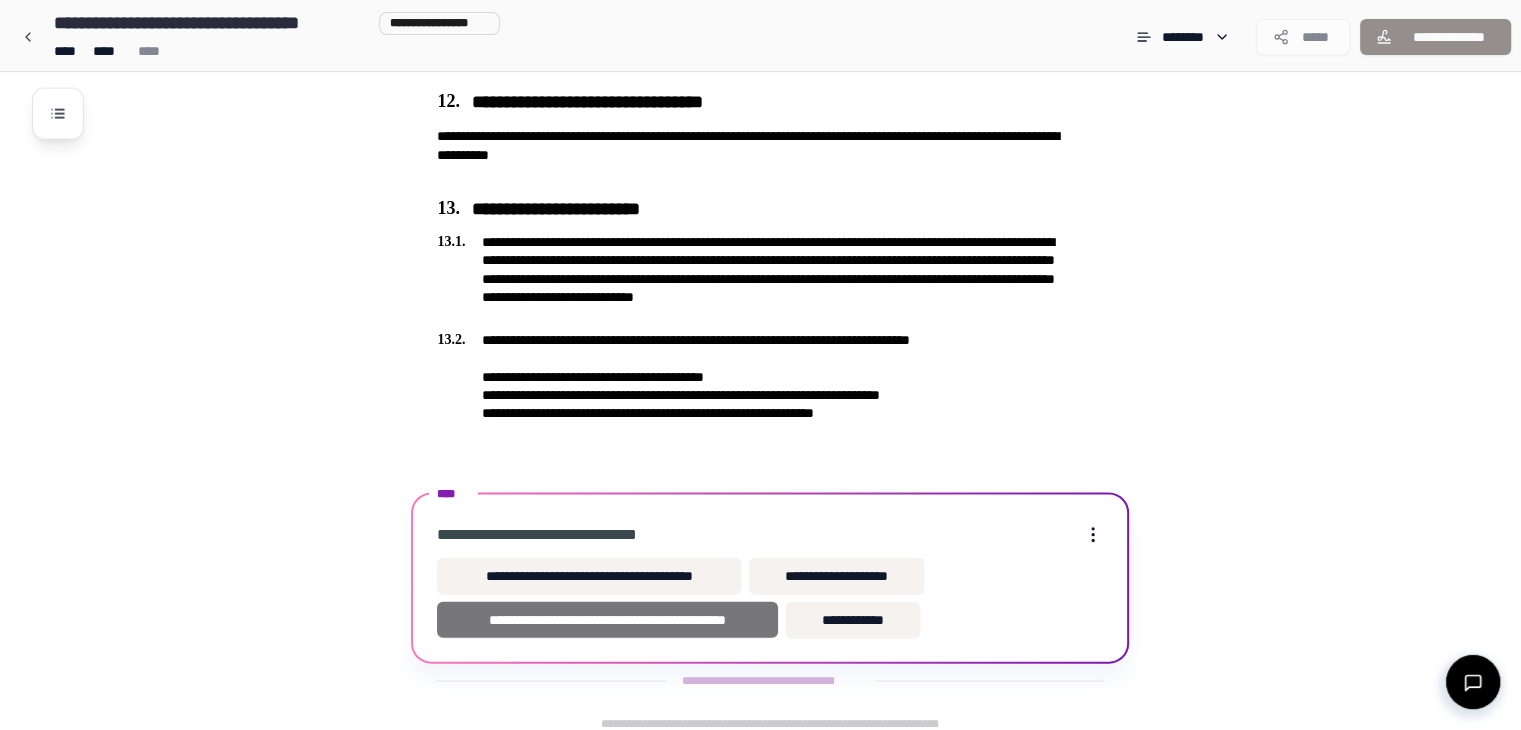 click on "**********" at bounding box center (607, 620) 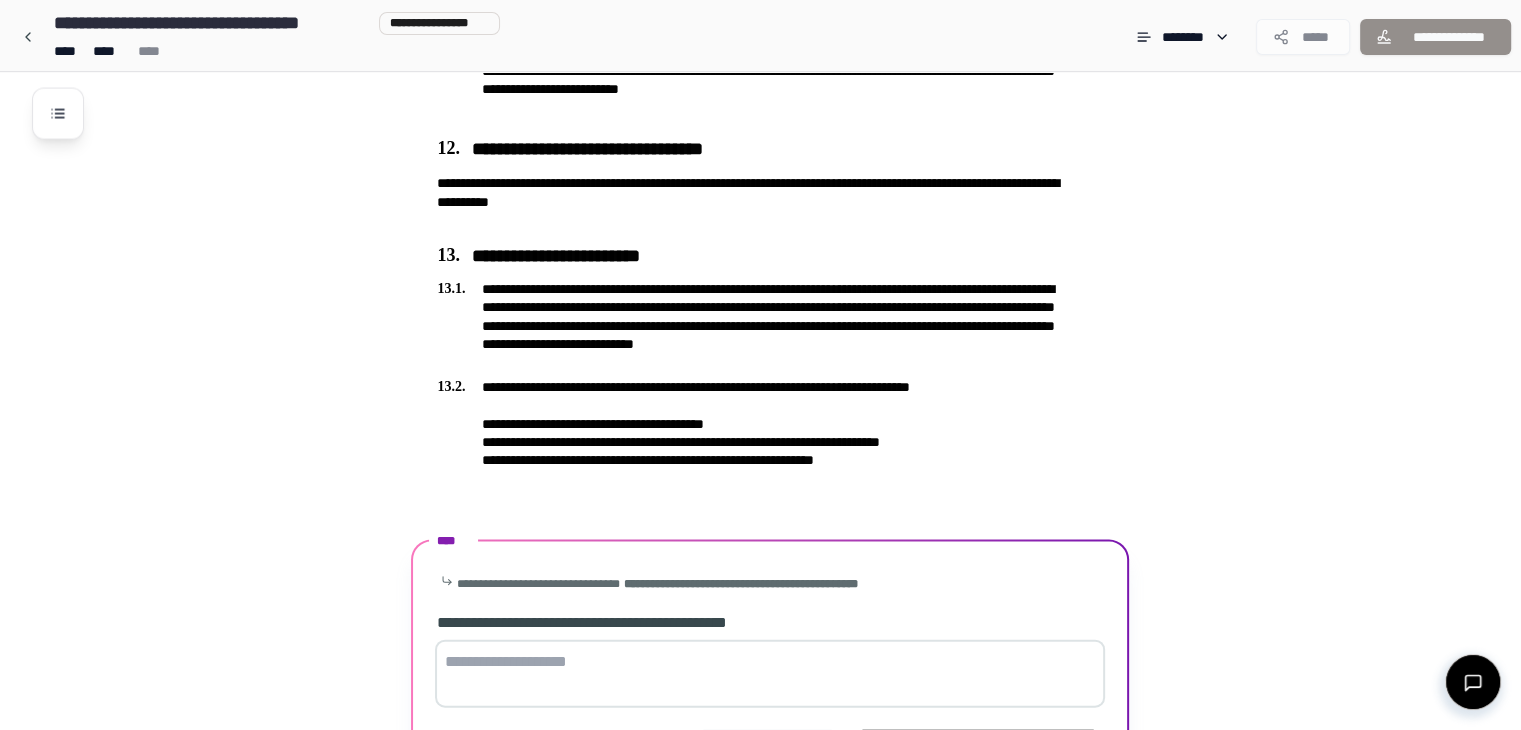 scroll, scrollTop: 4321, scrollLeft: 0, axis: vertical 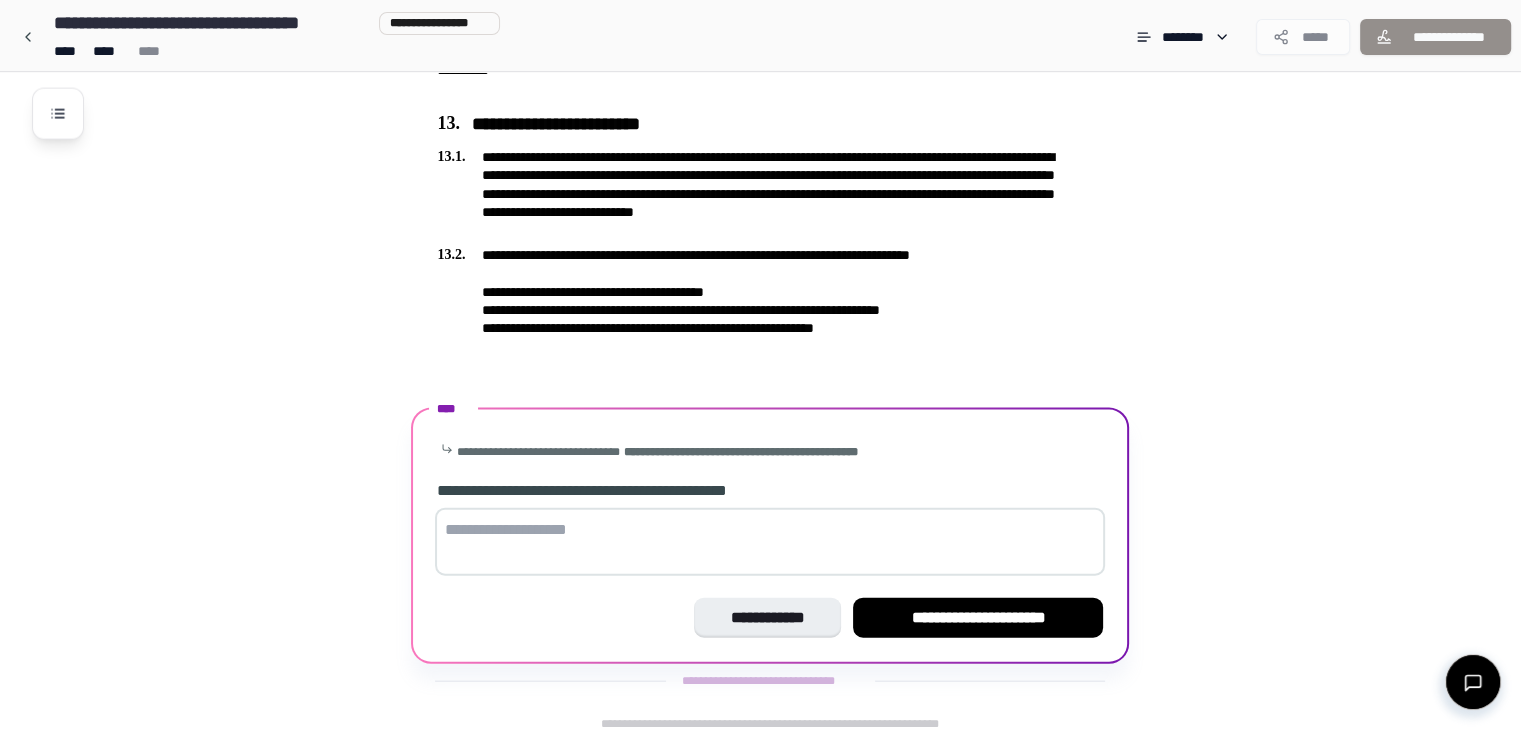 click at bounding box center (770, 542) 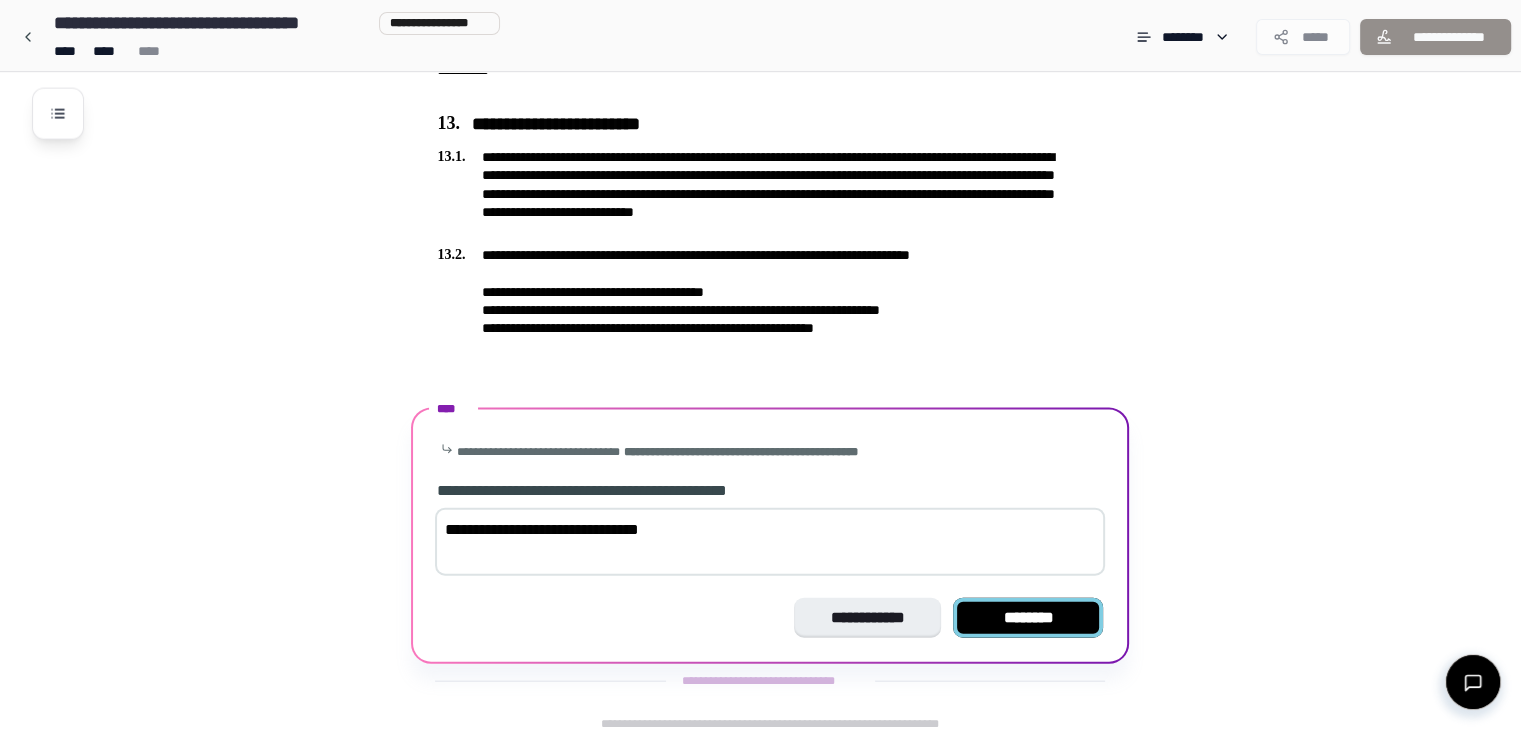 type on "**********" 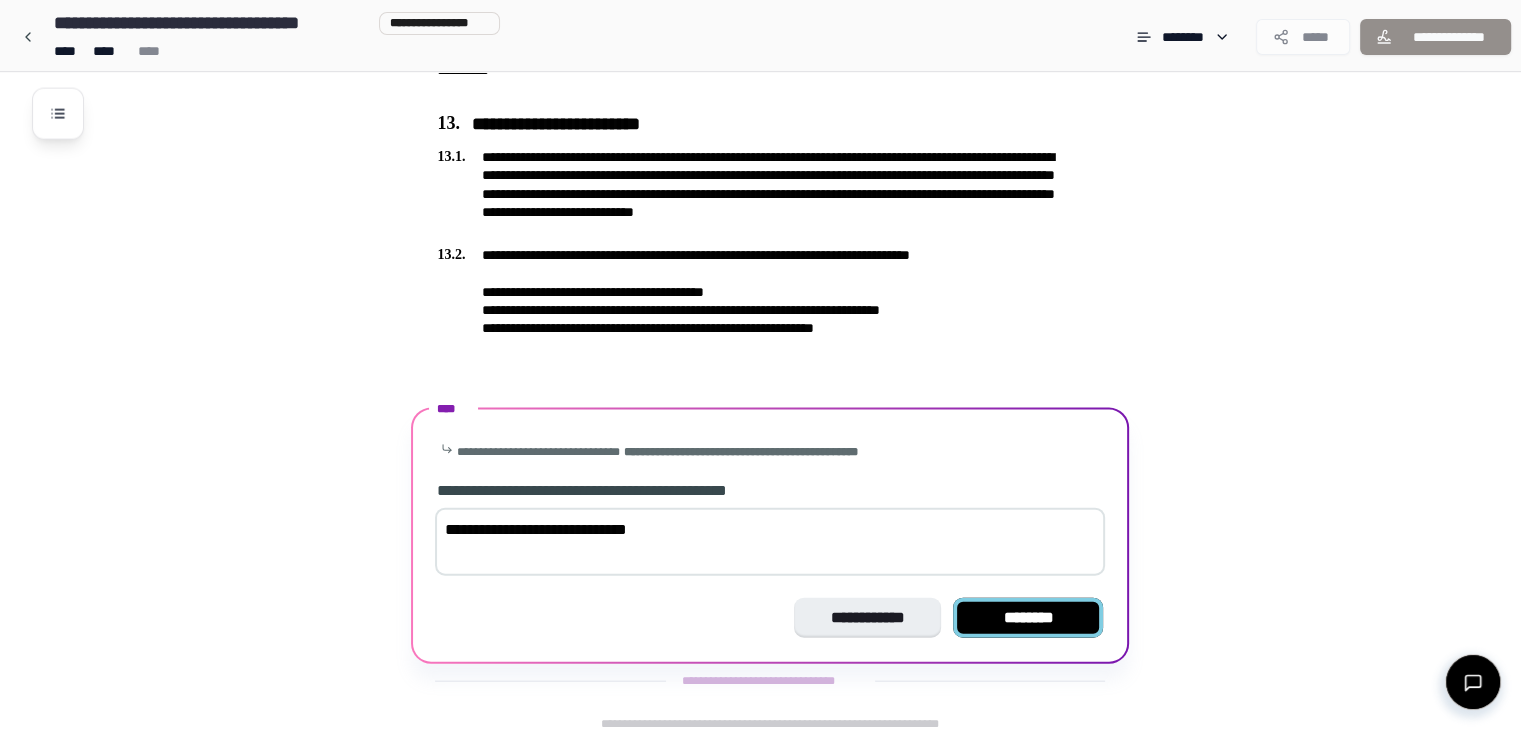click on "********" at bounding box center [1028, 618] 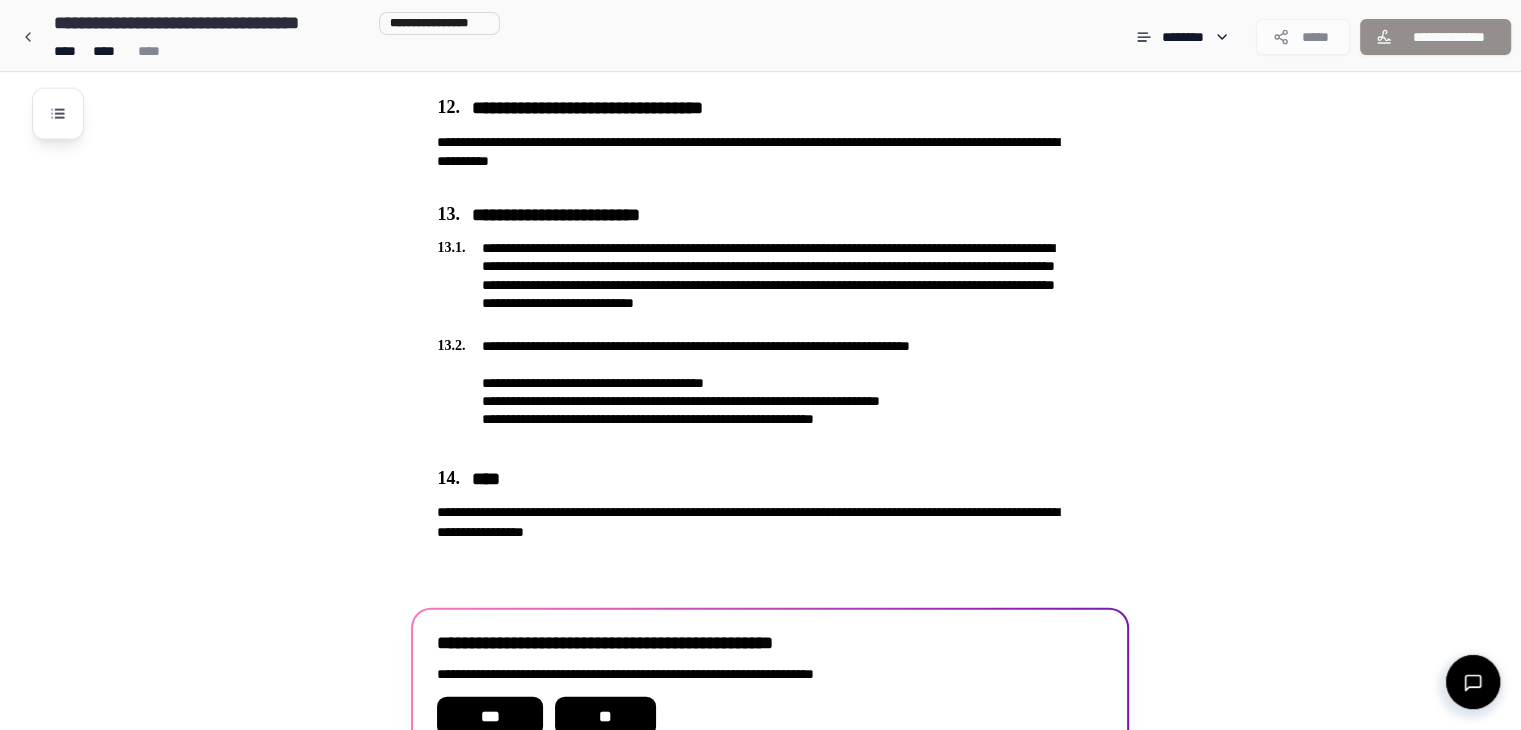 scroll, scrollTop: 4328, scrollLeft: 0, axis: vertical 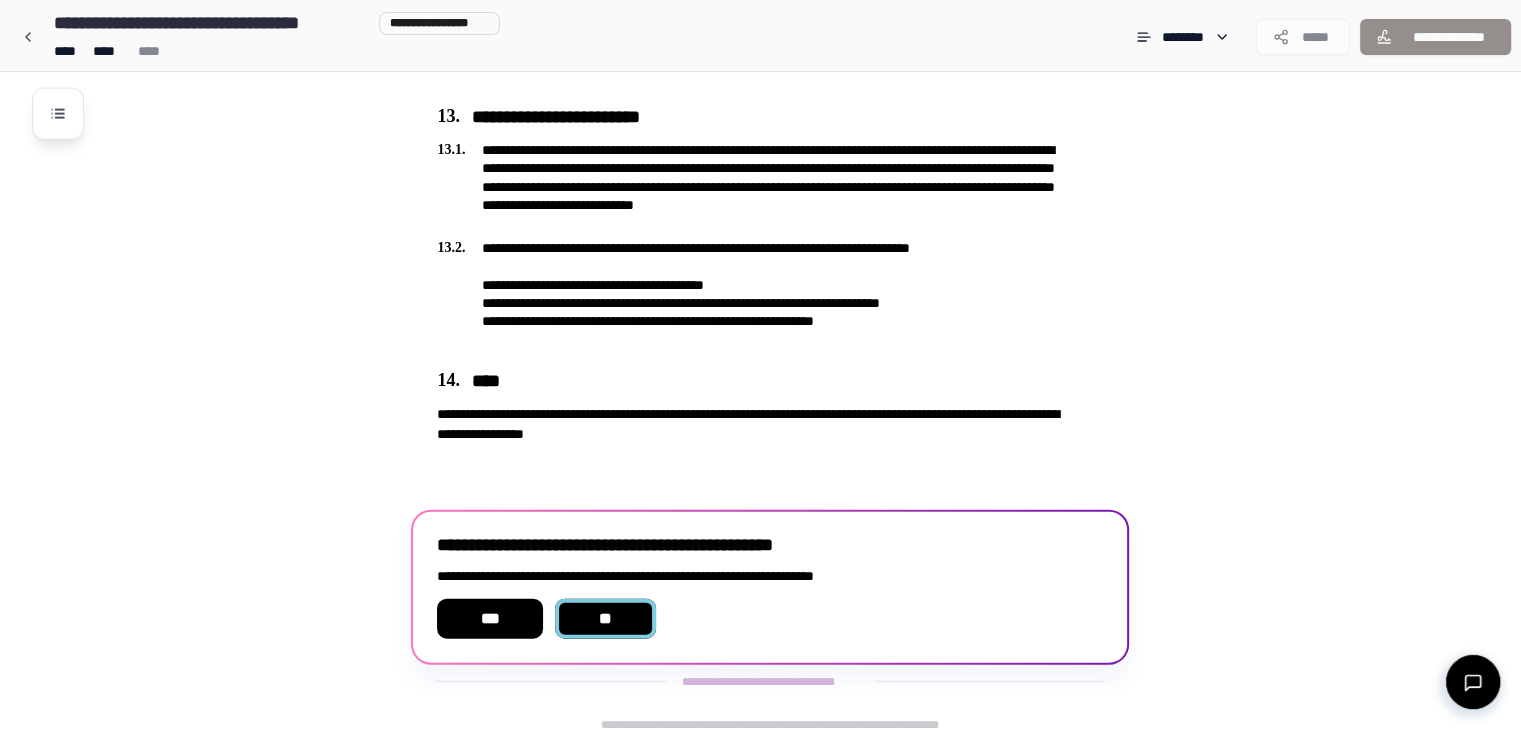 click on "**" at bounding box center [606, 619] 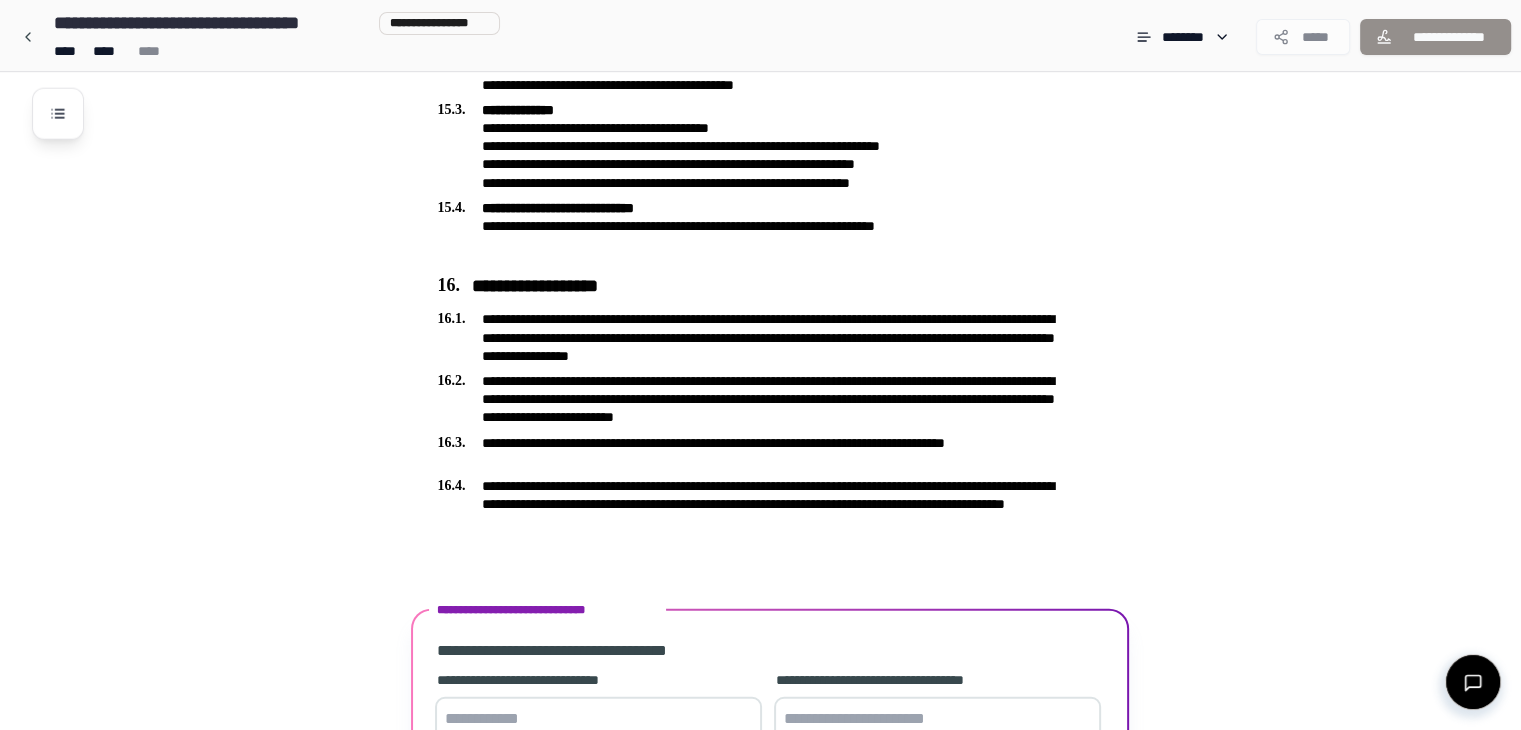 scroll, scrollTop: 5171, scrollLeft: 0, axis: vertical 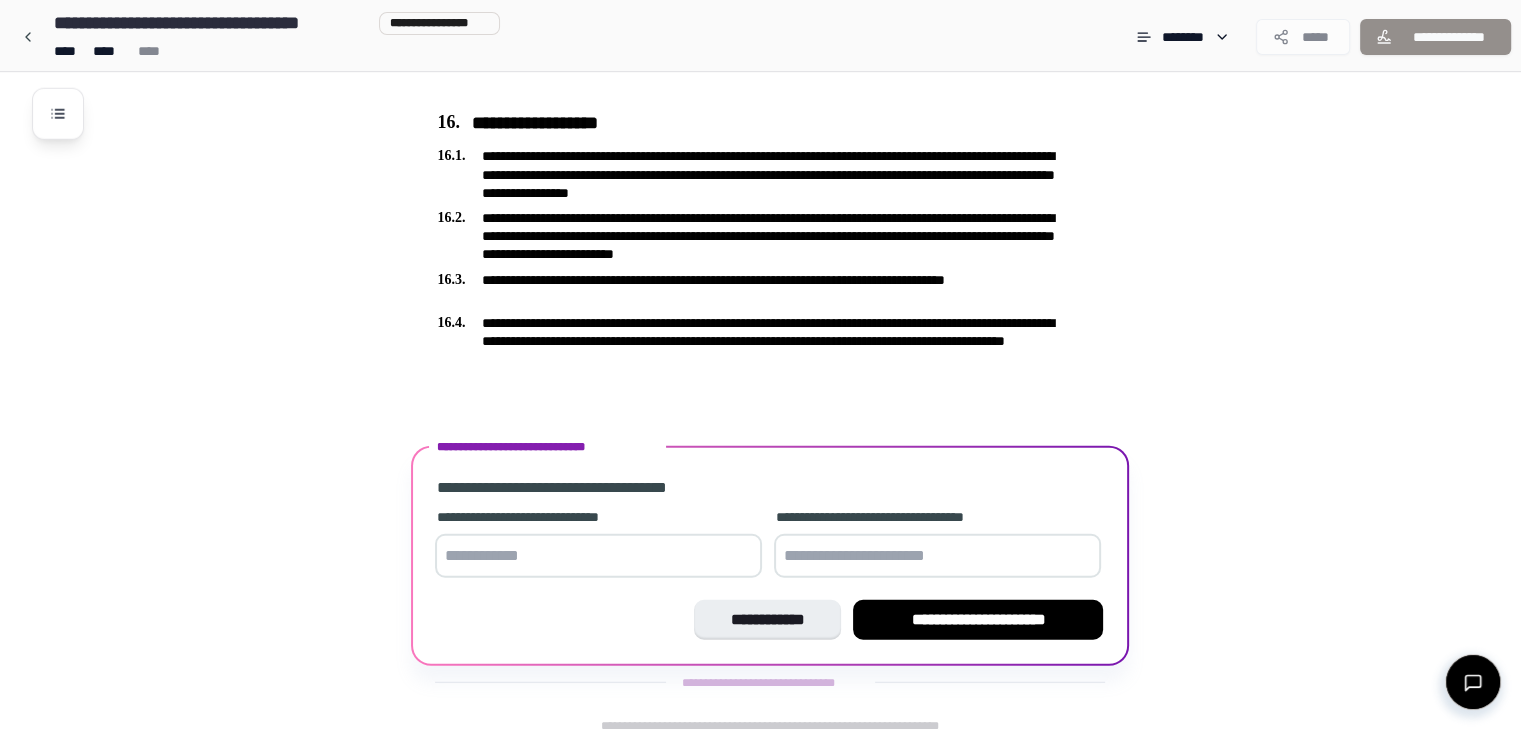 click at bounding box center [598, 556] 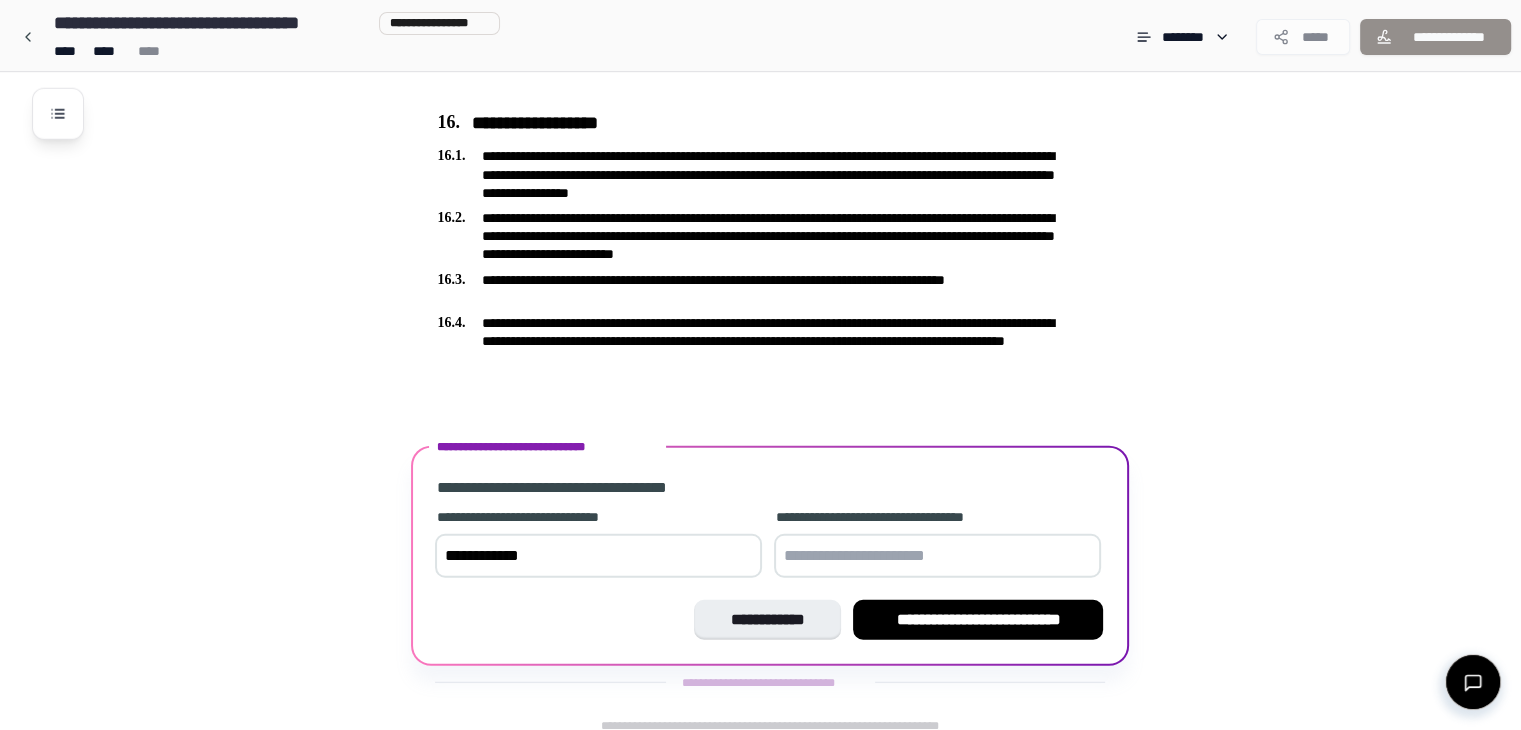type on "**********" 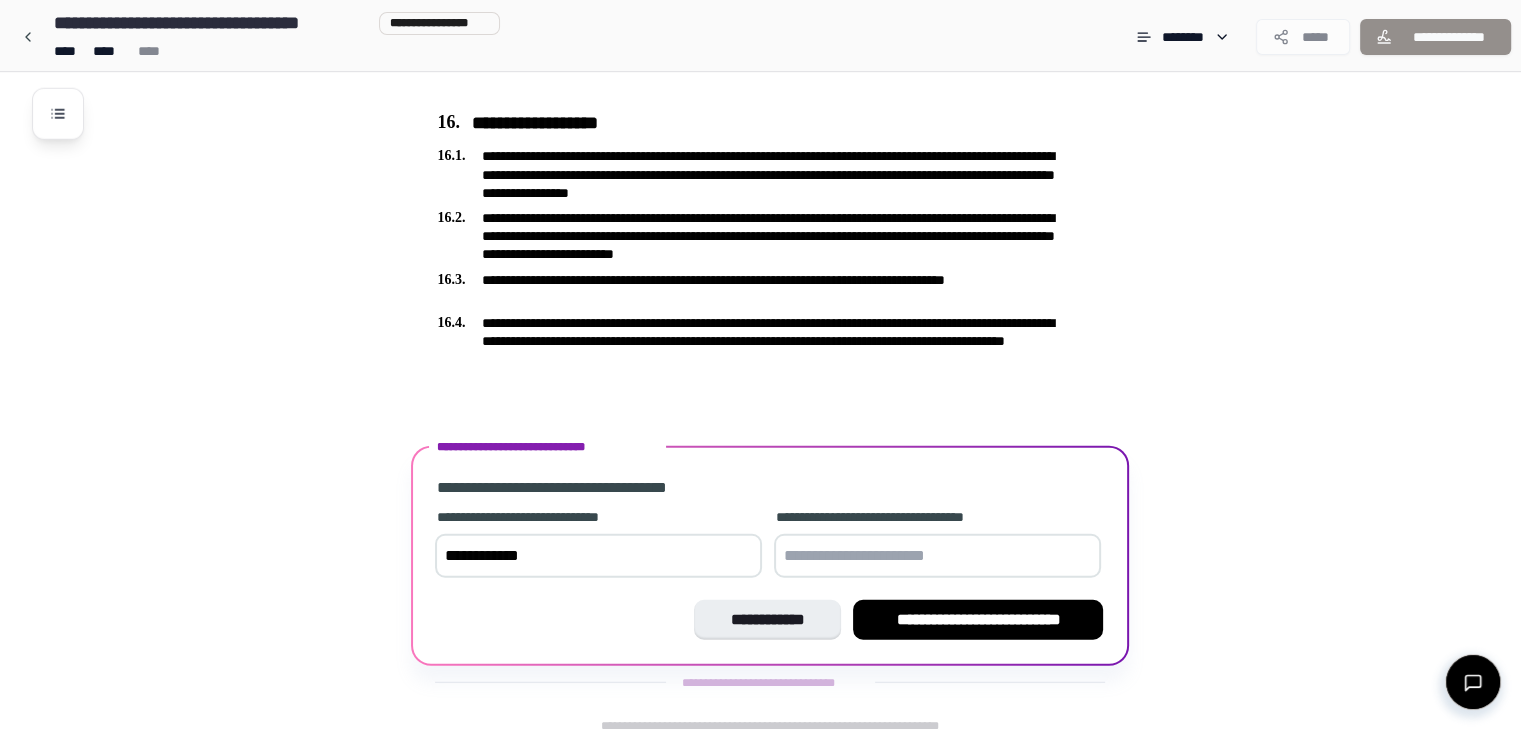 drag, startPoint x: 988, startPoint y: 545, endPoint x: 861, endPoint y: 545, distance: 127 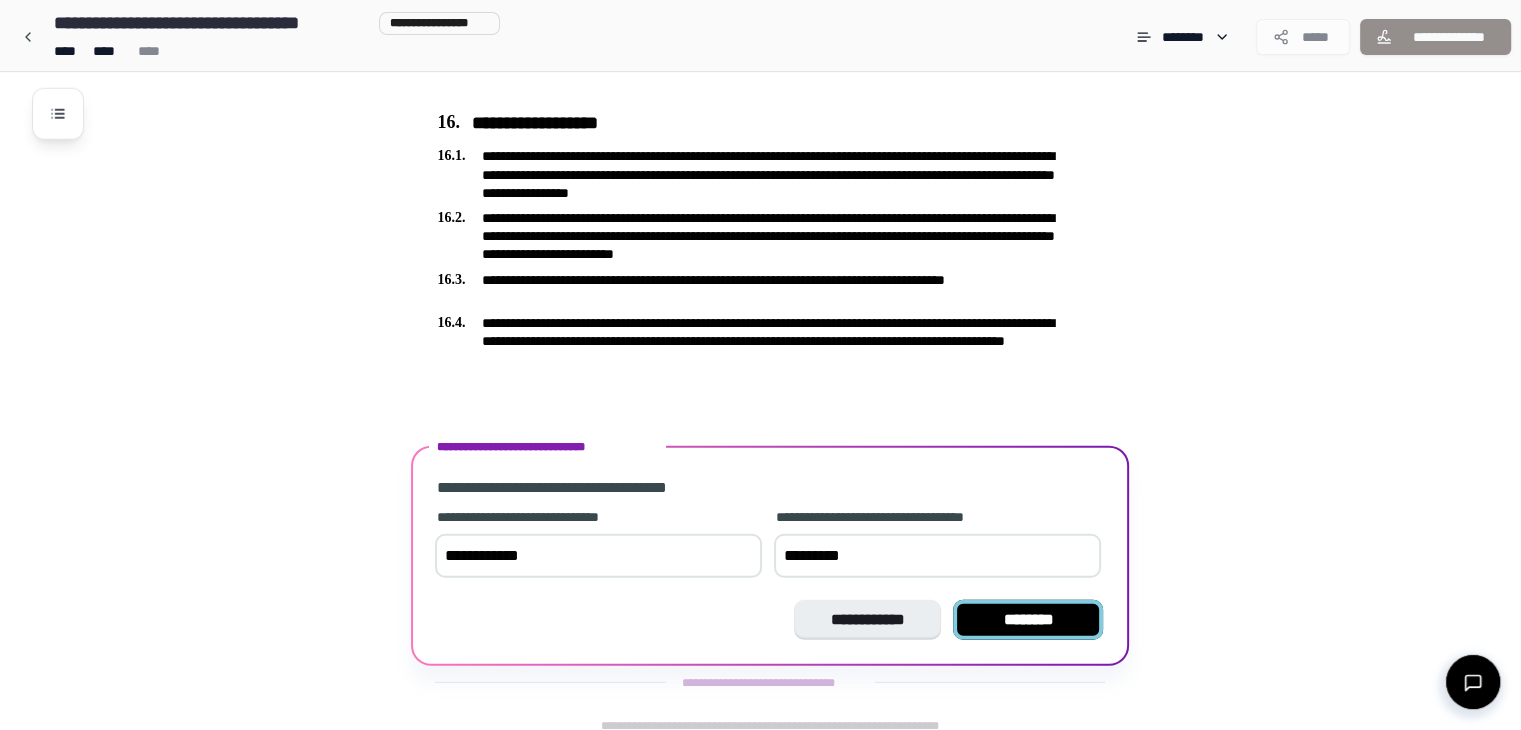 type on "*********" 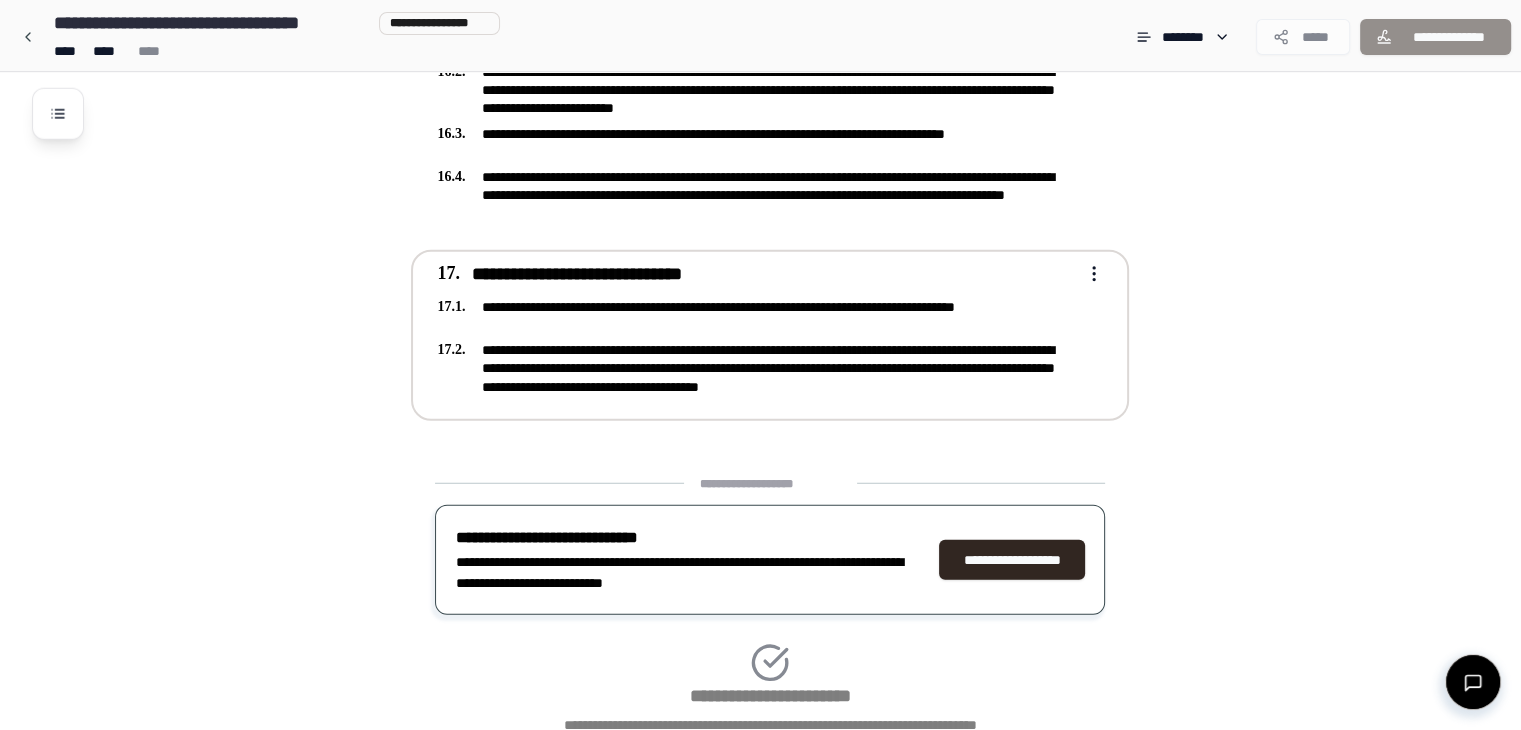 scroll, scrollTop: 5451, scrollLeft: 0, axis: vertical 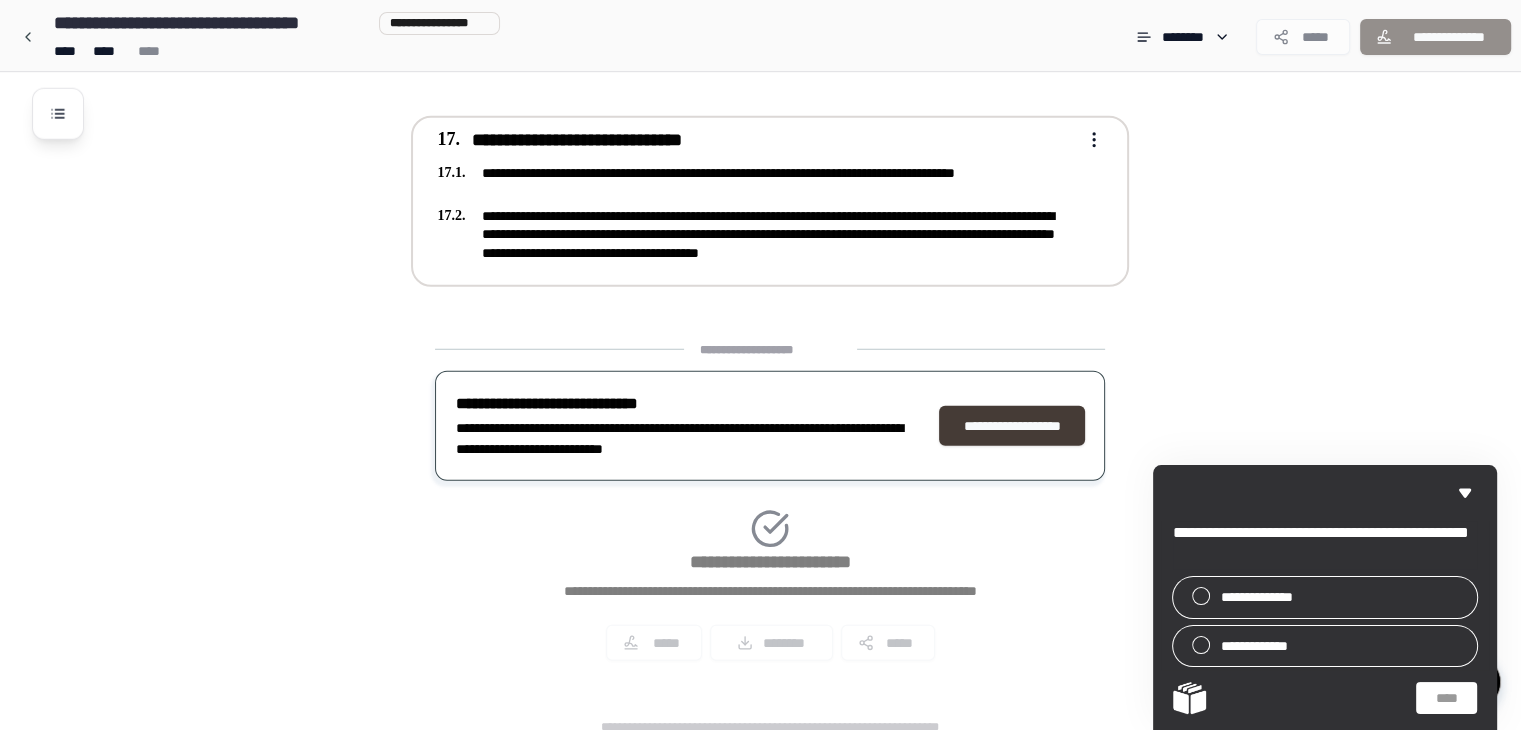 click on "**********" at bounding box center [1012, 426] 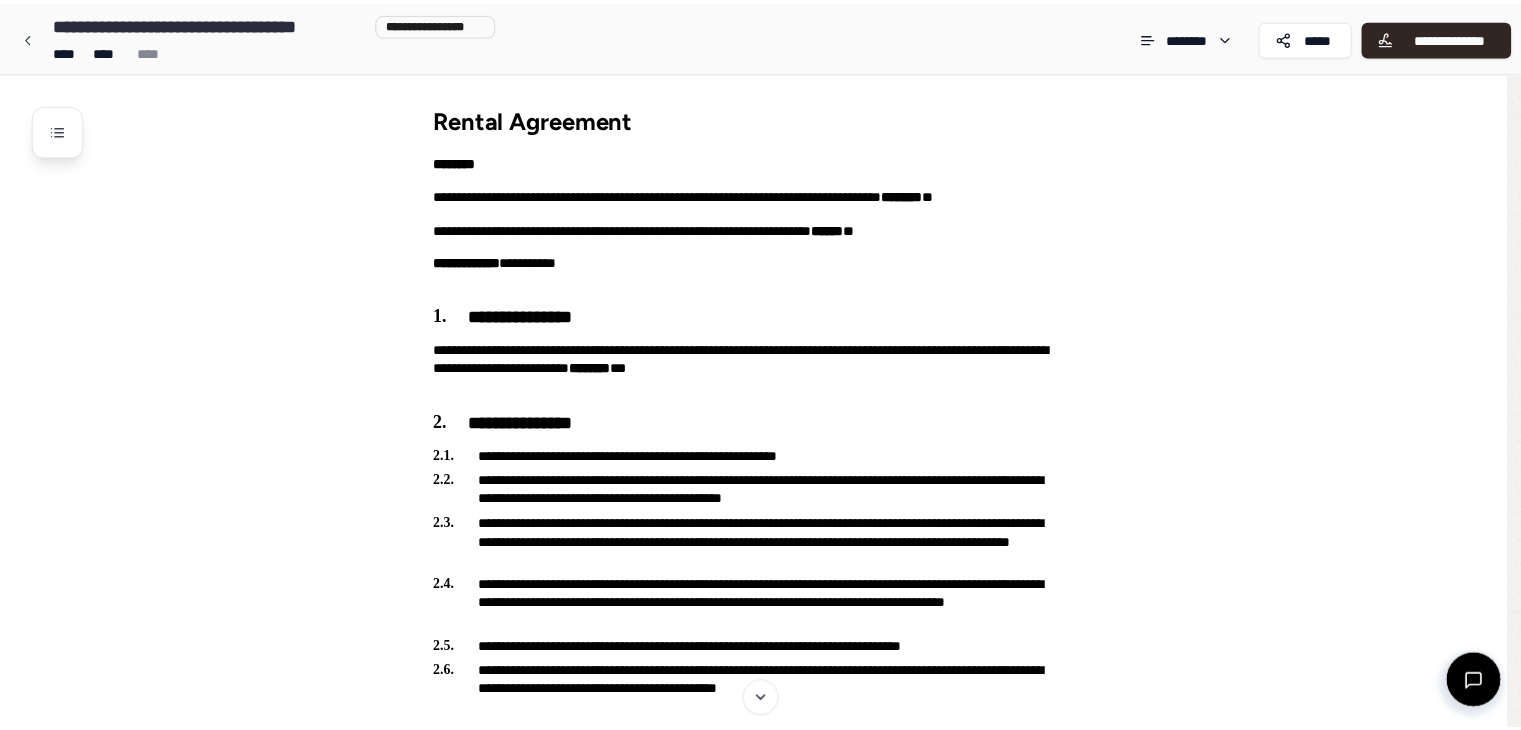 scroll, scrollTop: 0, scrollLeft: 0, axis: both 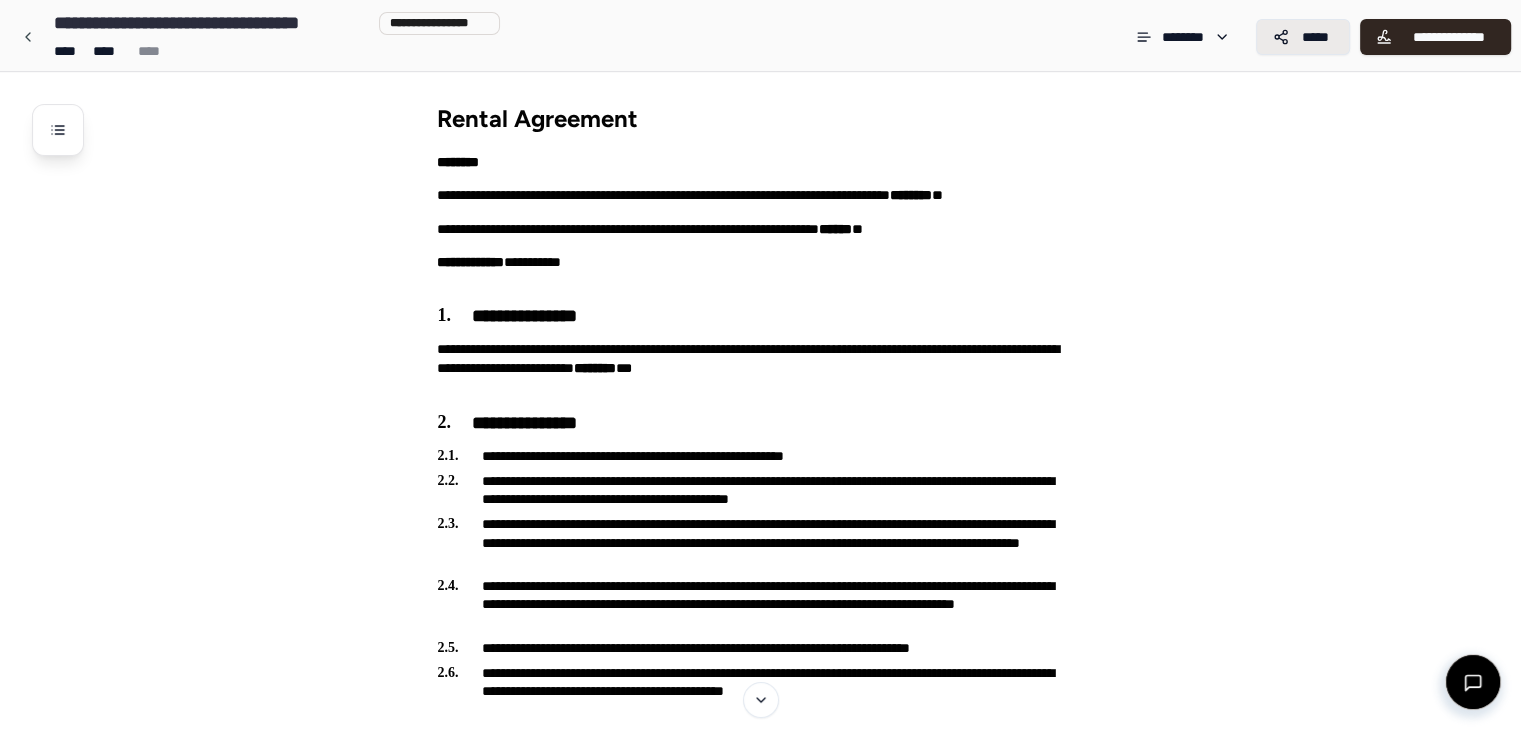 click on "*****" at bounding box center [1315, 37] 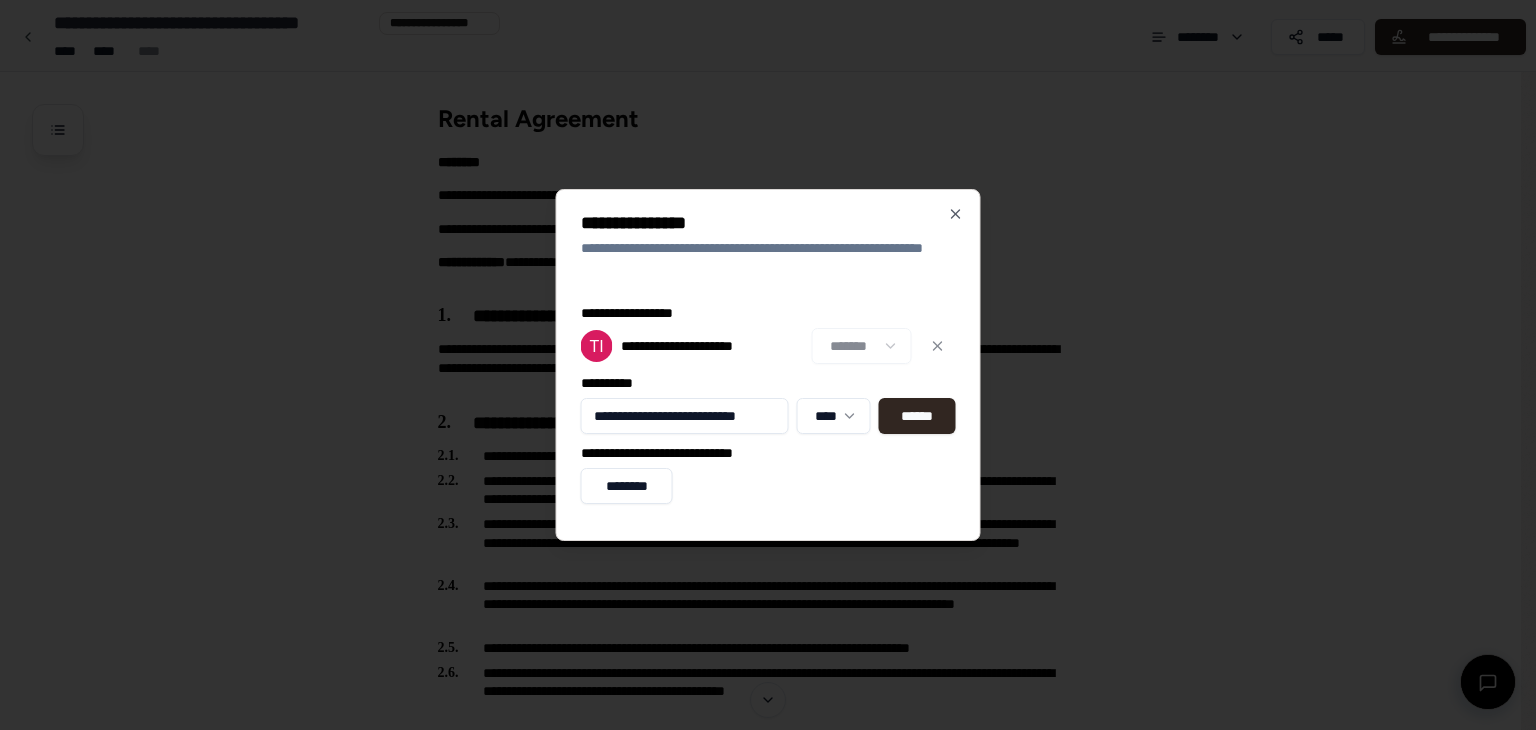 scroll, scrollTop: 0, scrollLeft: 0, axis: both 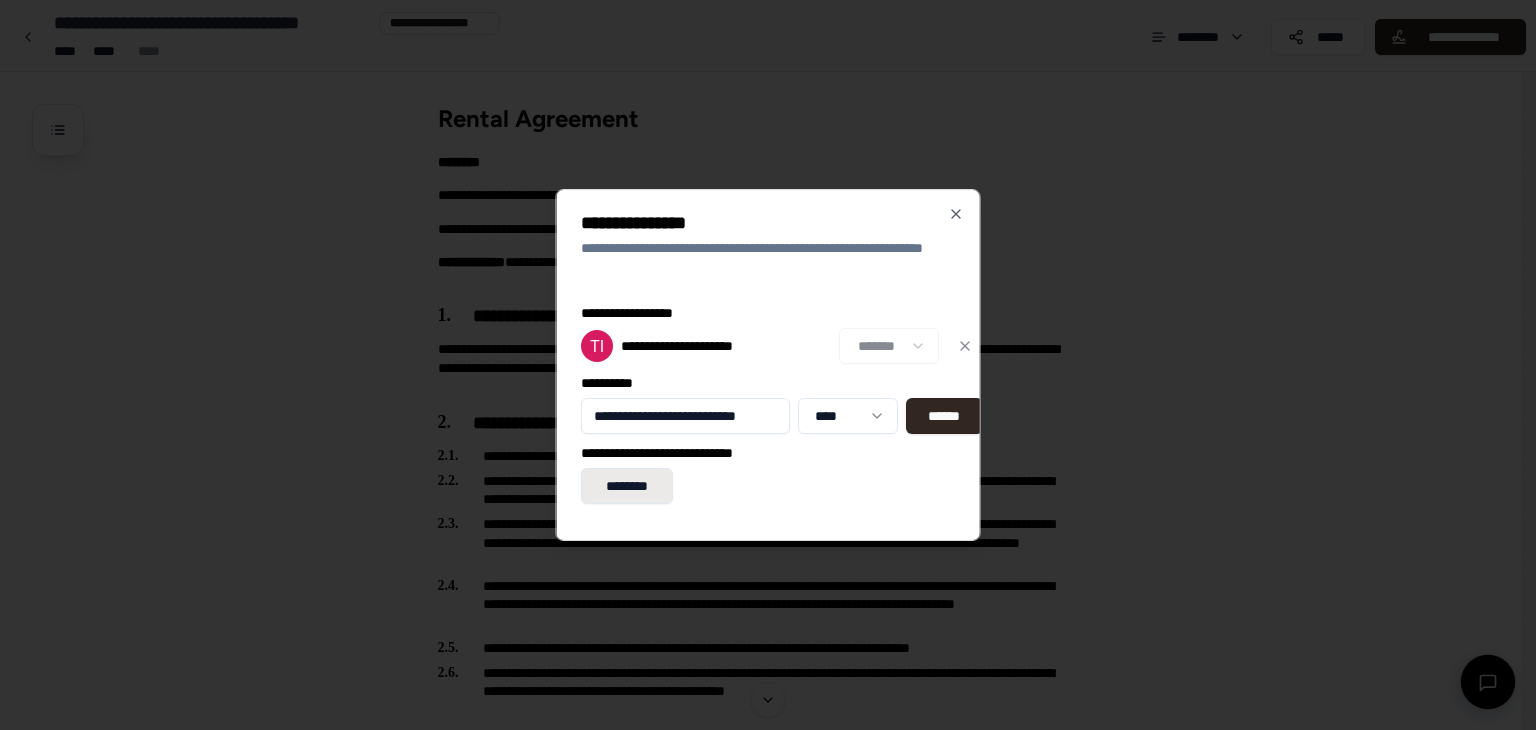 type on "**********" 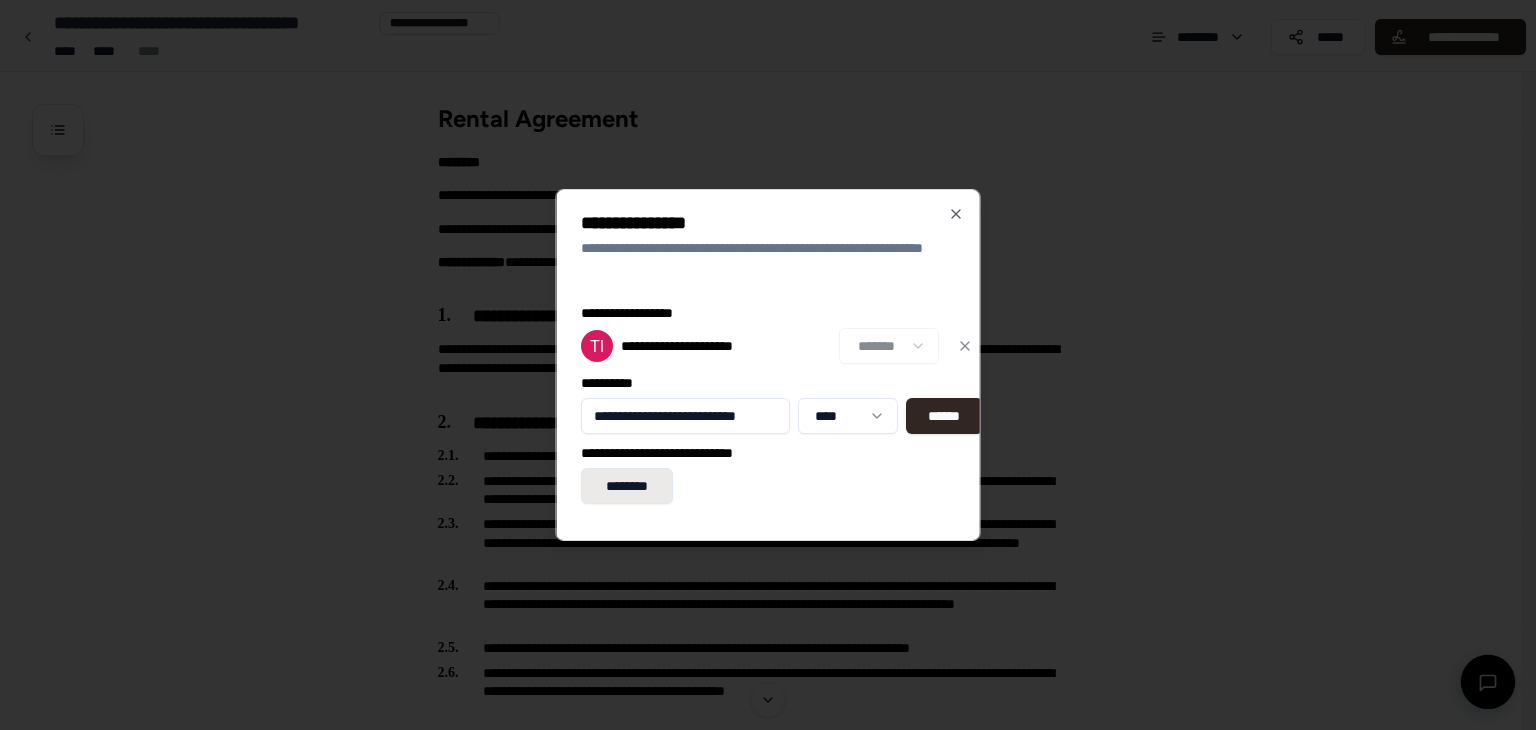 scroll, scrollTop: 0, scrollLeft: 0, axis: both 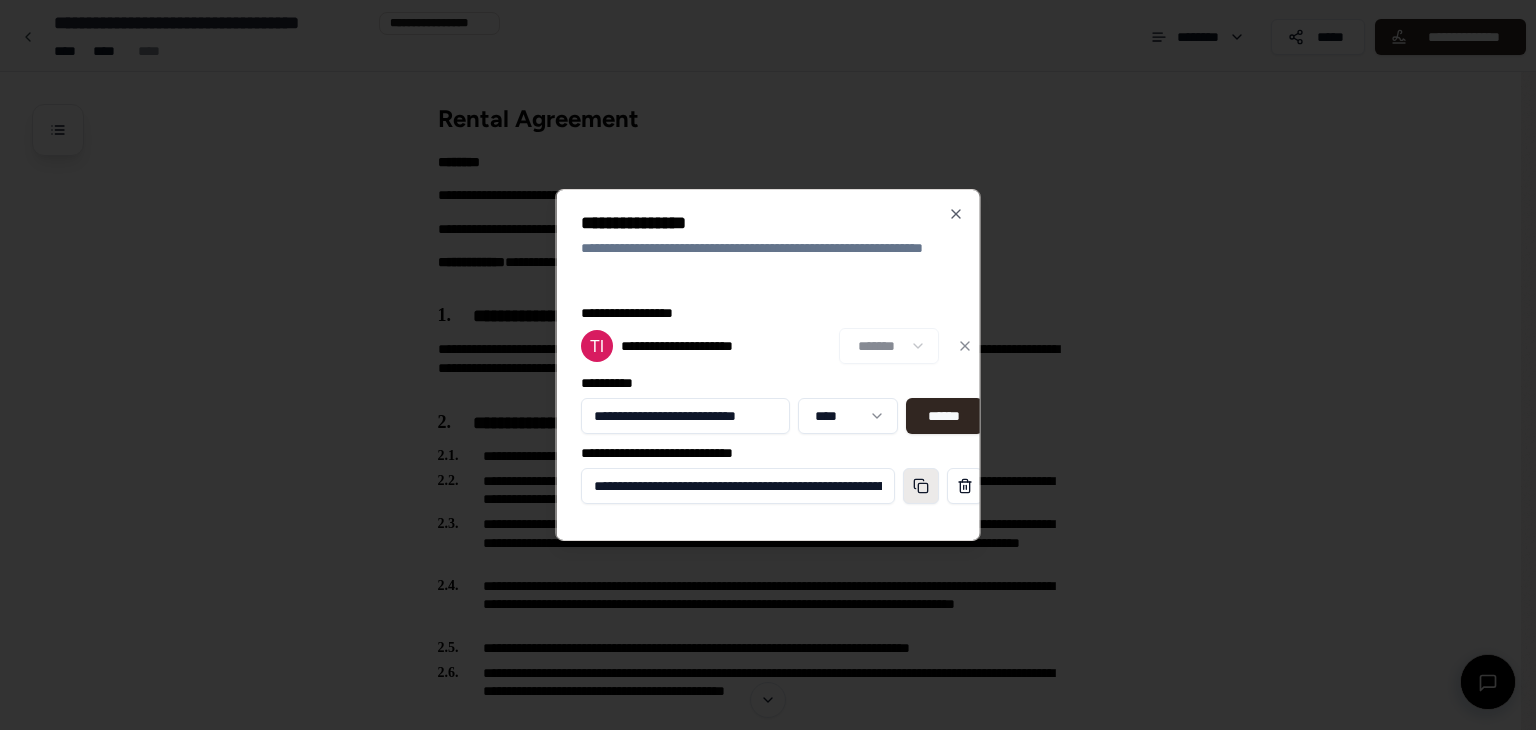 click at bounding box center [920, 486] 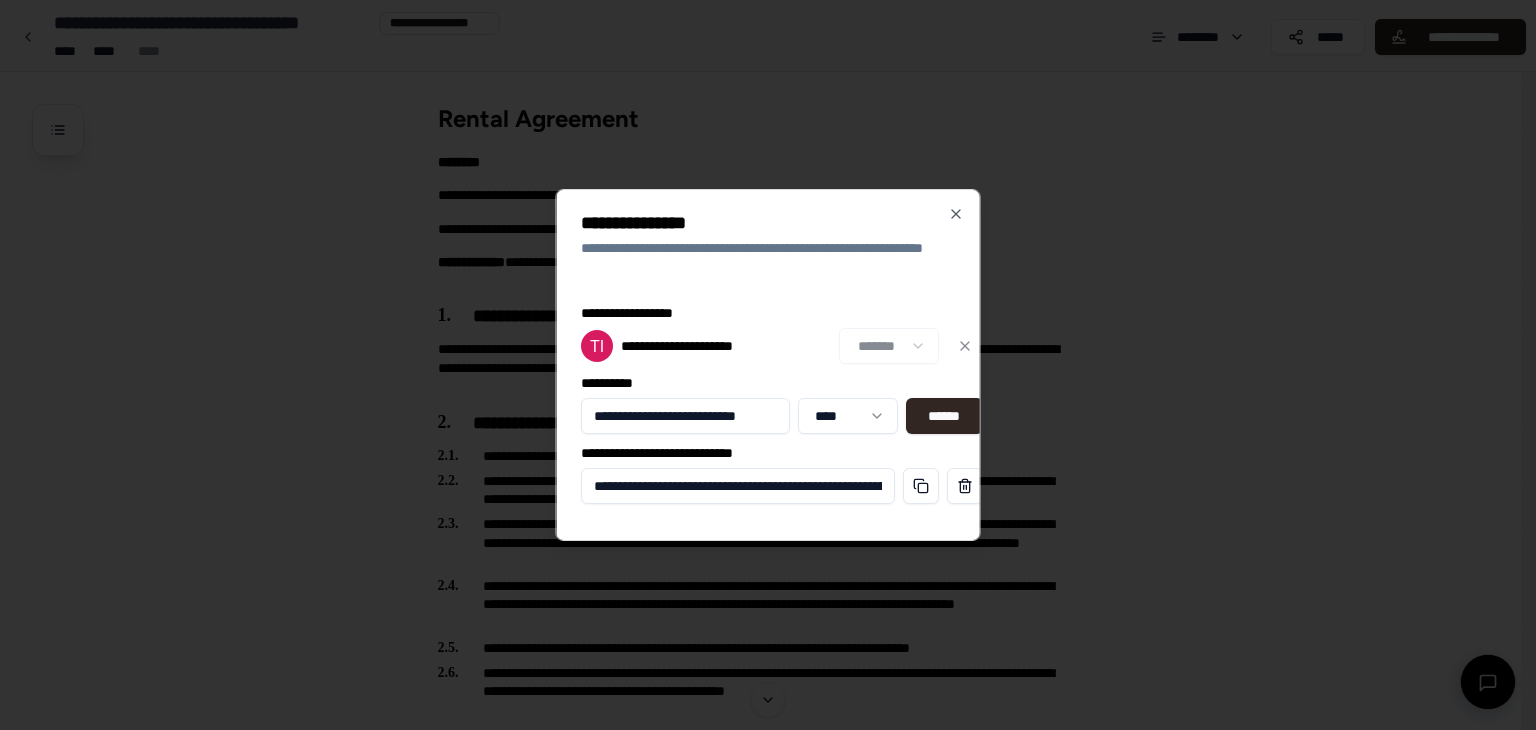 click on "**********" at bounding box center [760, 3023] 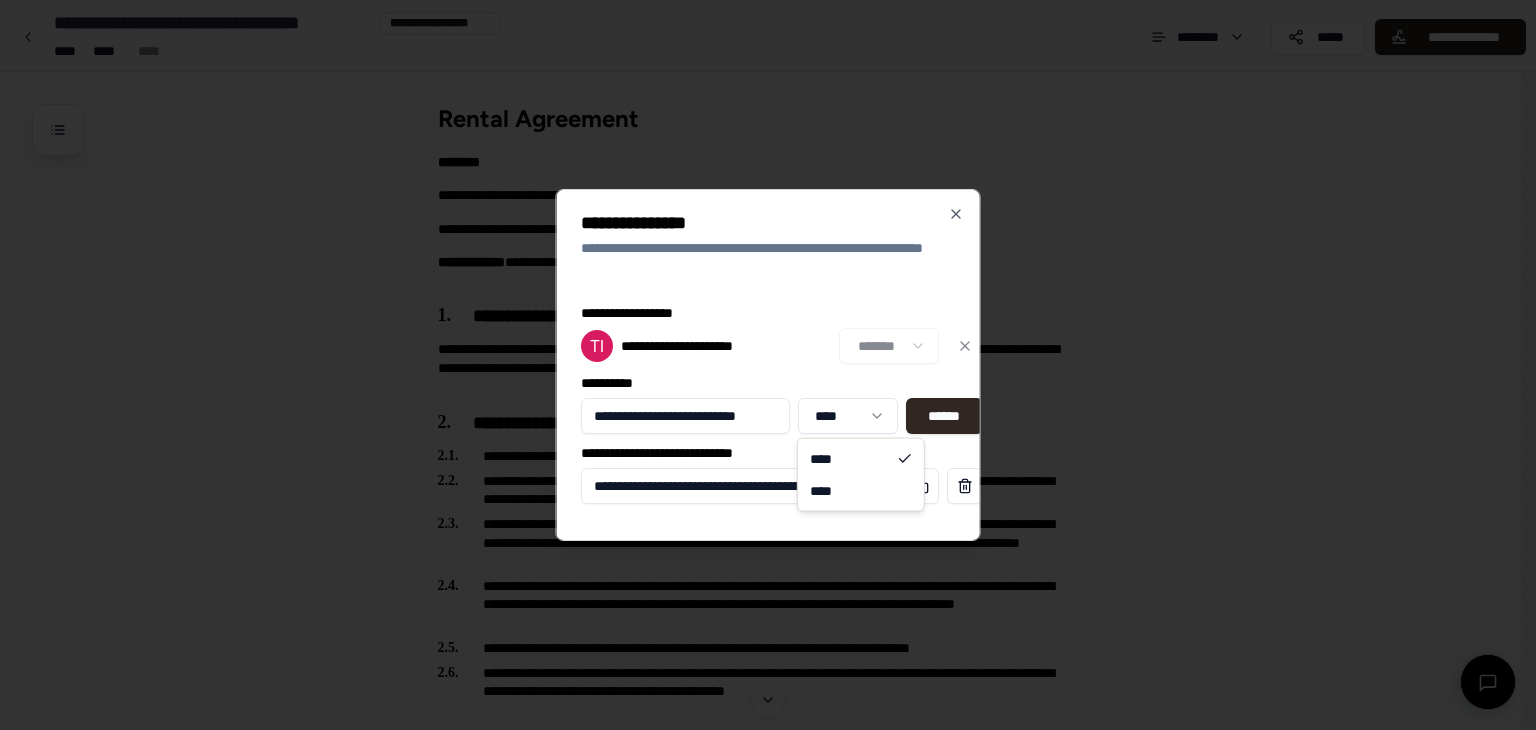 click on "**********" at bounding box center [760, 3023] 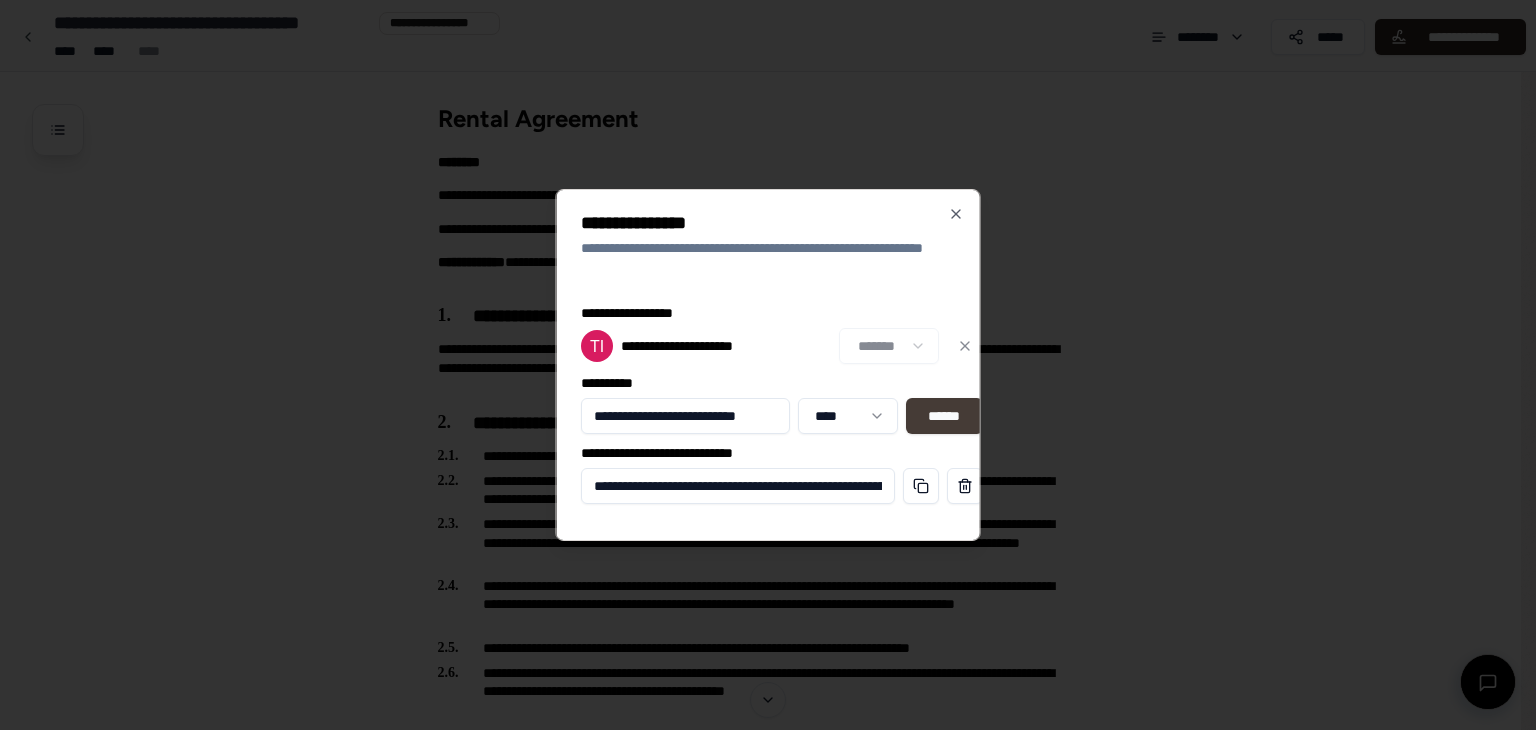 click on "******" at bounding box center [943, 416] 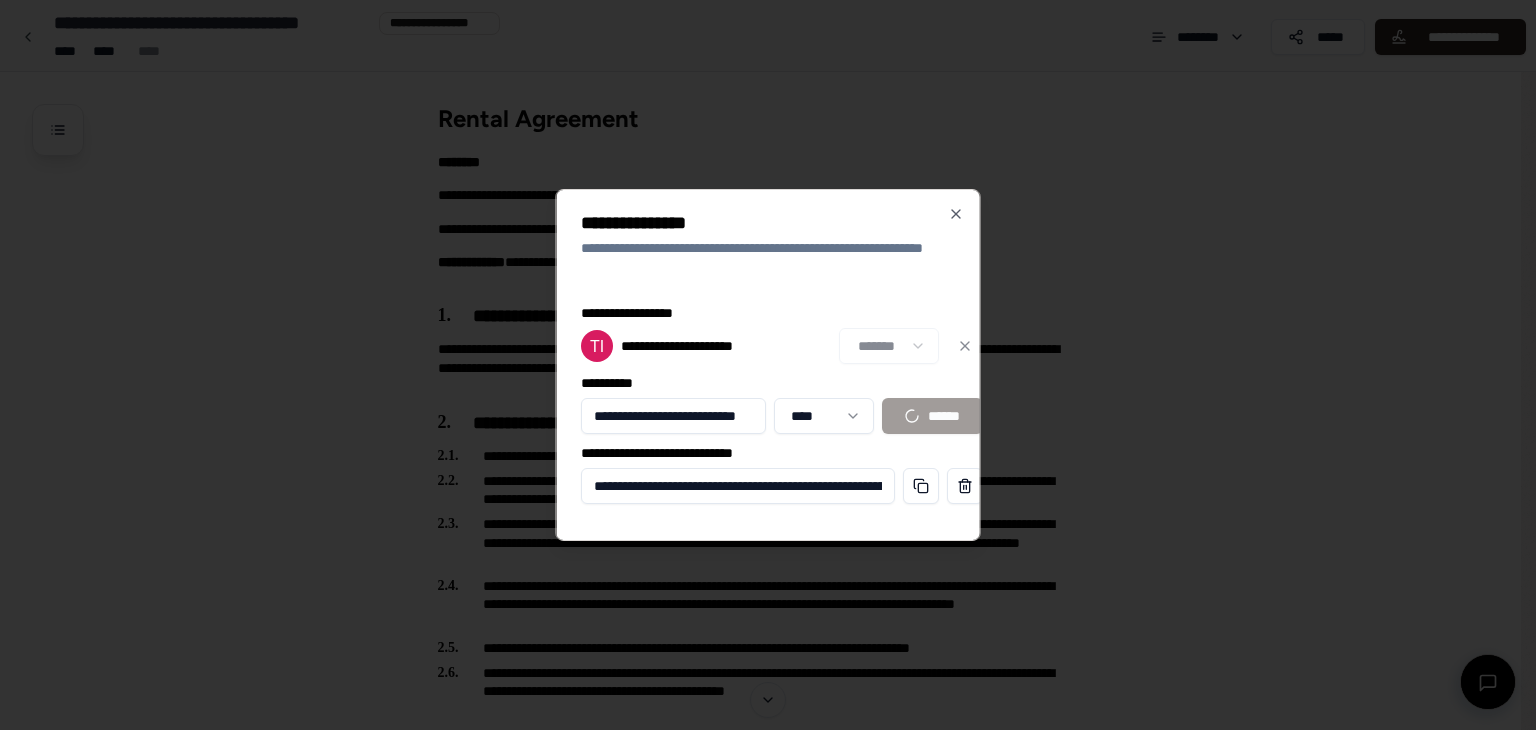 type 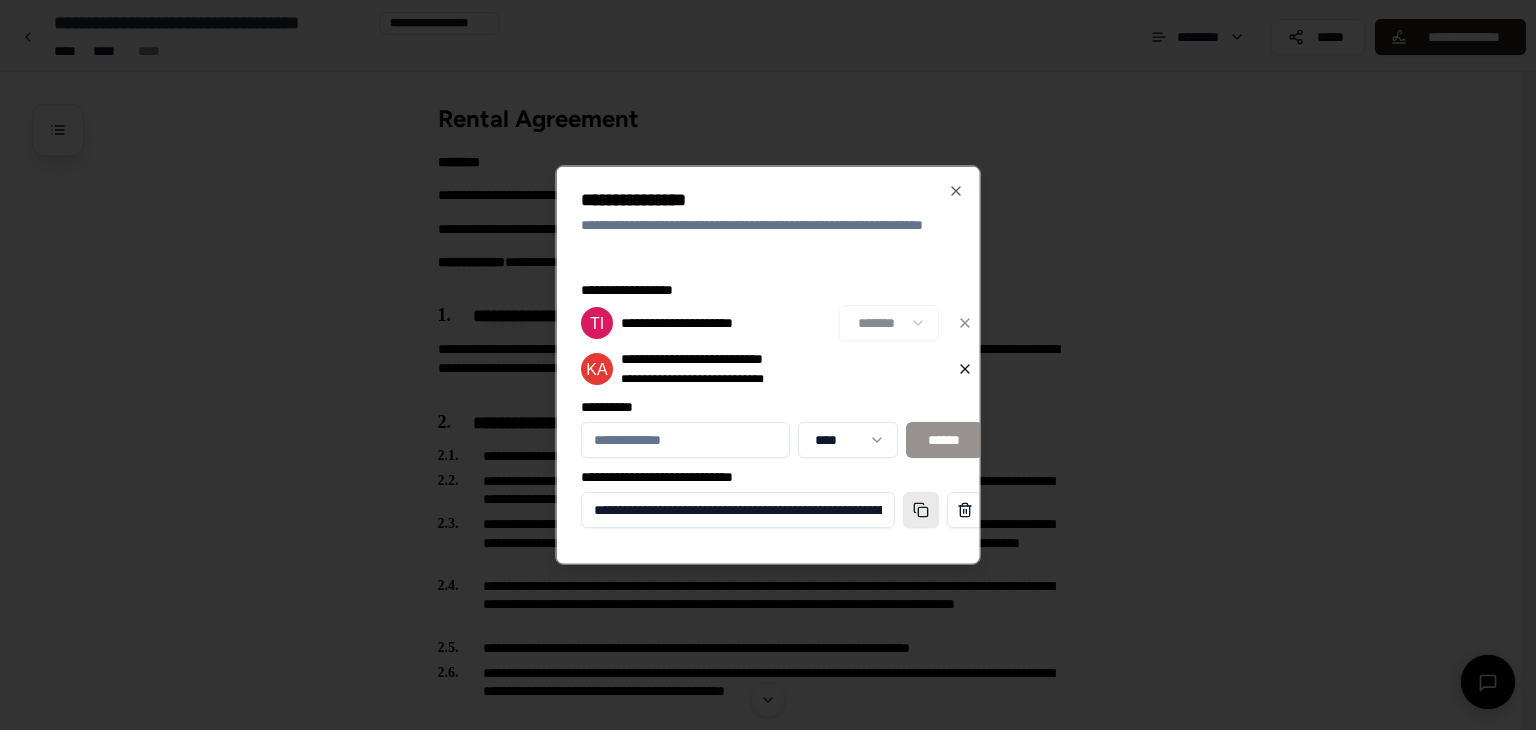 click at bounding box center (920, 510) 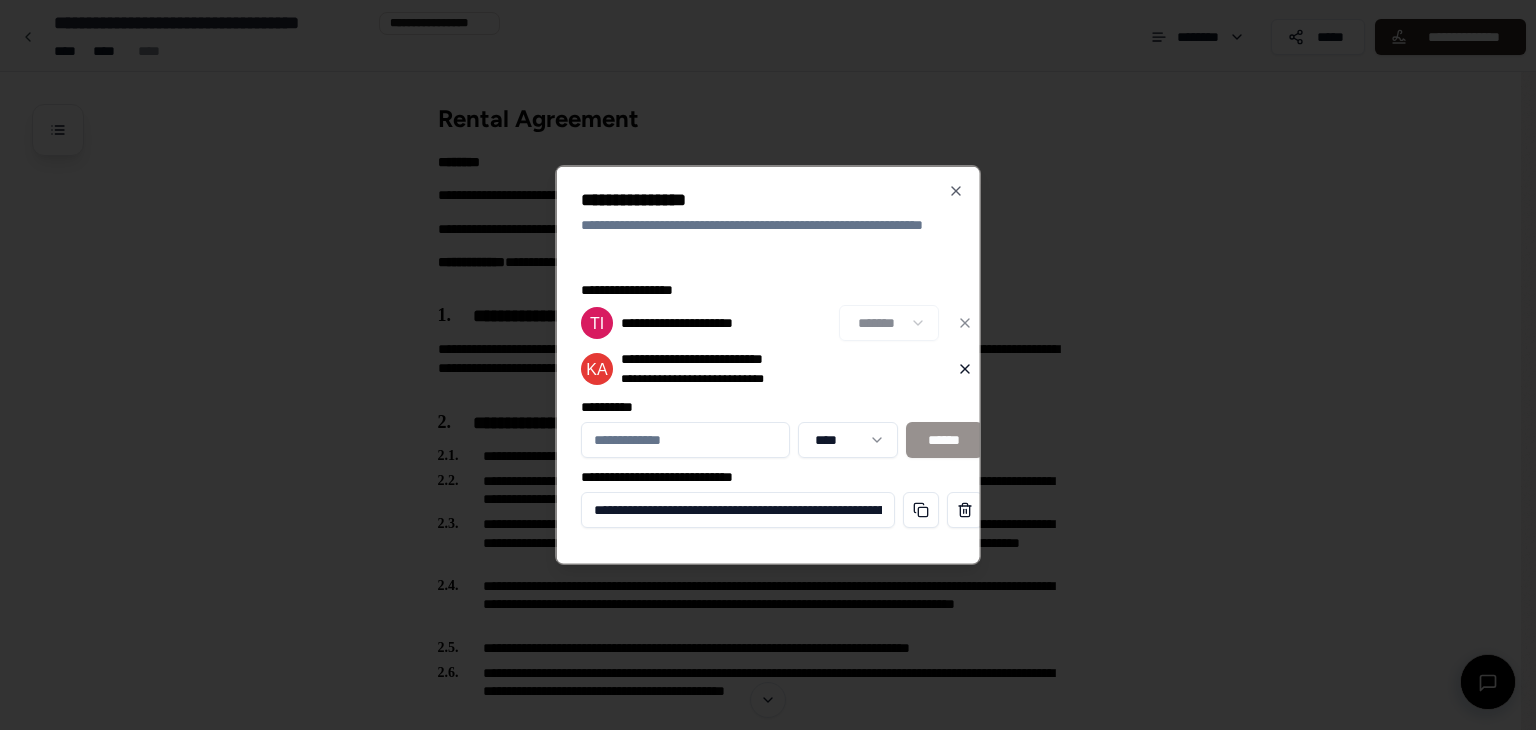 click on "**** ******" at bounding box center [782, 440] 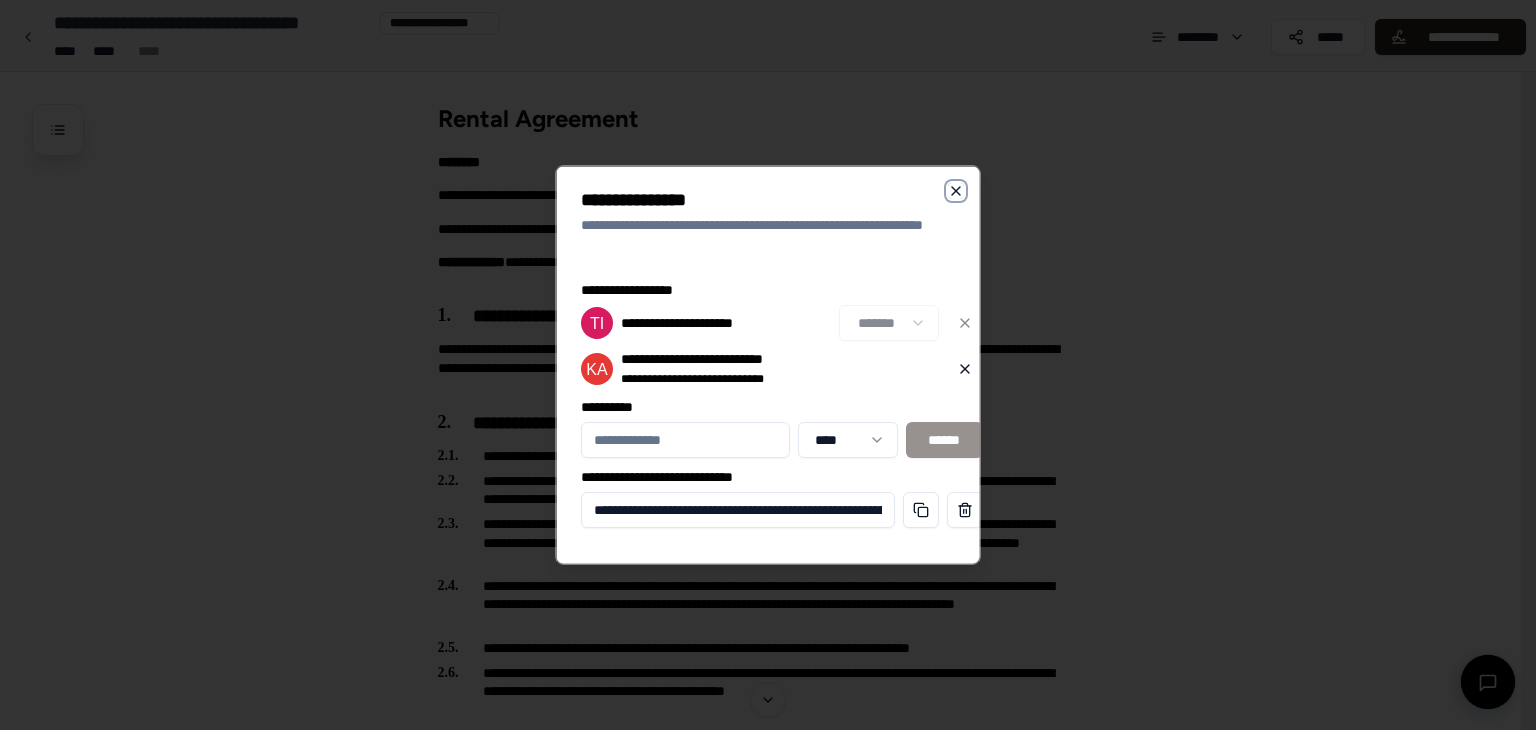 click 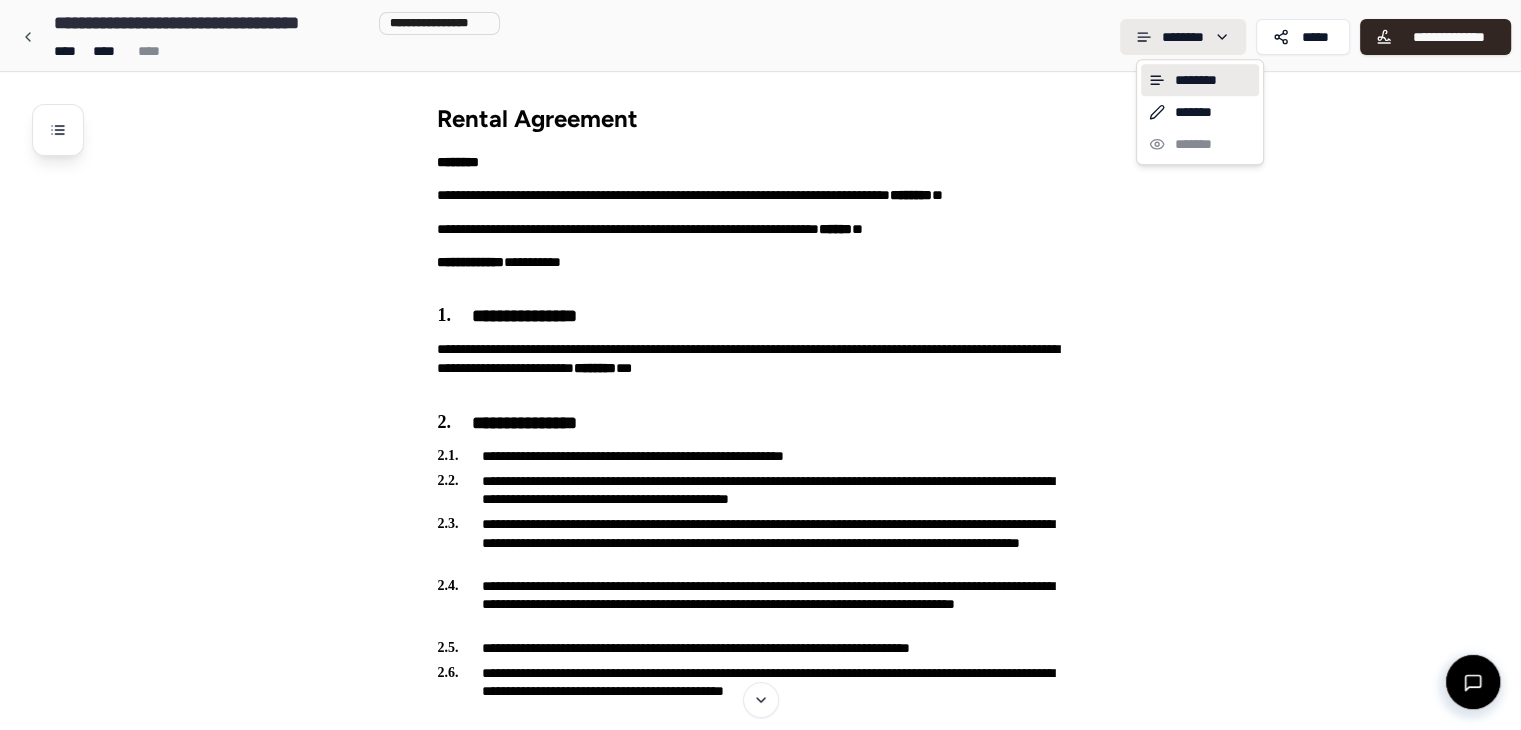 click on "**********" at bounding box center (760, 3023) 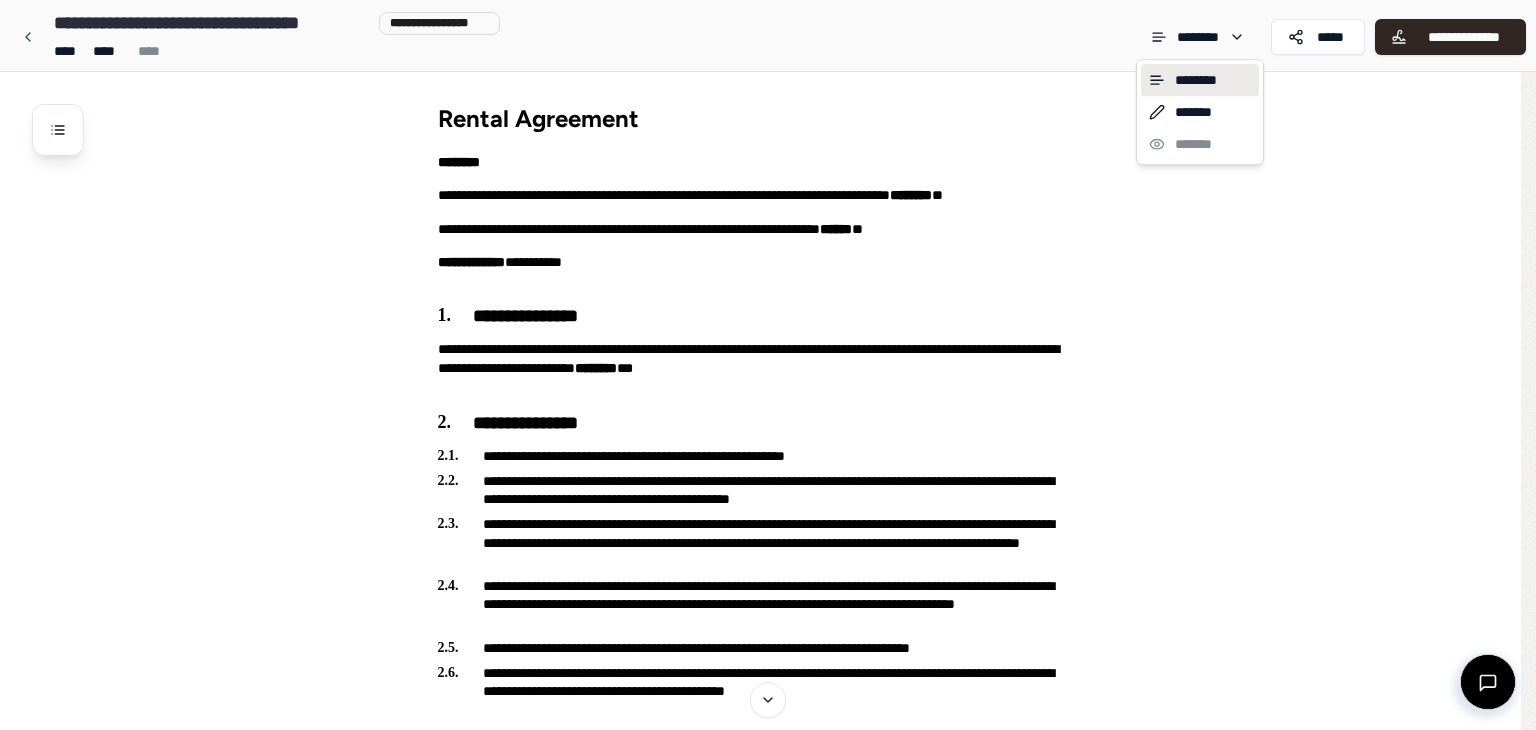 click on "********" at bounding box center [1200, 80] 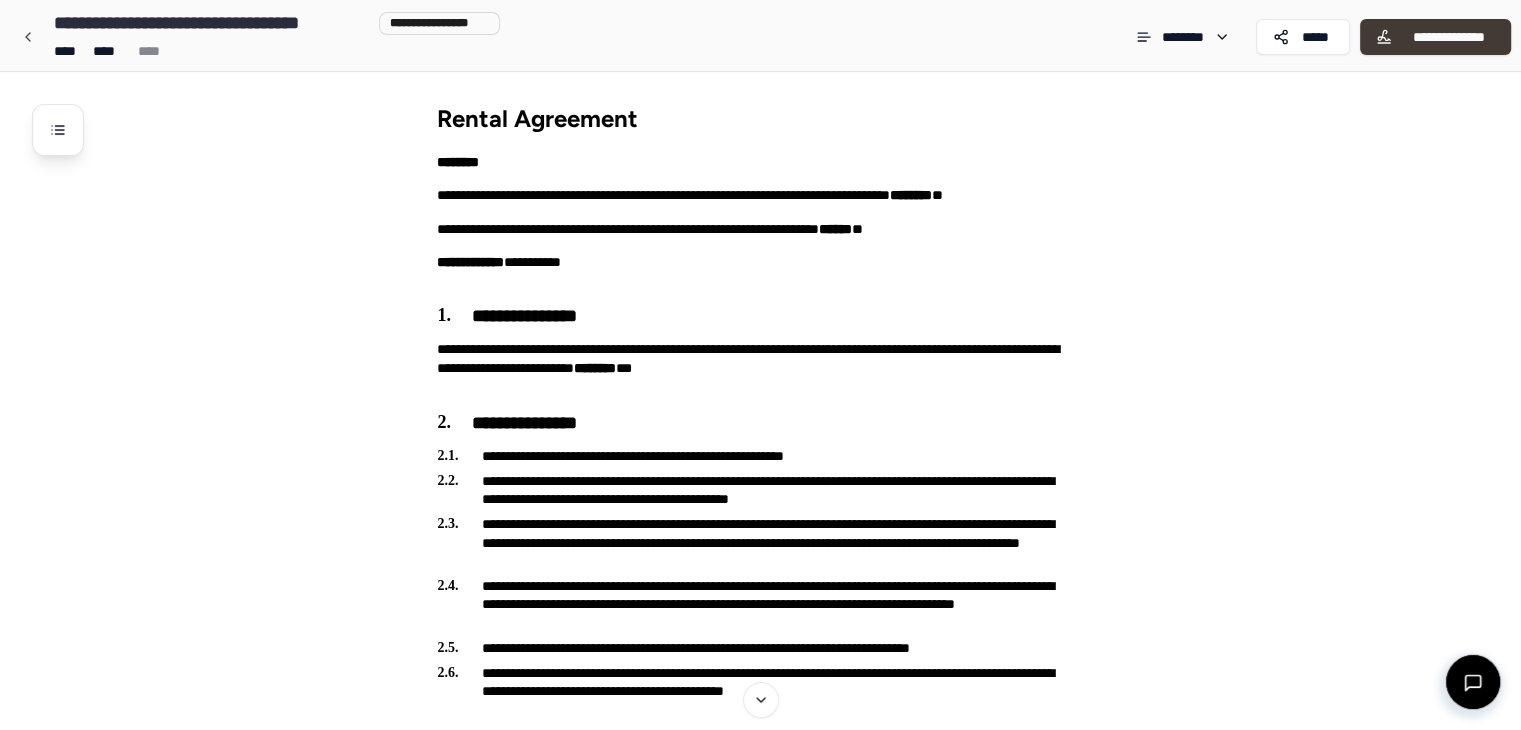 click on "**********" at bounding box center [1448, 37] 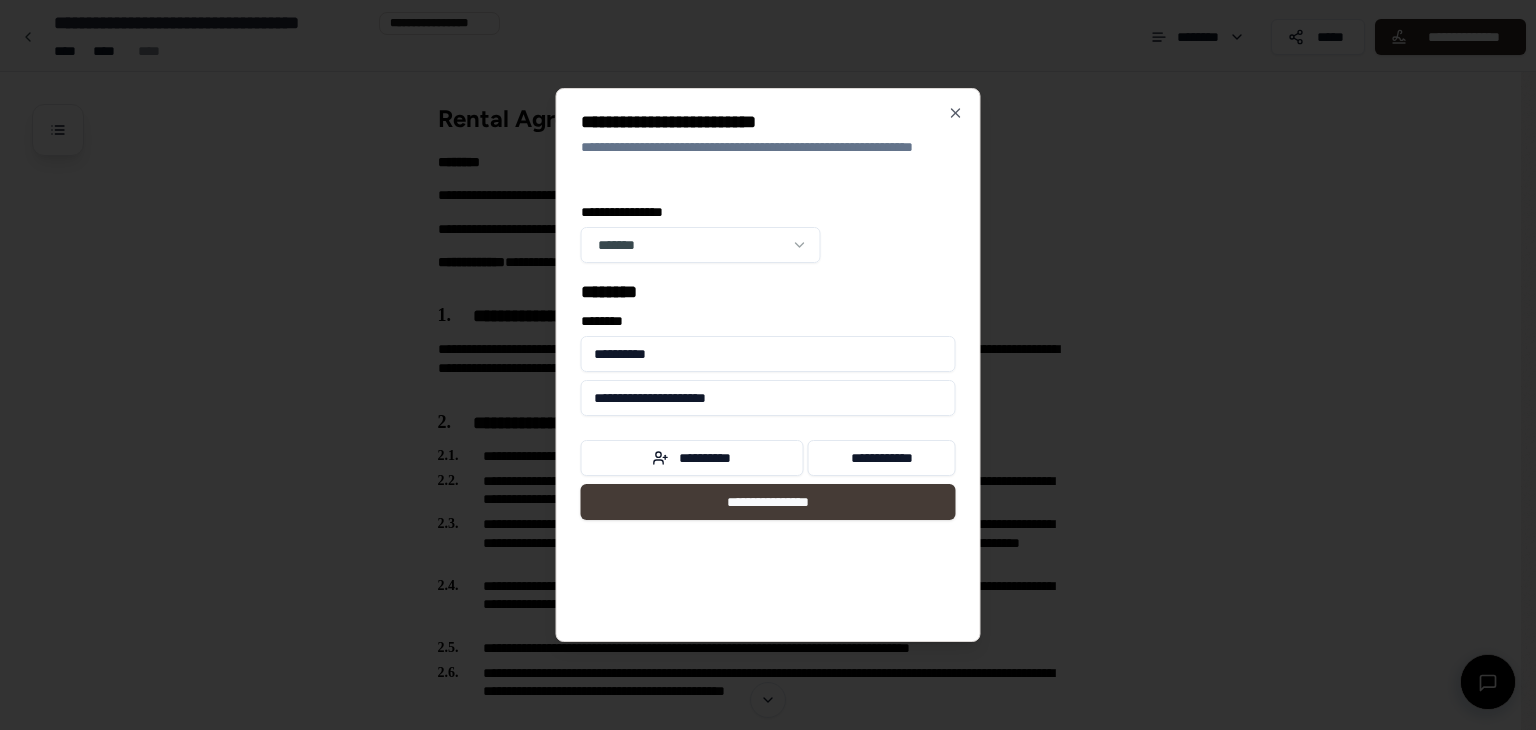 click on "**********" at bounding box center (768, 502) 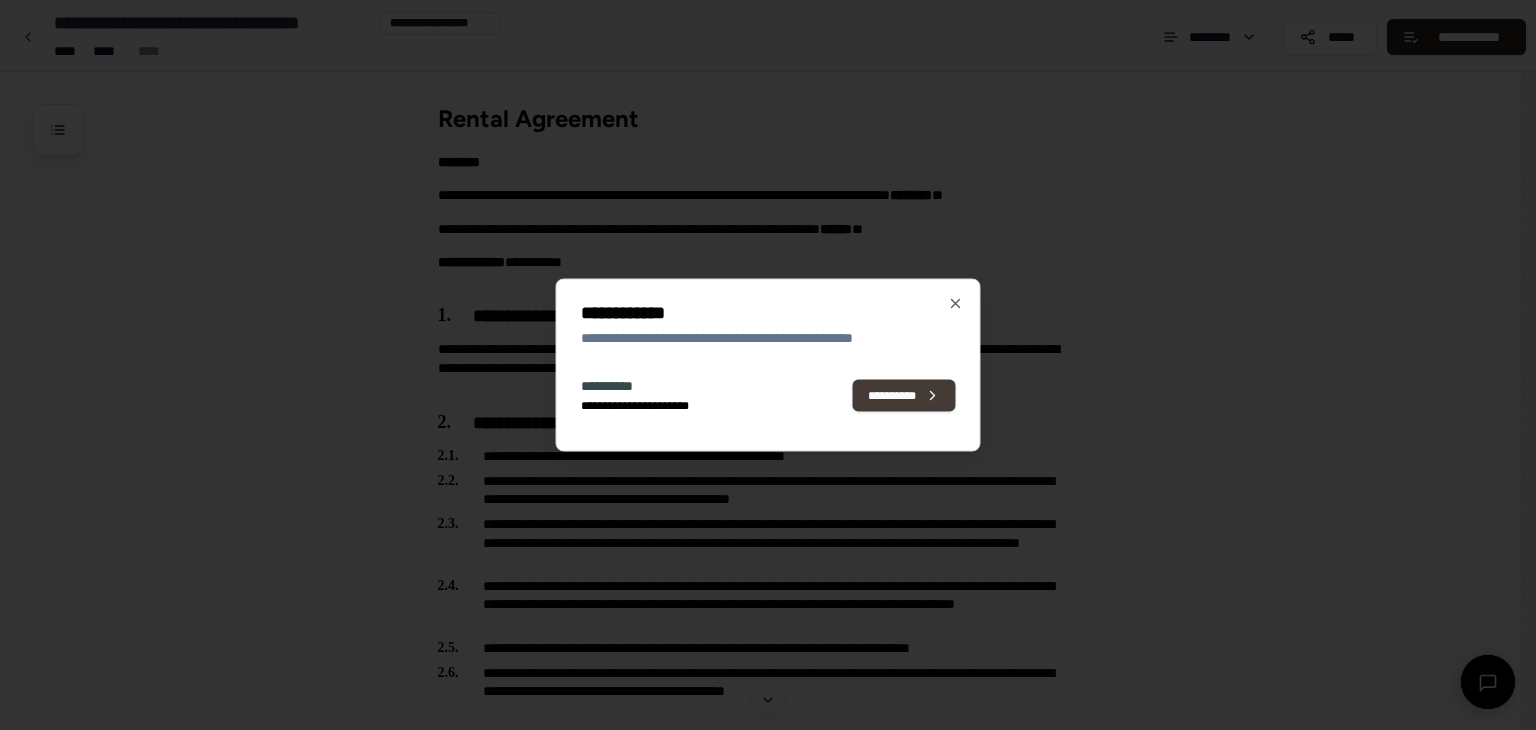 click on "**********" at bounding box center (904, 395) 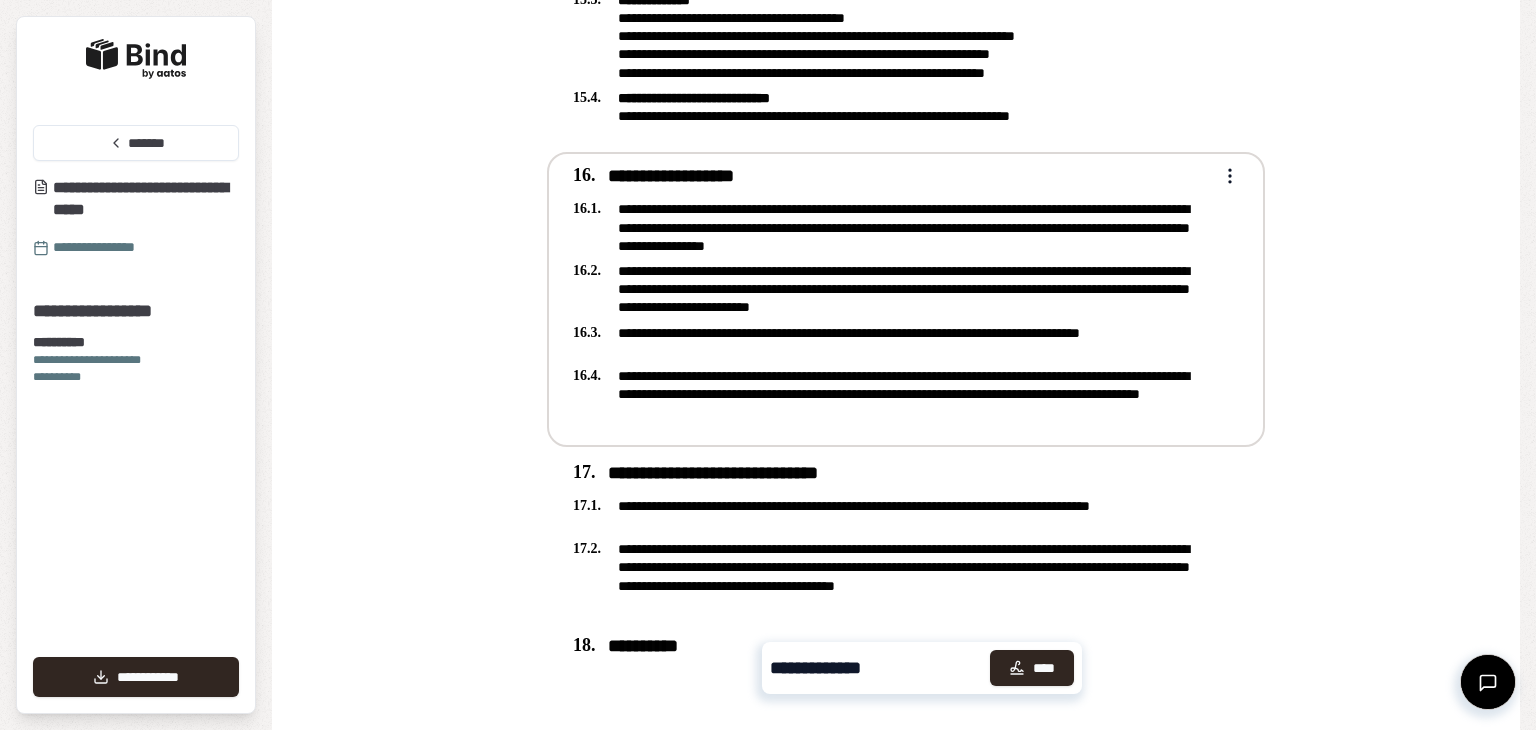 scroll, scrollTop: 5261, scrollLeft: 0, axis: vertical 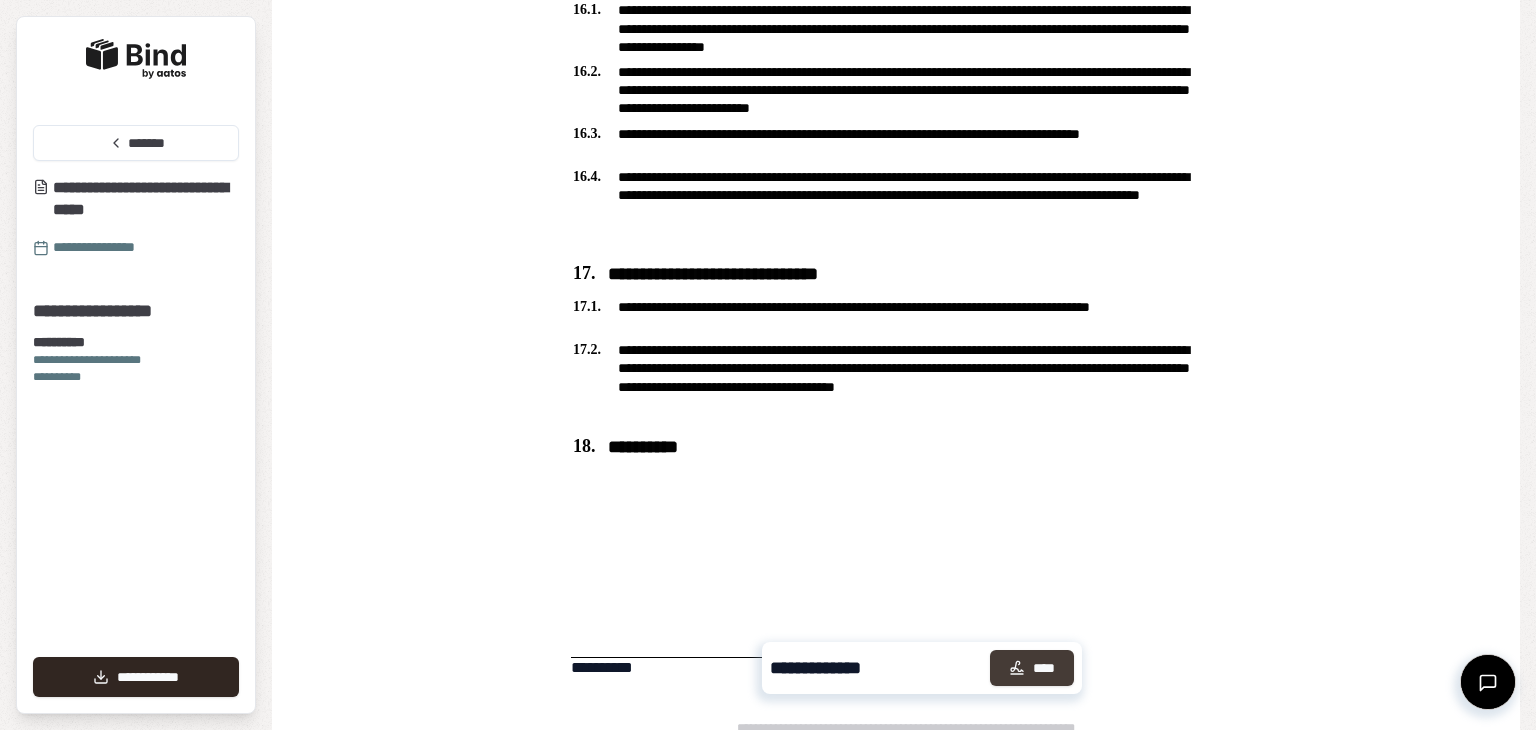 click on "****" at bounding box center (1032, 668) 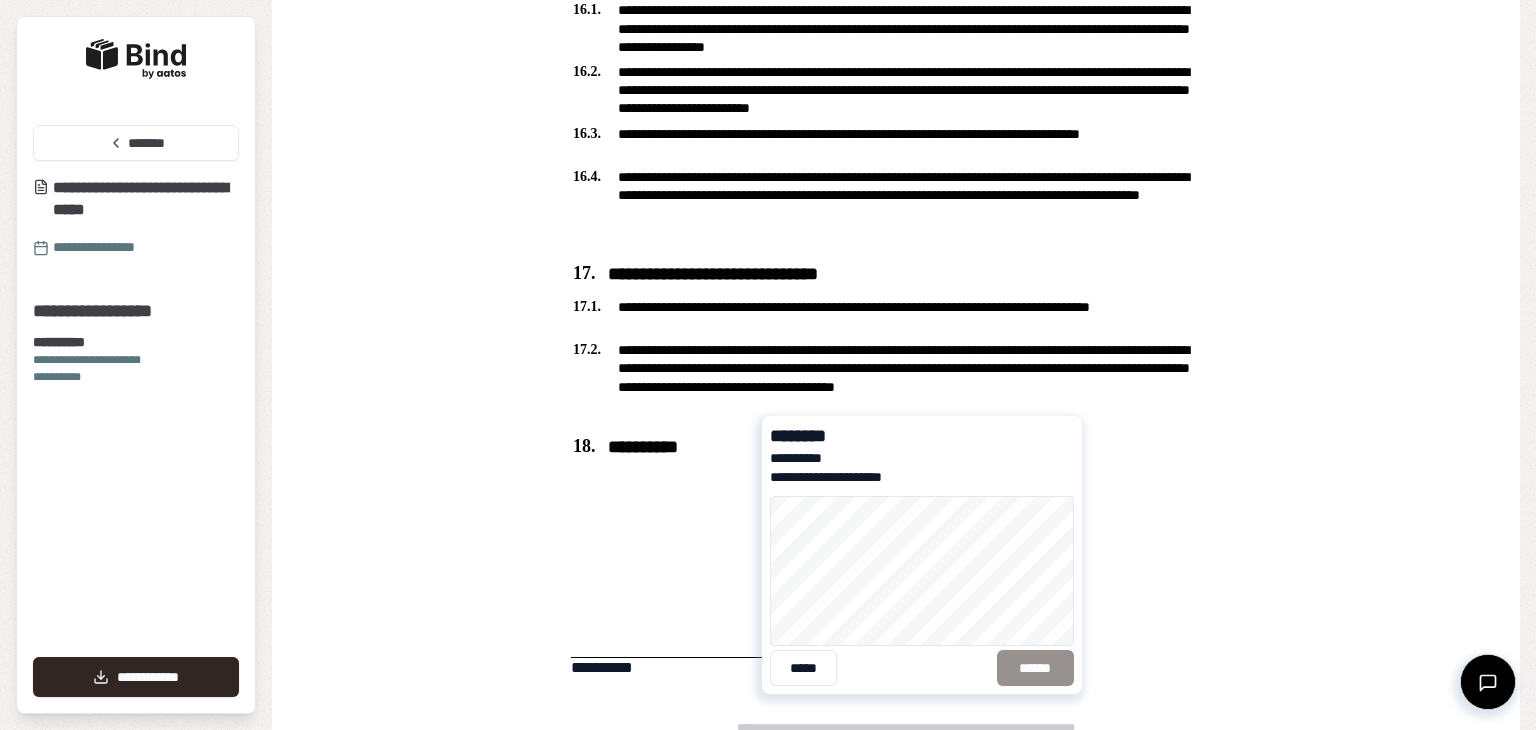 click at bounding box center [671, 600] 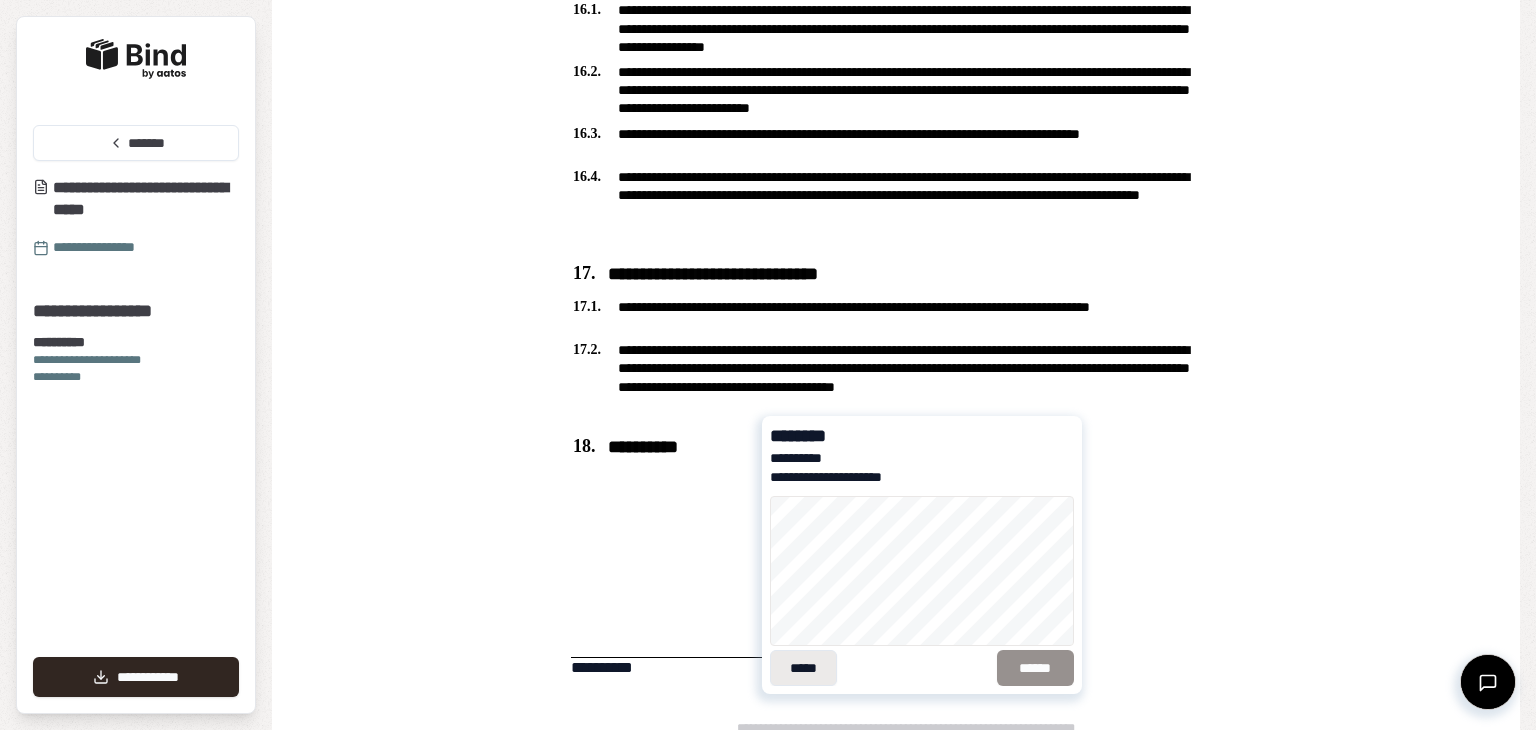 click on "*****" at bounding box center (803, 668) 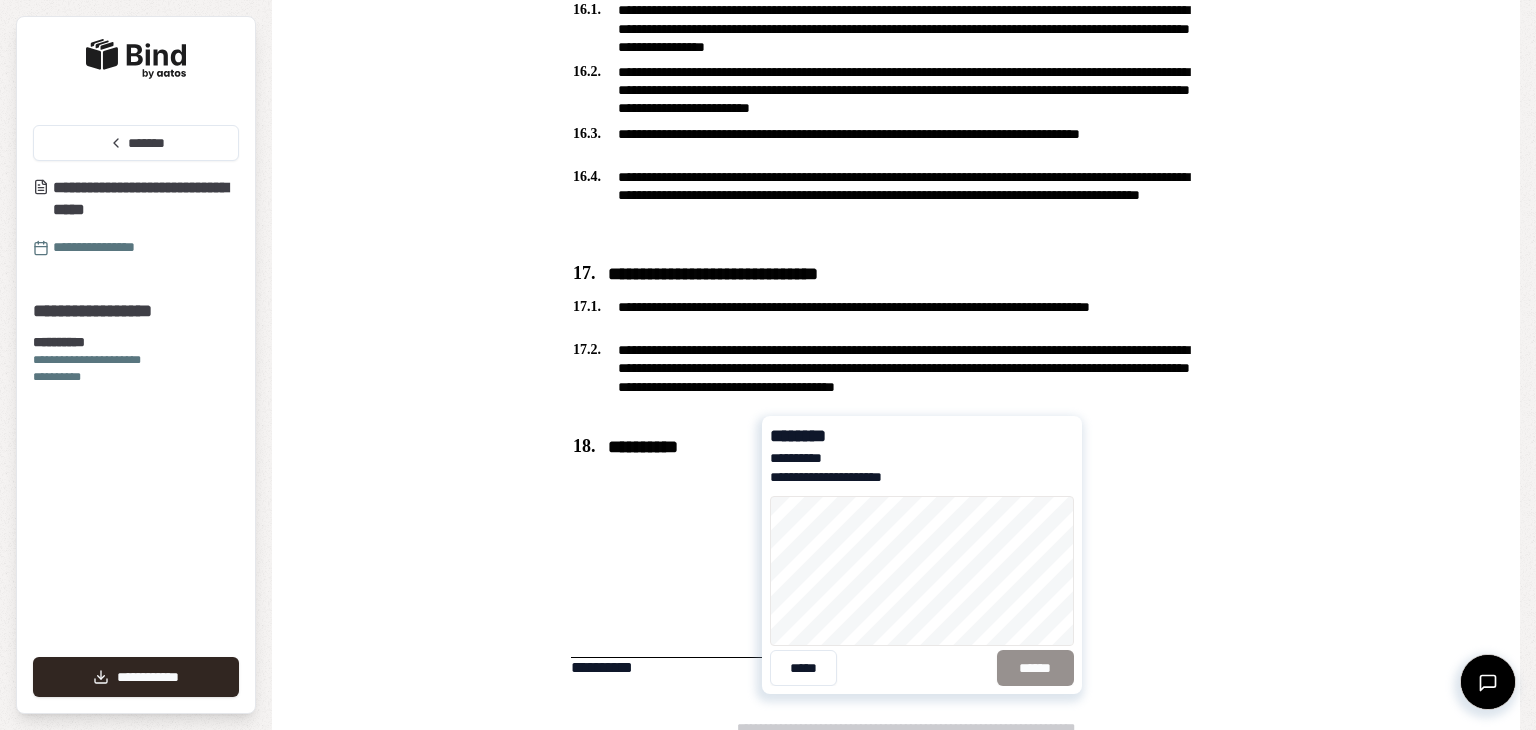 click on "**********" at bounding box center [852, 458] 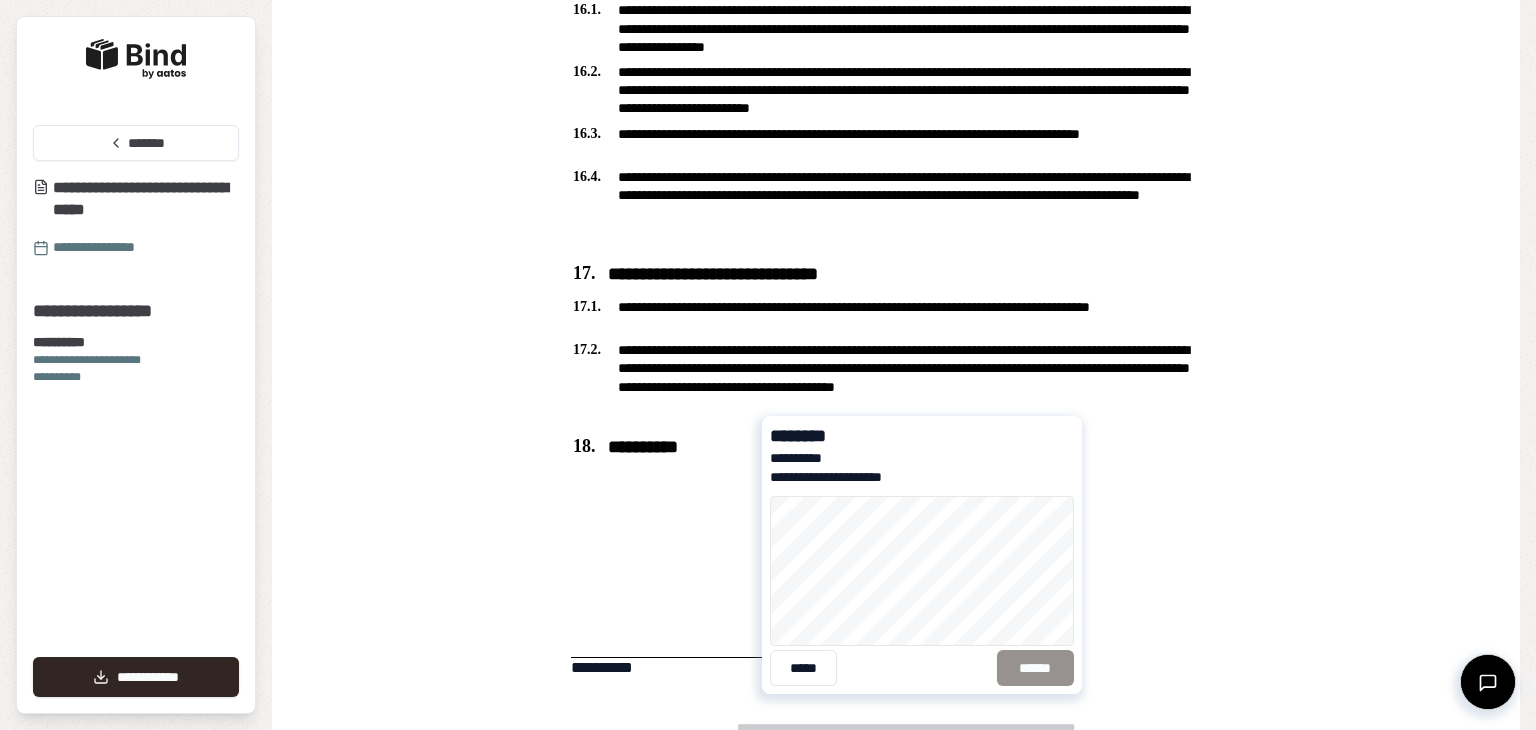 click on "***** ******" at bounding box center (922, 668) 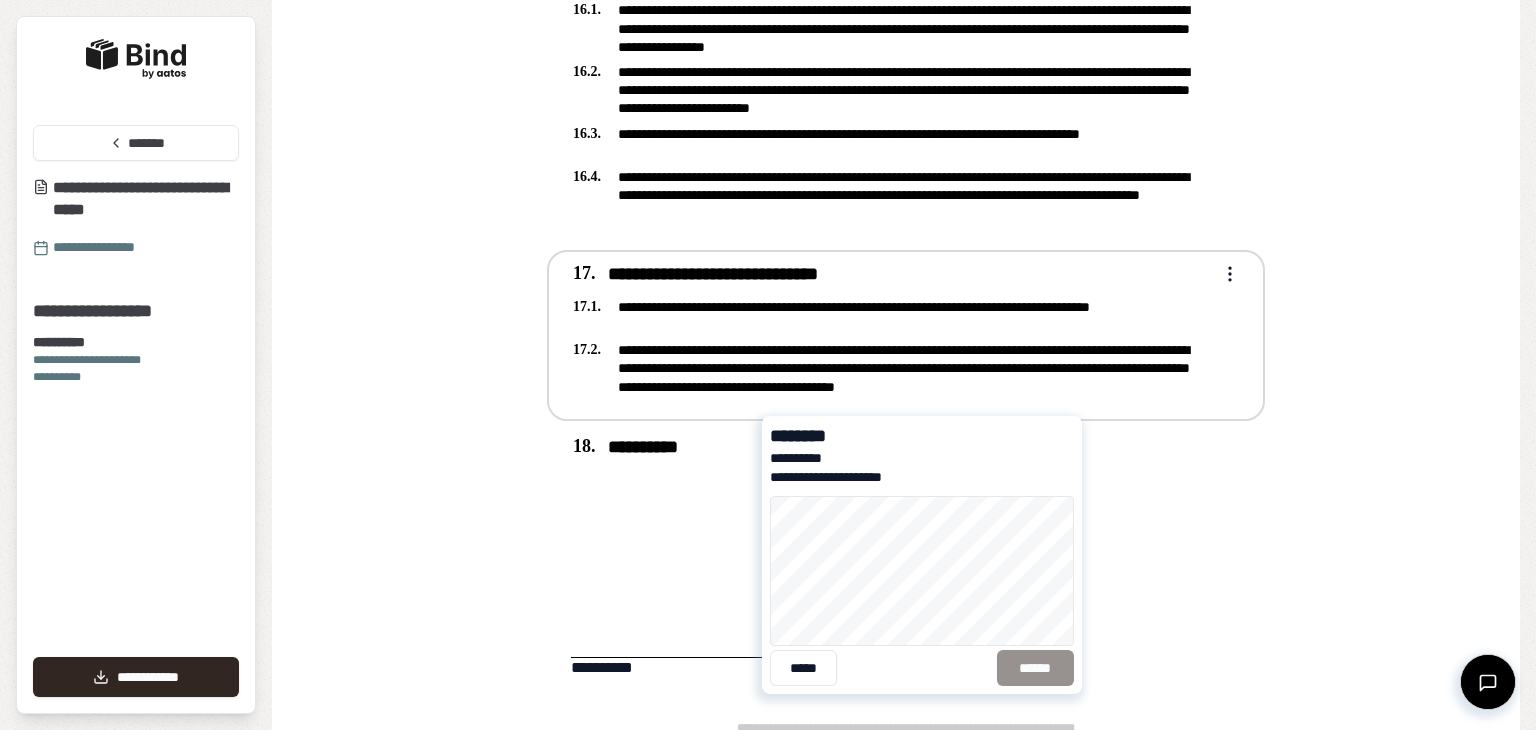 click on "**********" at bounding box center [892, 368] 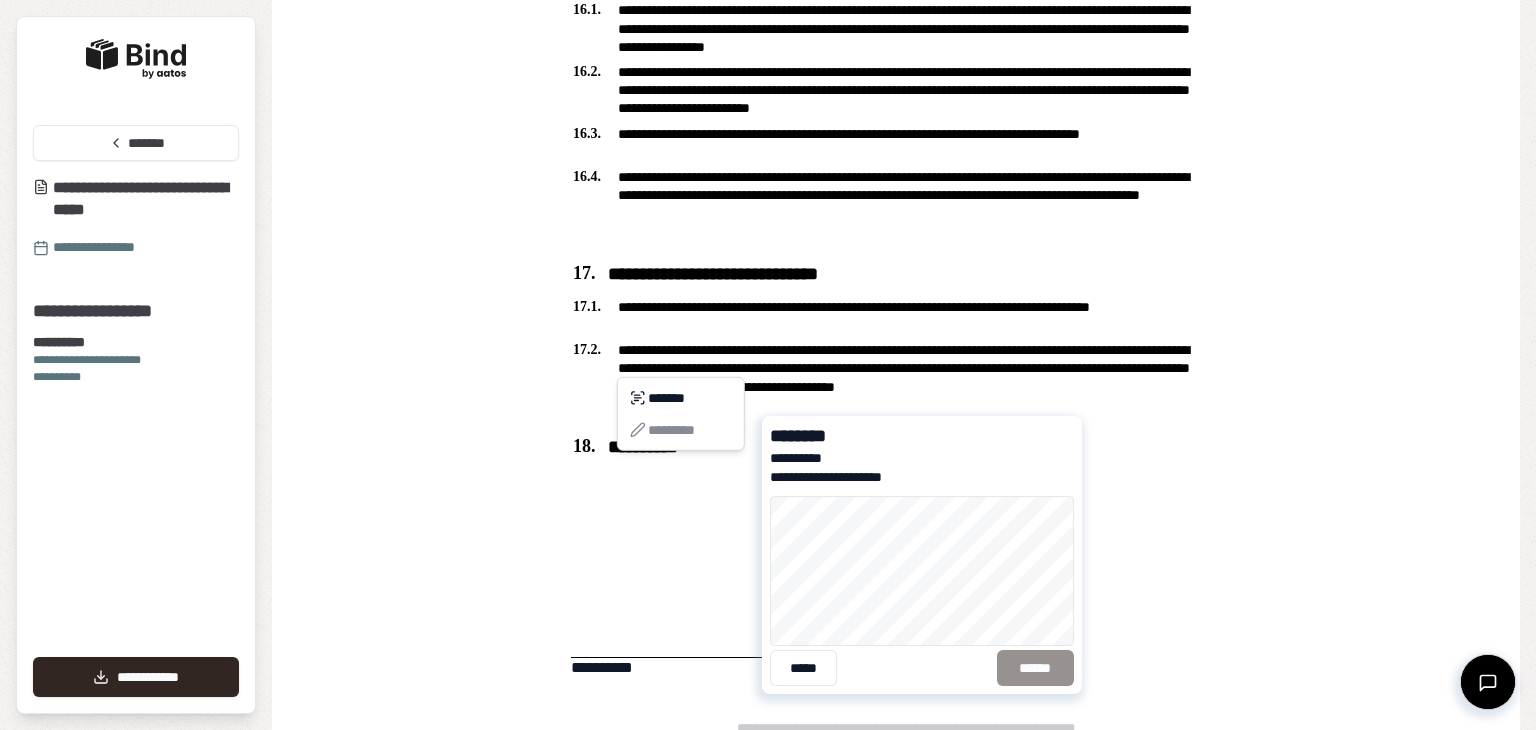 click on "**********" at bounding box center (768, 365) 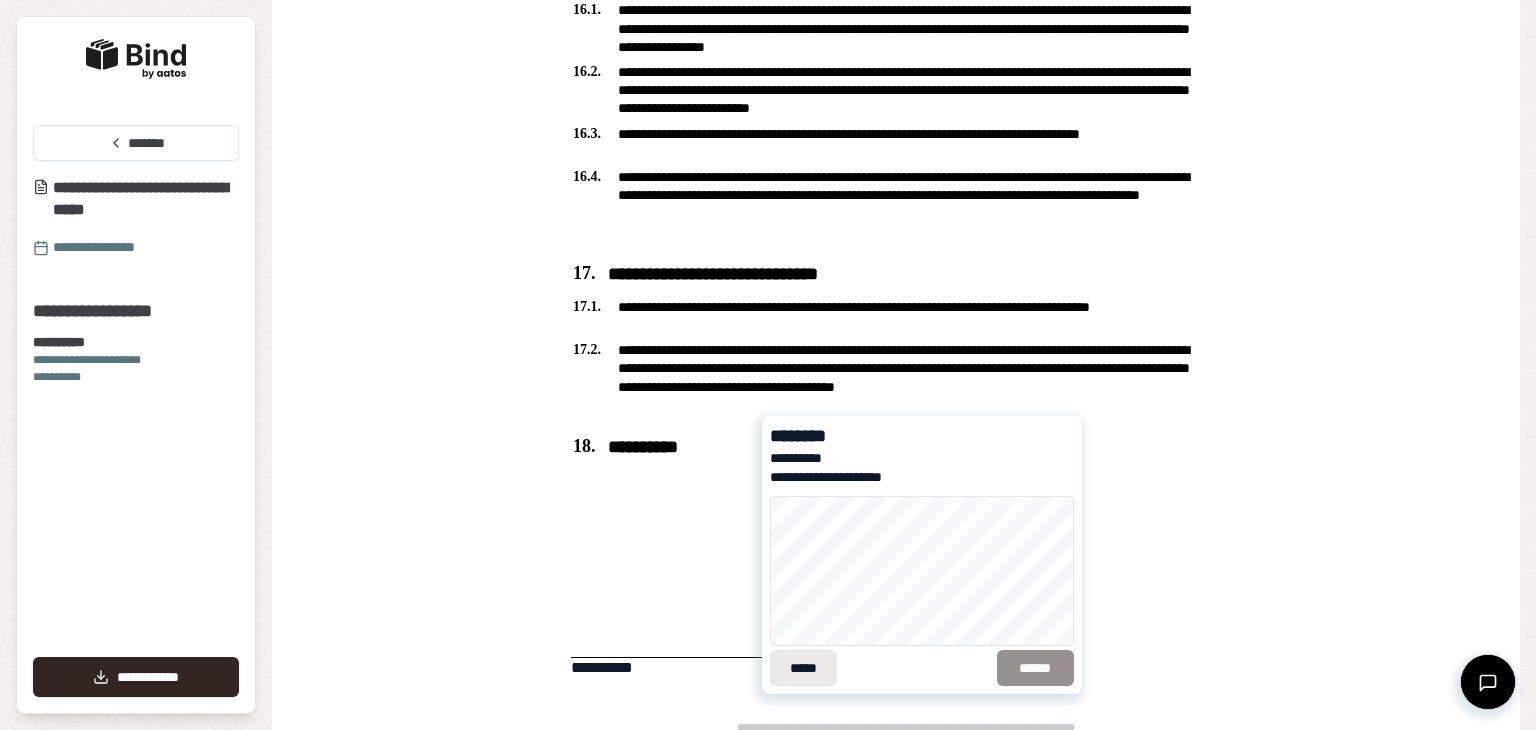 click on "*****" at bounding box center (803, 668) 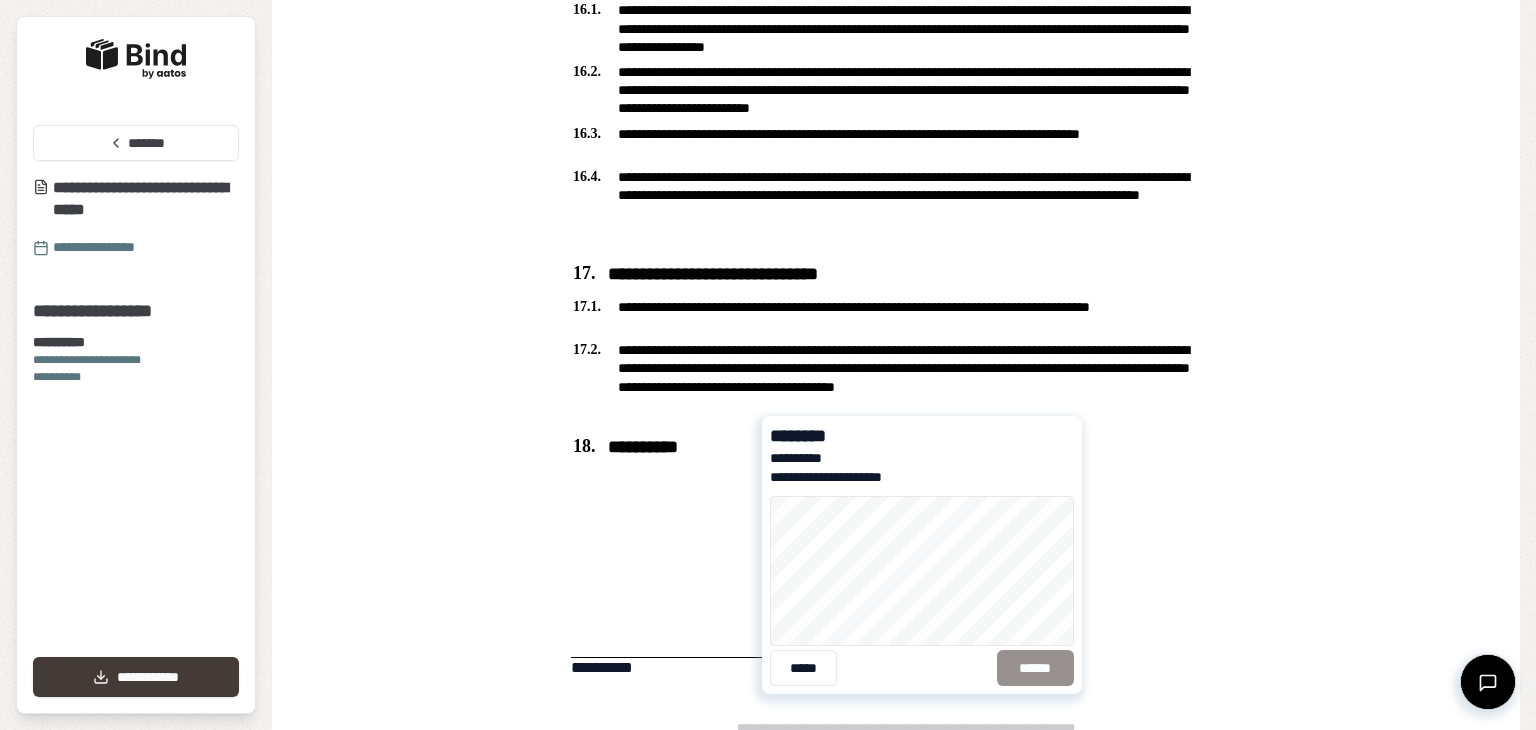 click on "**********" at bounding box center [136, 677] 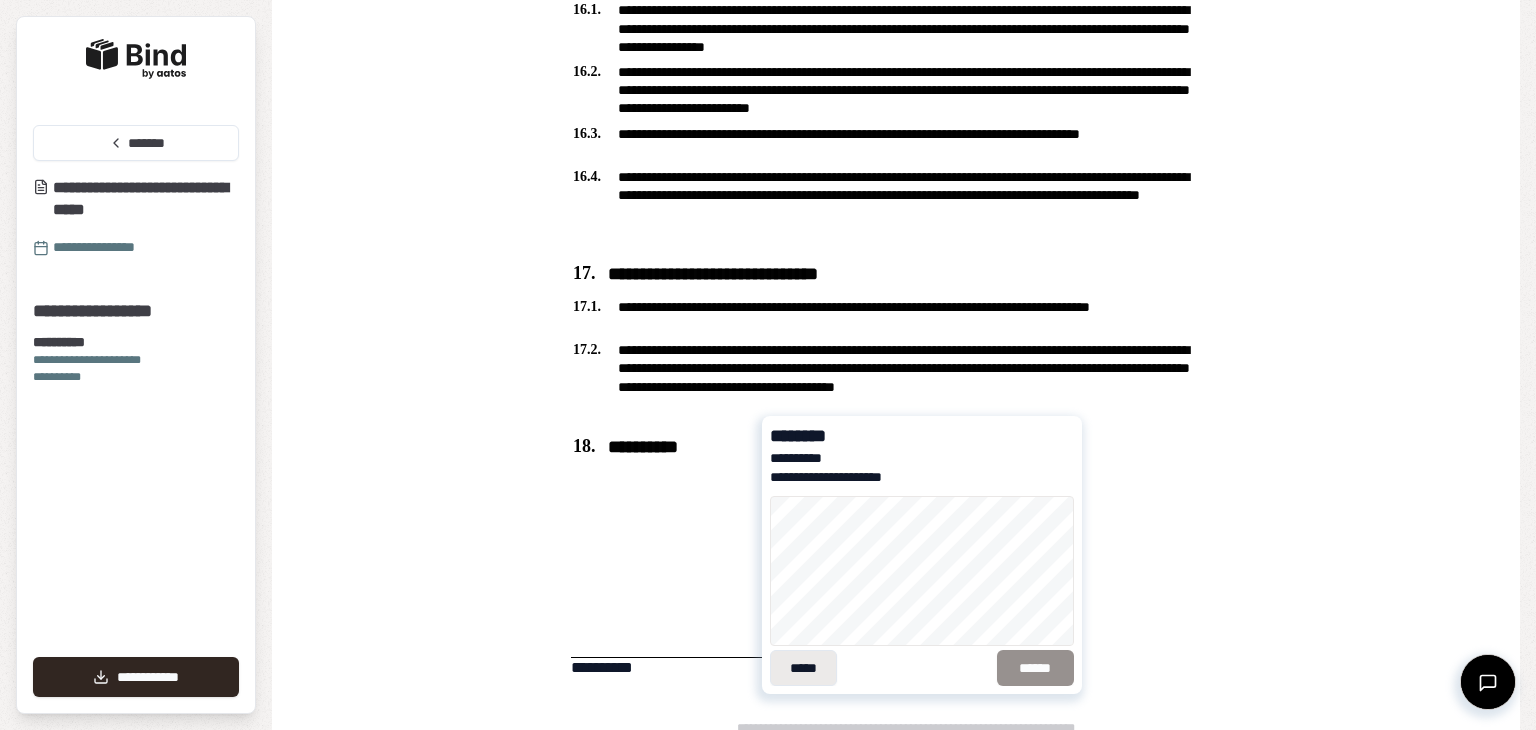 click on "*****" at bounding box center (803, 668) 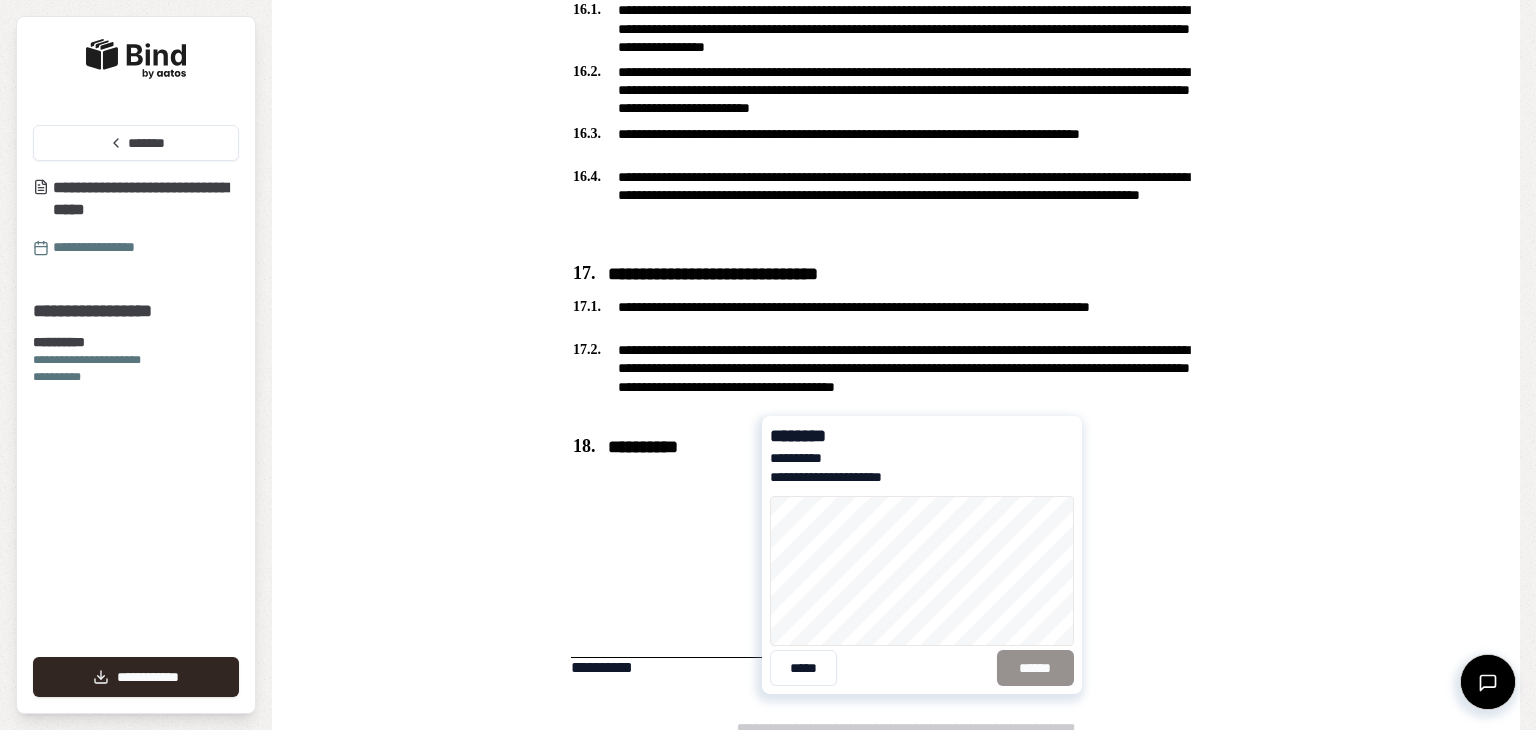 click on "**********" at bounding box center (136, 311) 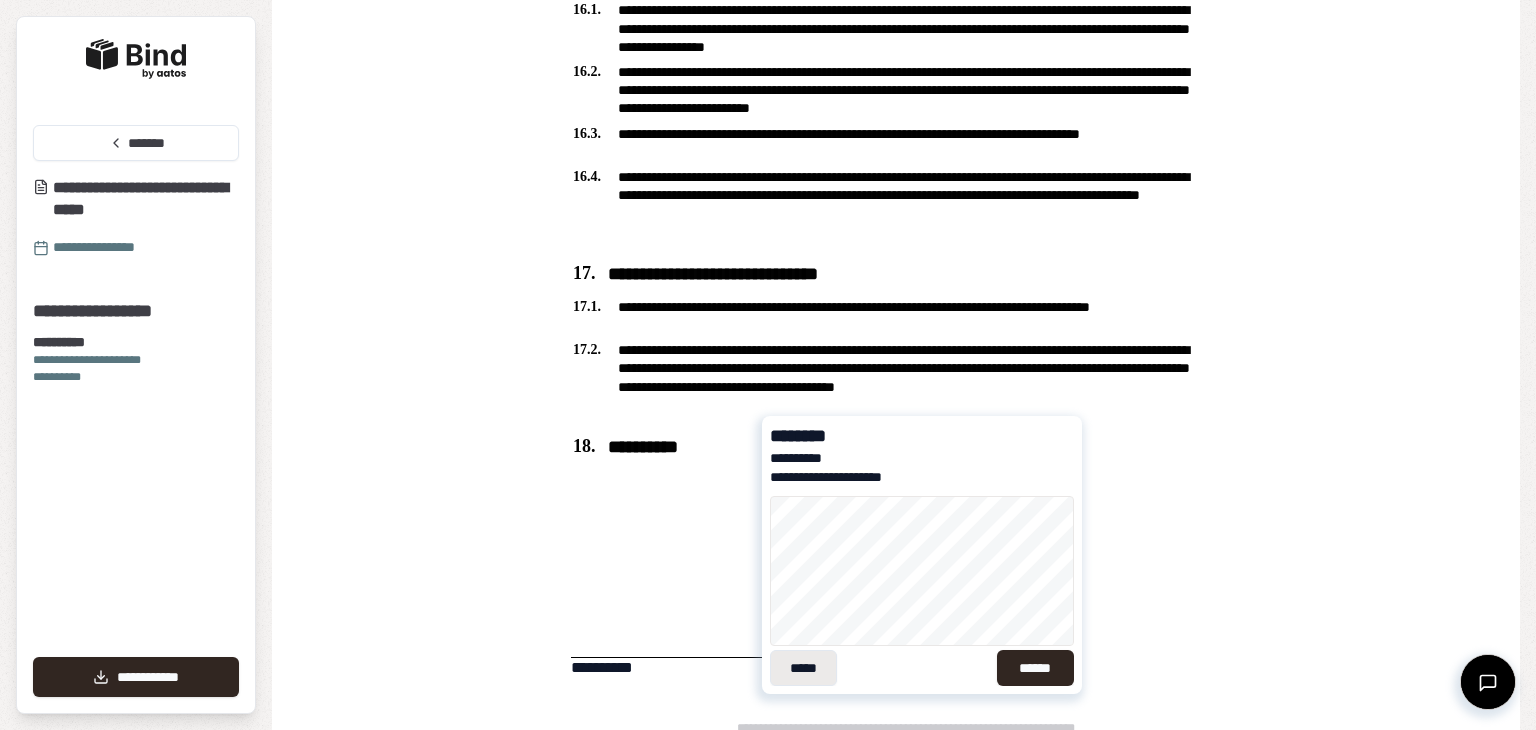 click on "*****" at bounding box center [803, 668] 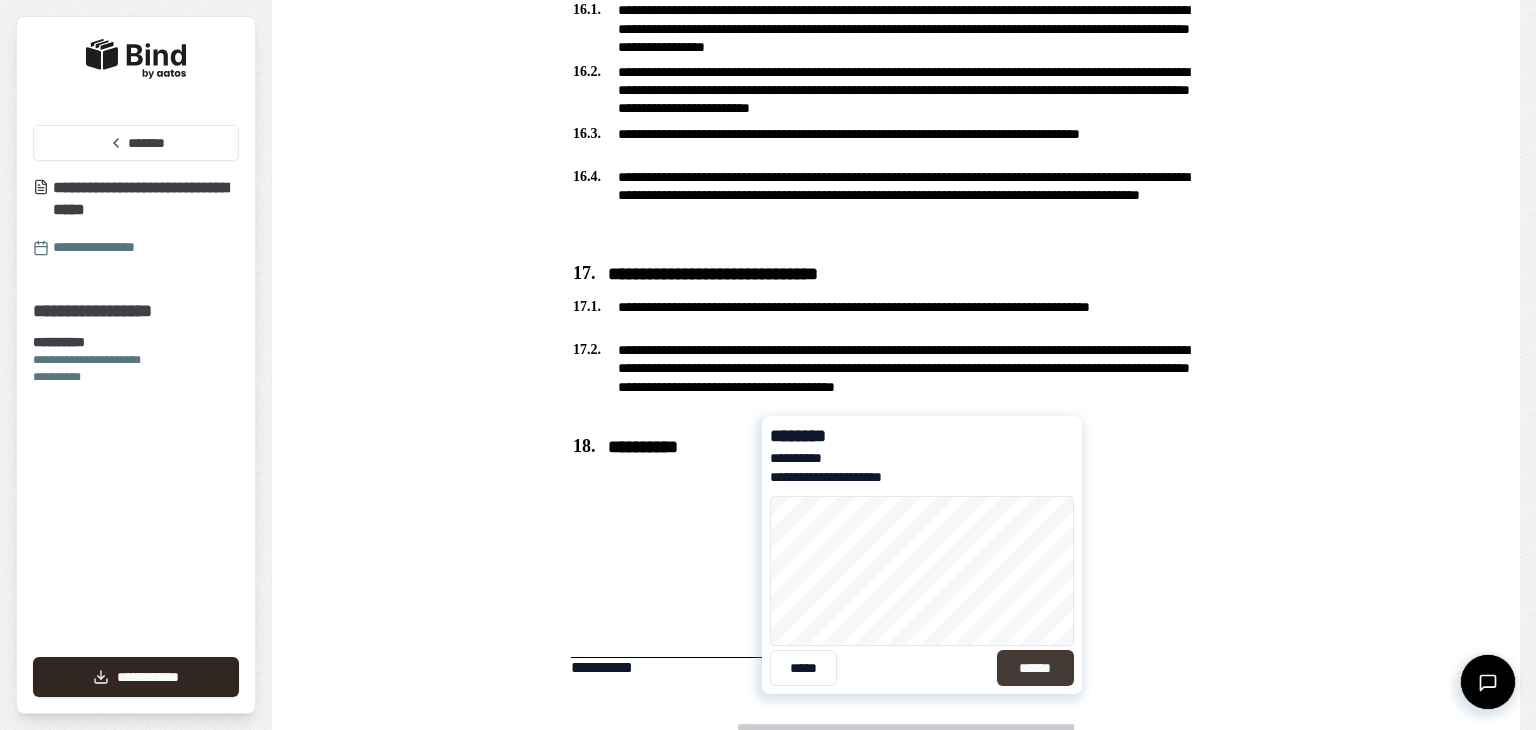click on "******" at bounding box center [1035, 668] 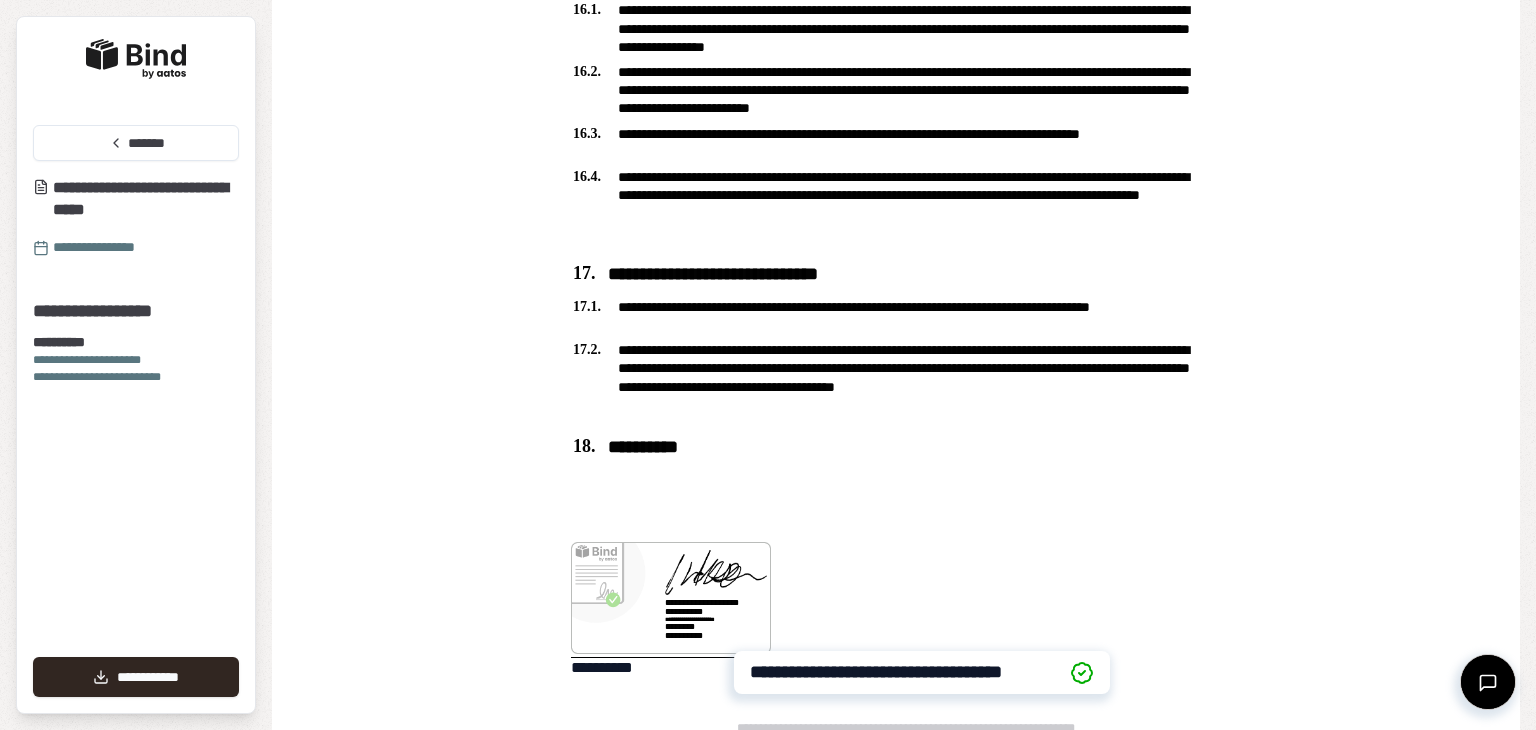 click on "**********" at bounding box center [906, 610] 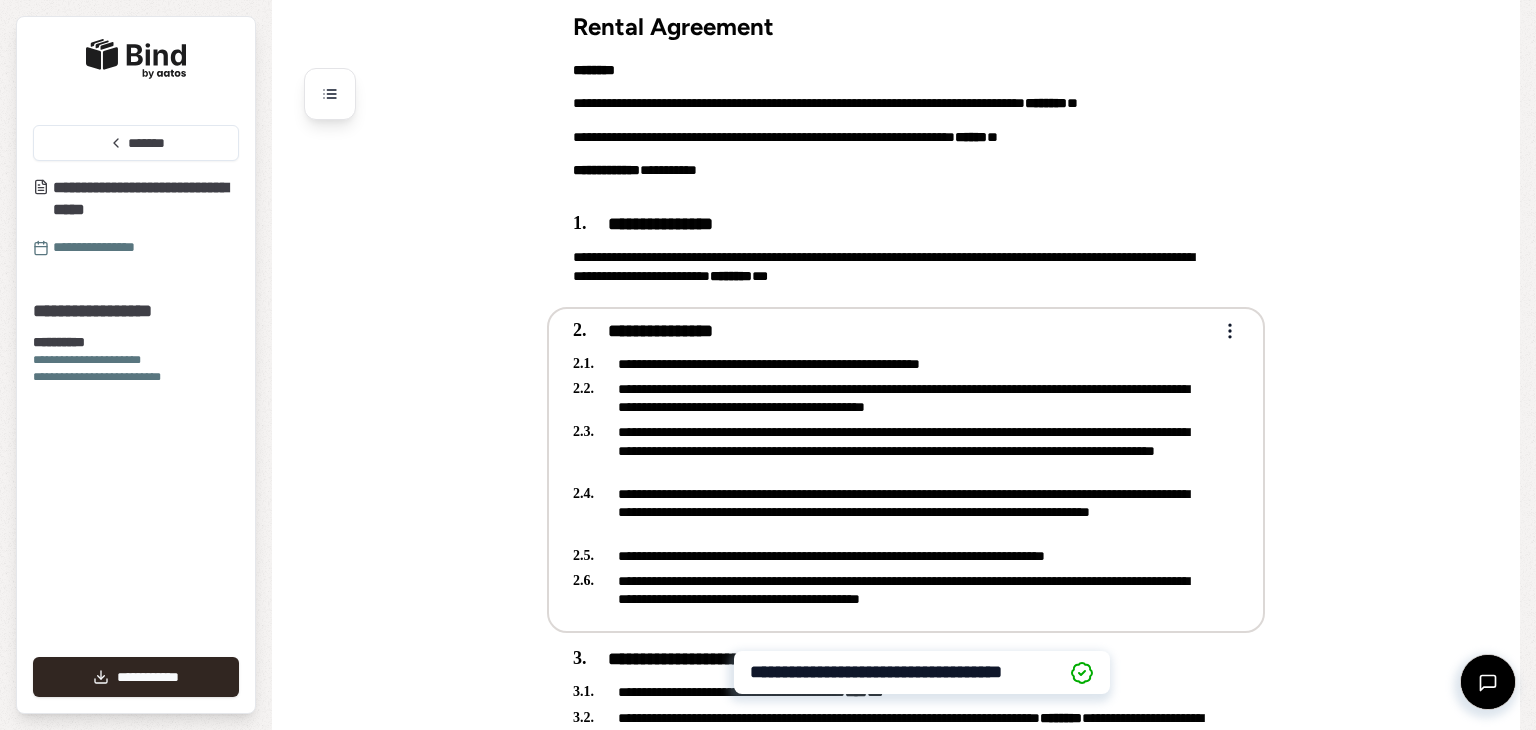 scroll, scrollTop: 0, scrollLeft: 0, axis: both 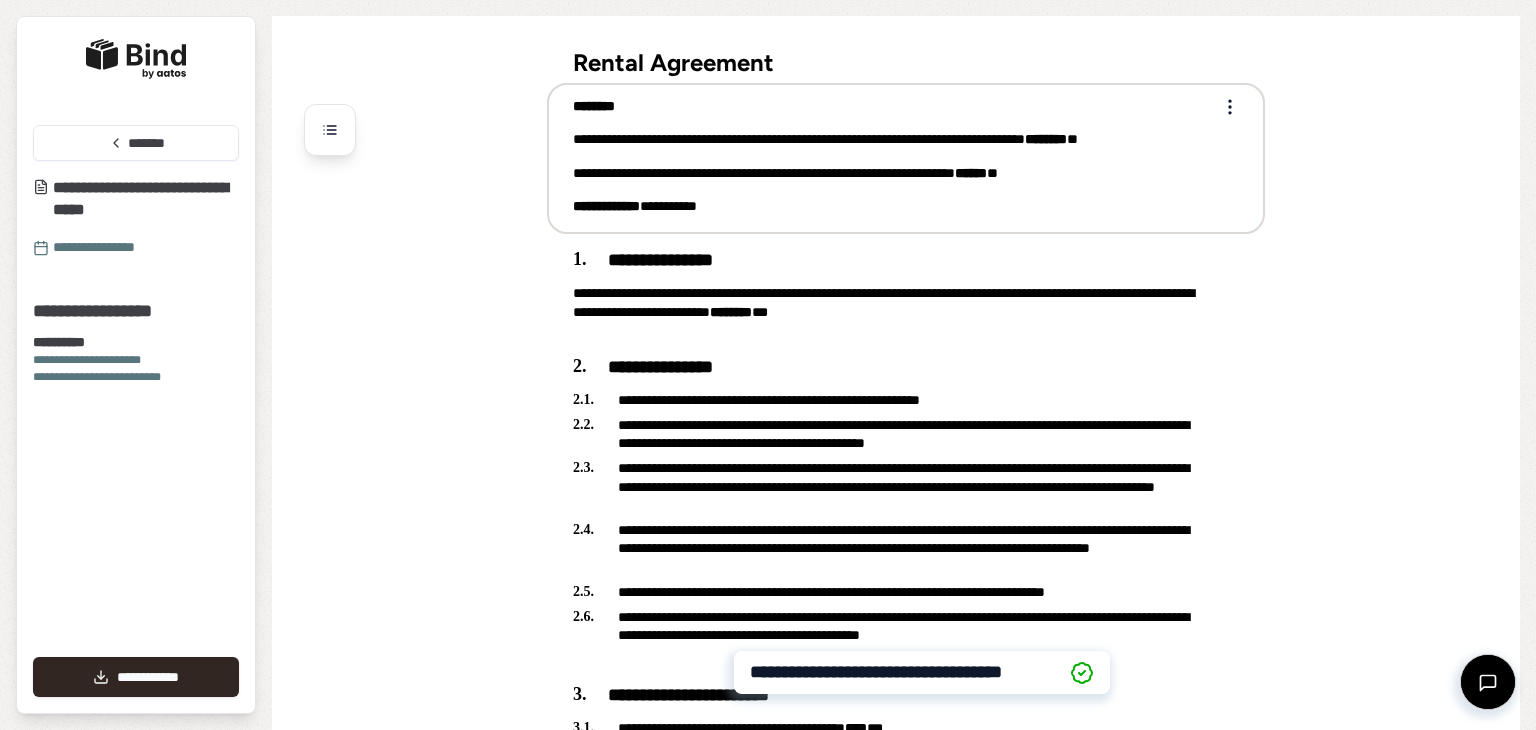 click on "**********" at bounding box center [768, 365] 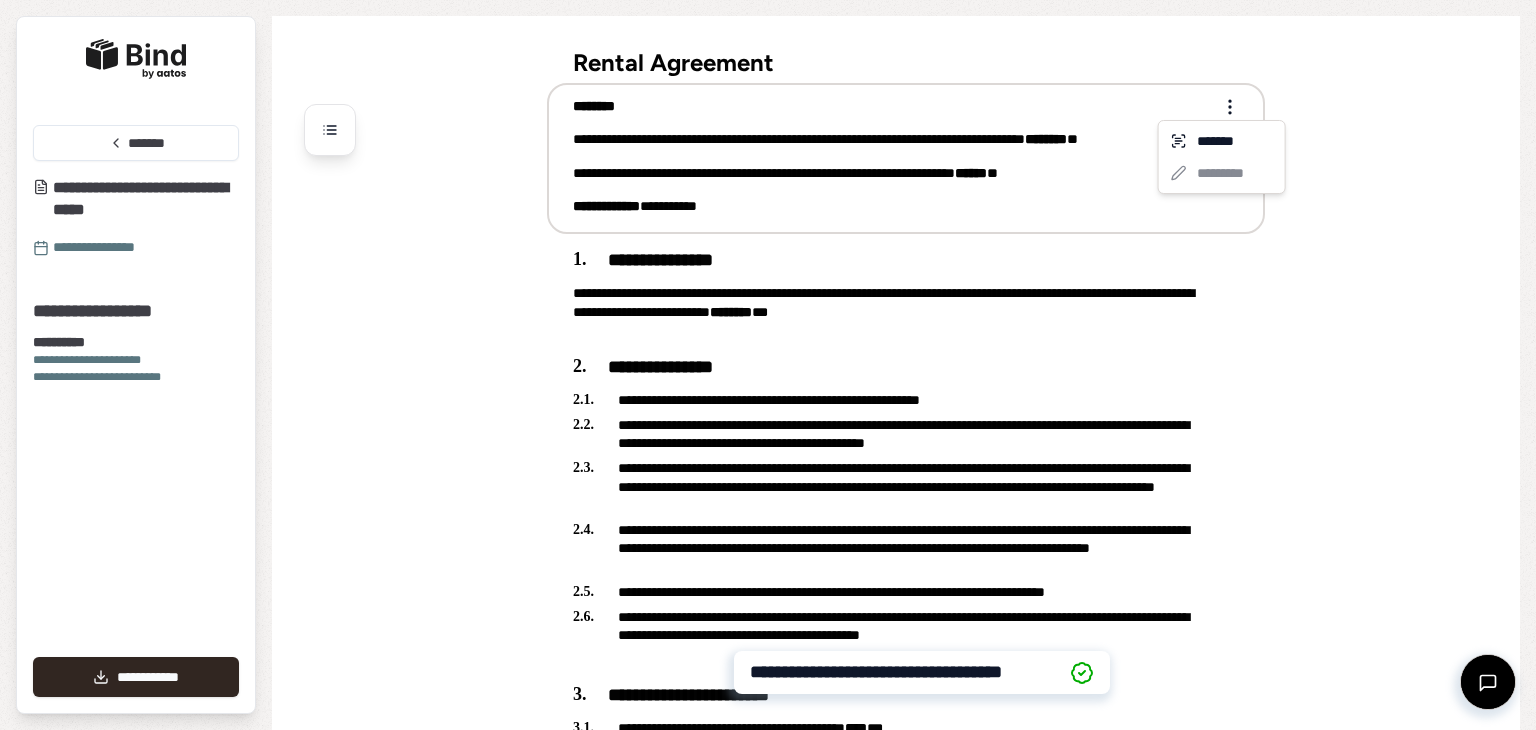 click on "******* *********" at bounding box center (1222, 157) 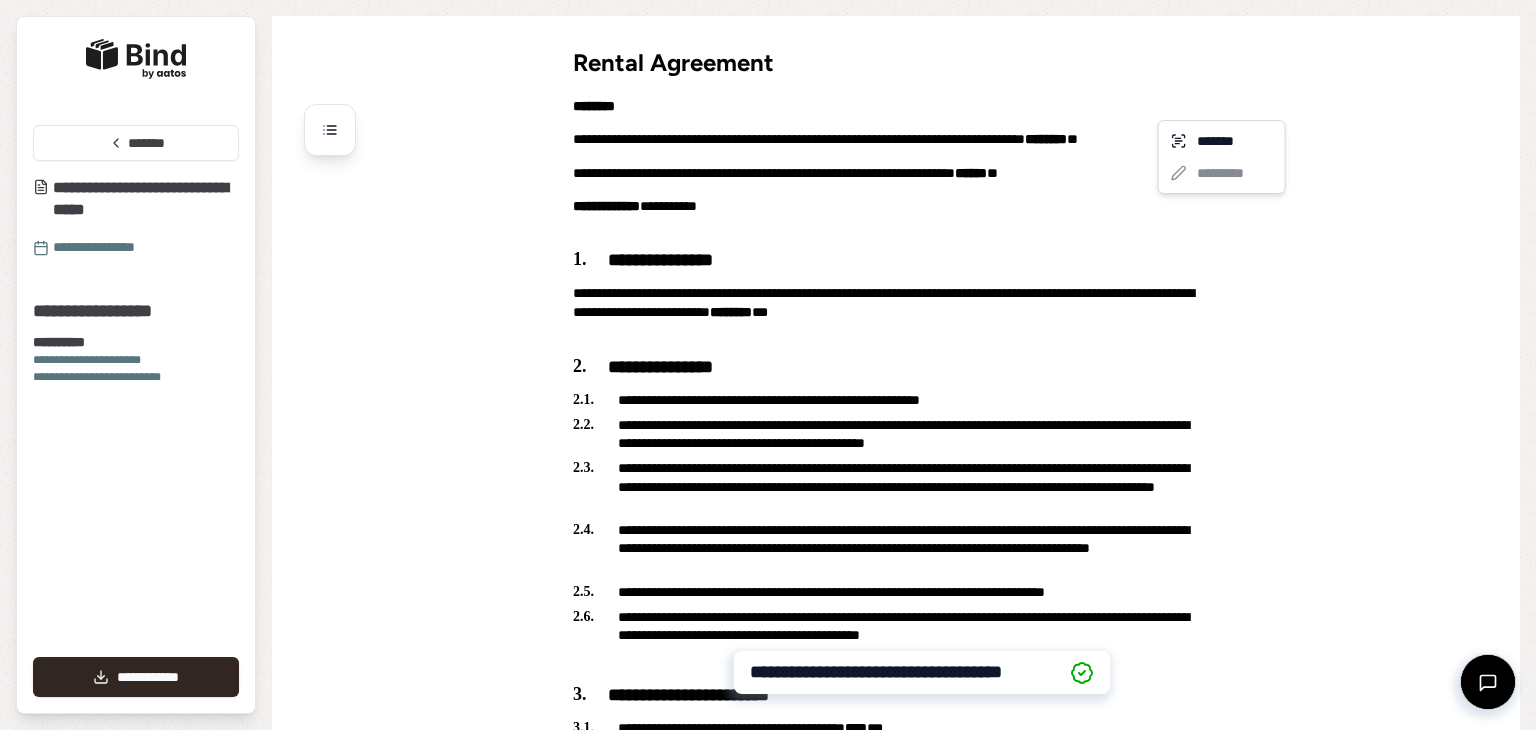drag, startPoint x: 1345, startPoint y: 147, endPoint x: 456, endPoint y: 176, distance: 889.4729 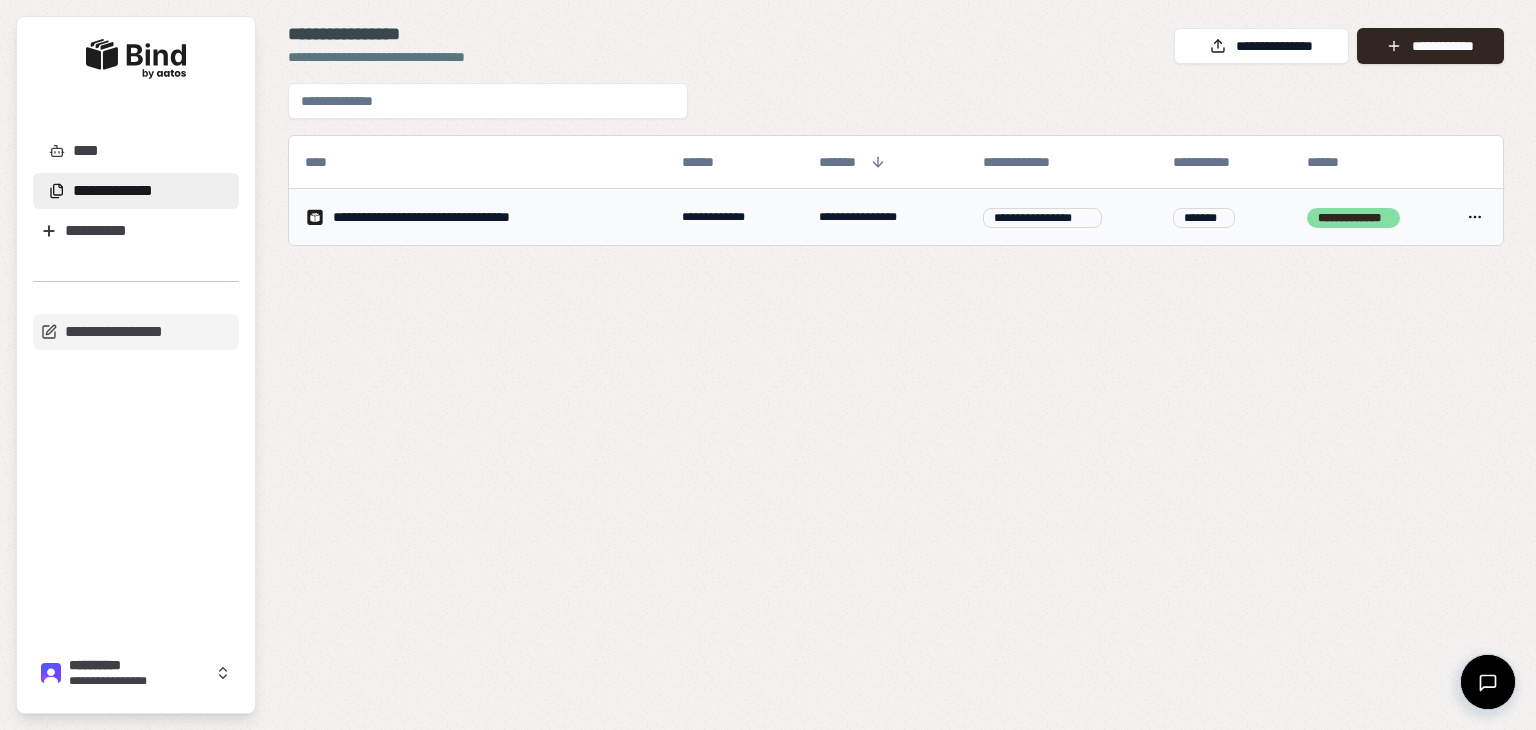 click on "**********" at bounding box center (453, 217) 